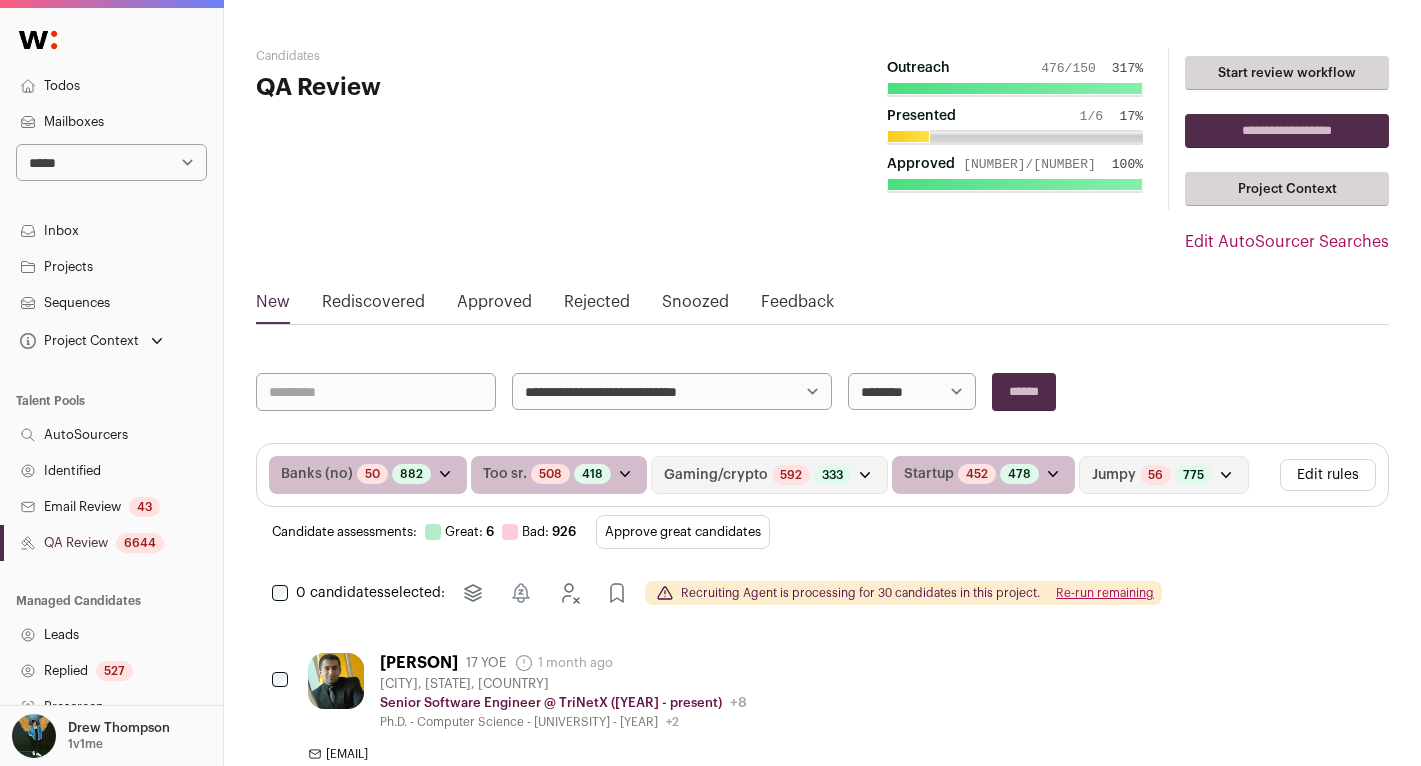 scroll, scrollTop: 823, scrollLeft: 0, axis: vertical 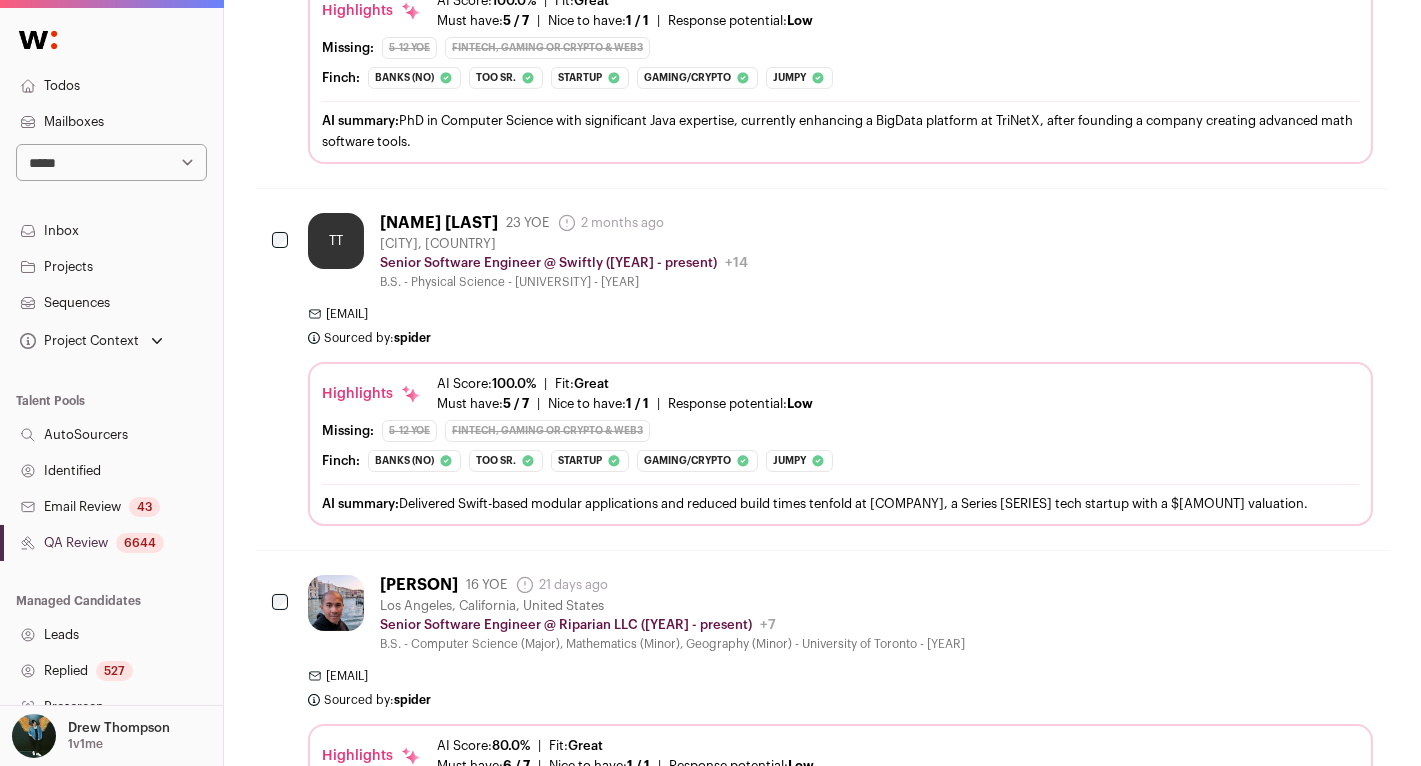 click on "**********" at bounding box center (111, 162) 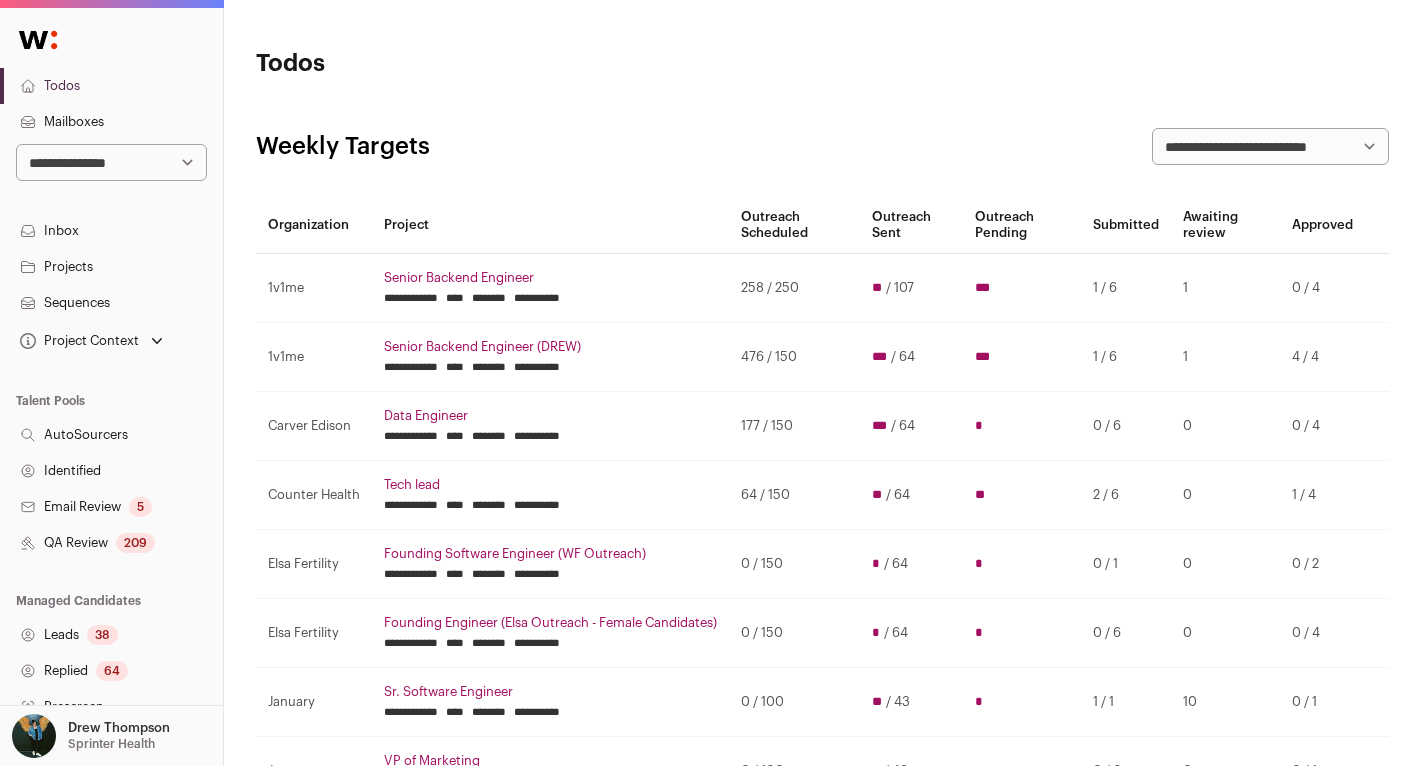 scroll, scrollTop: 0, scrollLeft: 0, axis: both 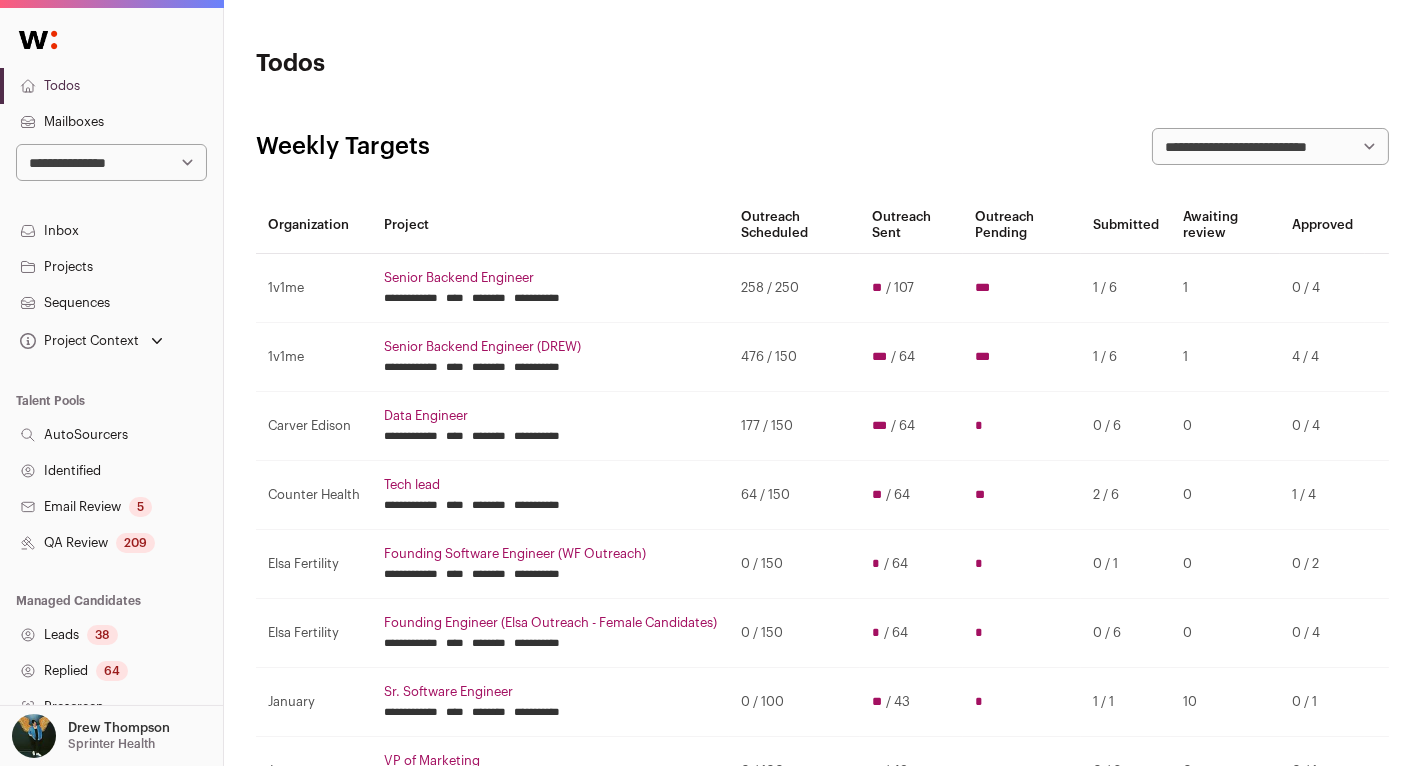 click on "QA Review
209" at bounding box center (111, 543) 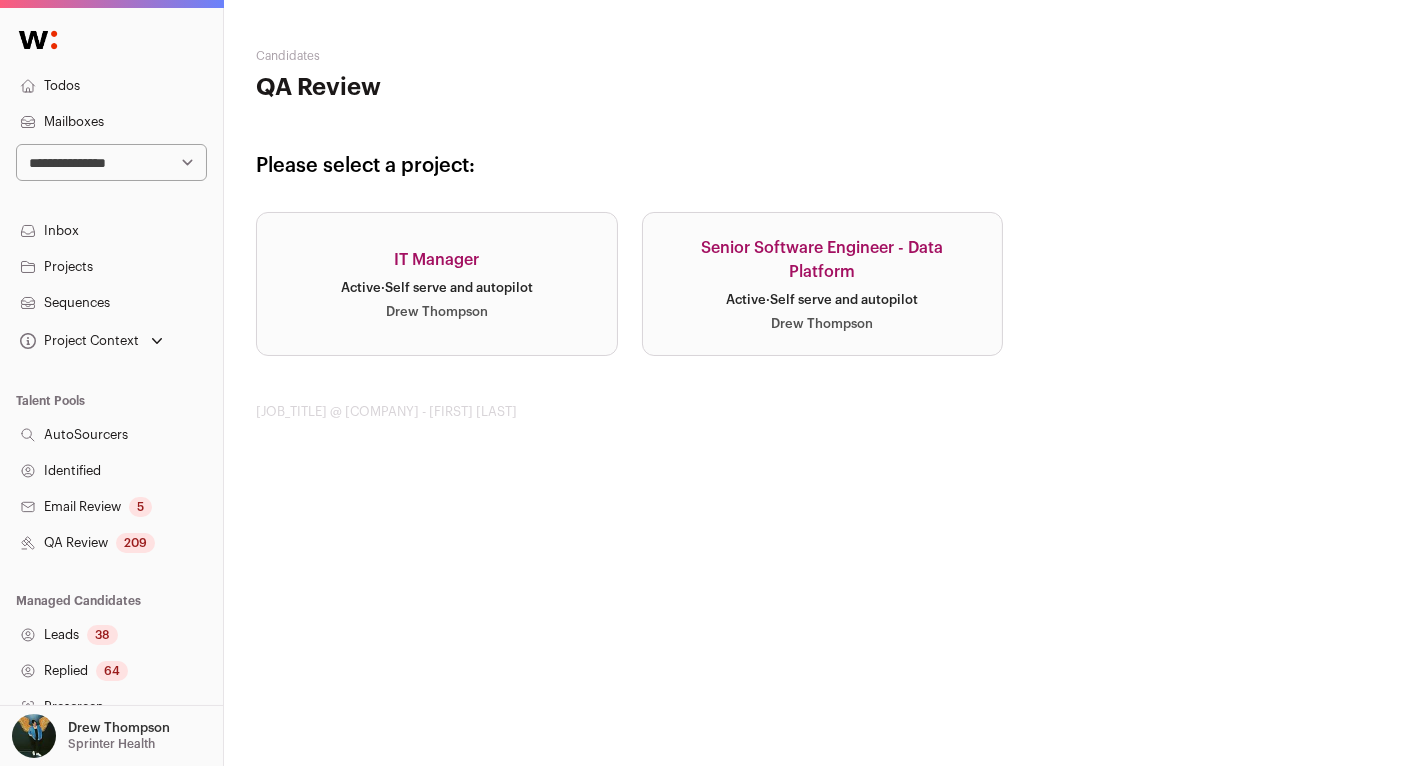 click on "Leads
38" at bounding box center (111, 635) 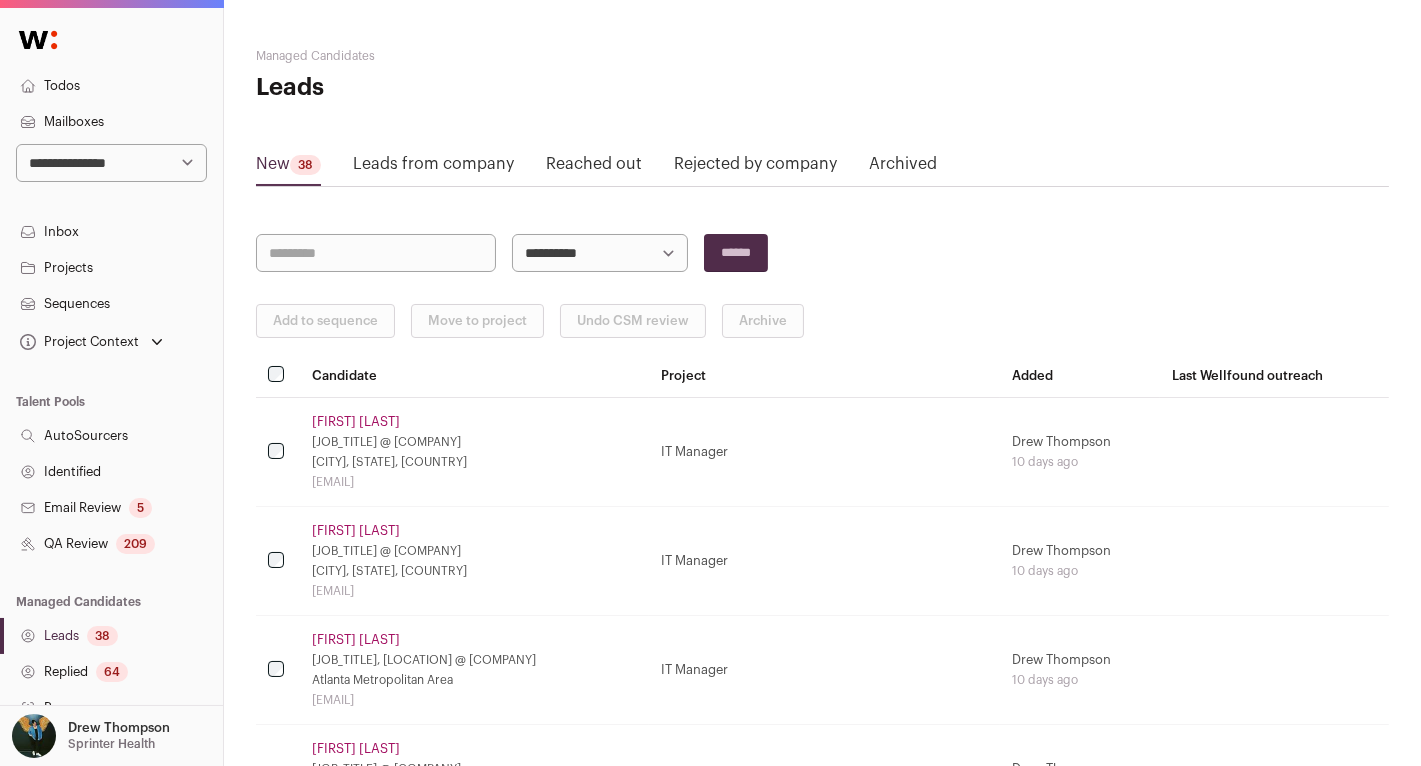 click on "38" at bounding box center (102, 636) 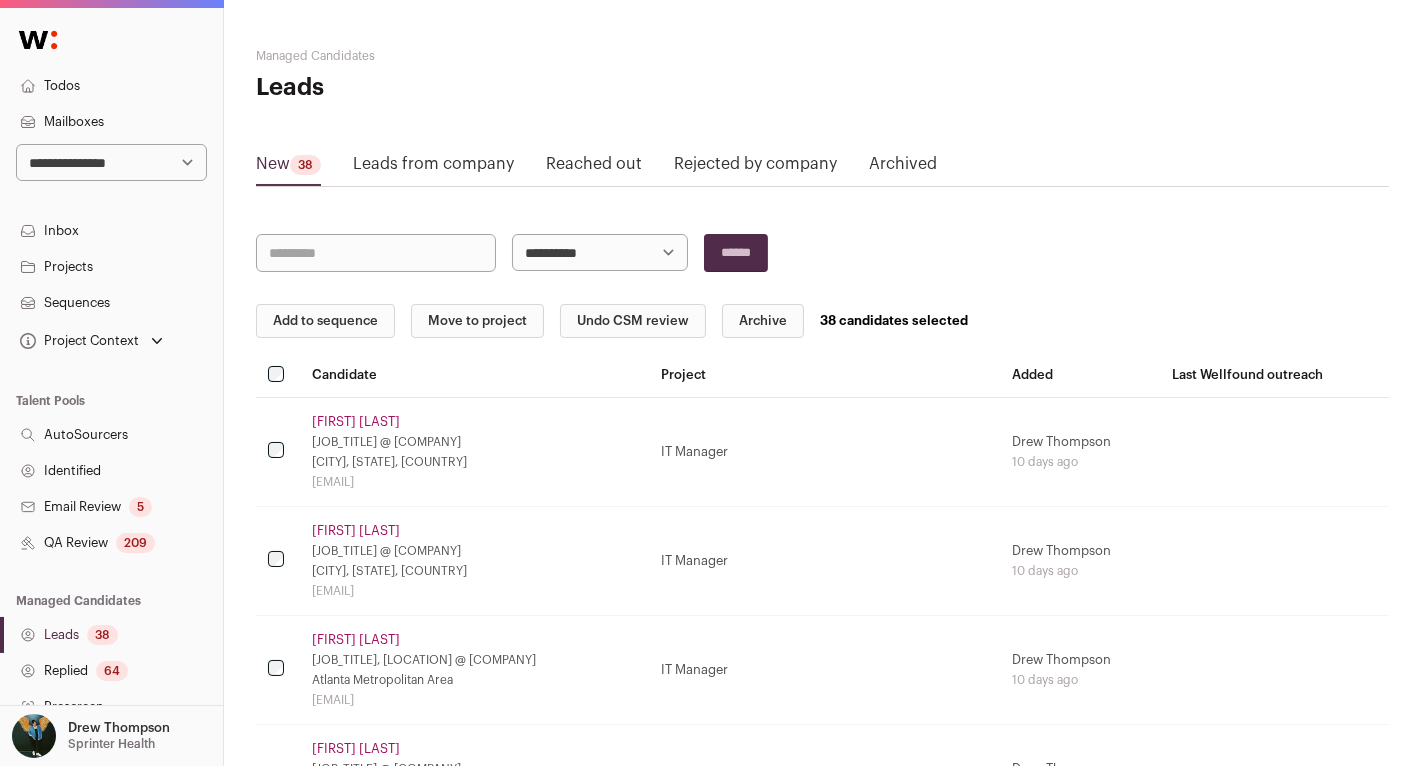click on "Undo CSM review" at bounding box center (633, 321) 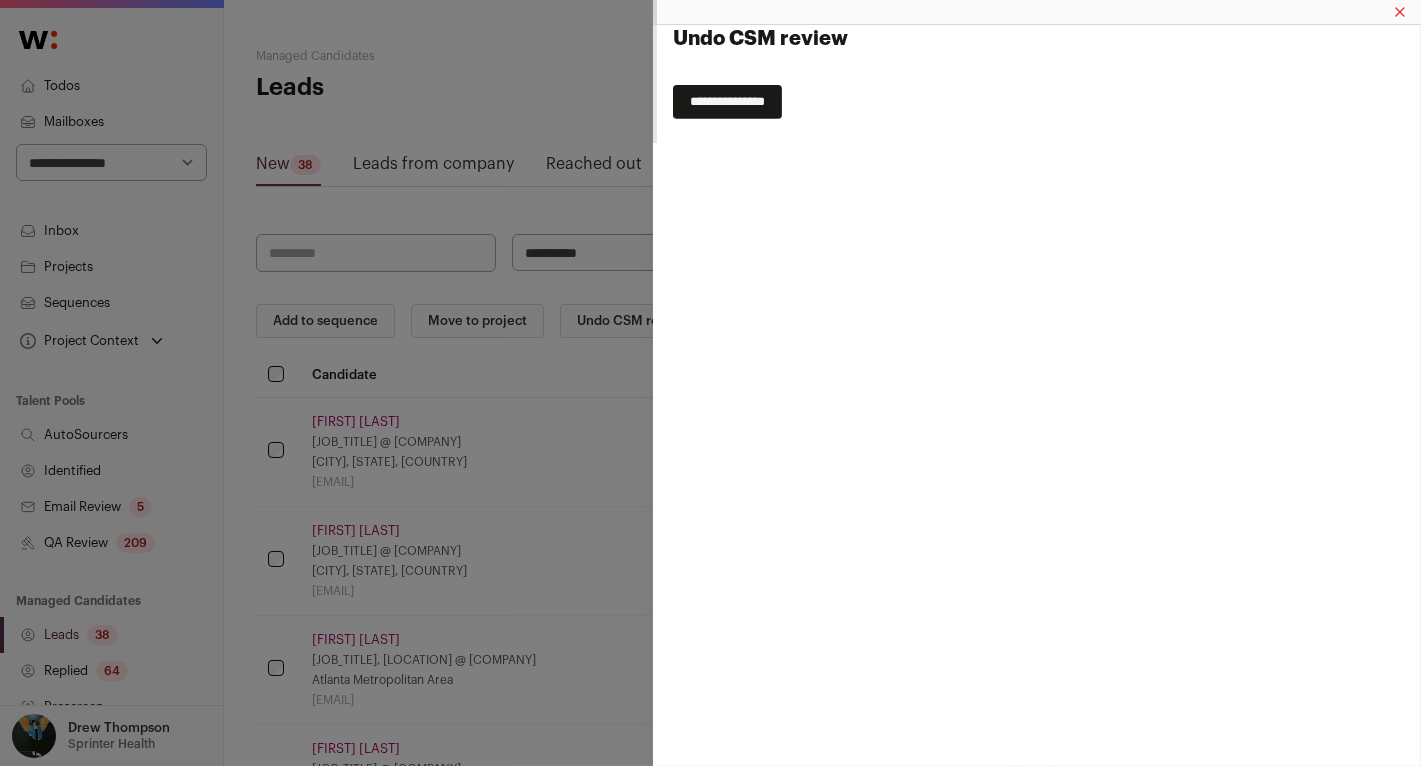 click on "**********" at bounding box center [0, 0] 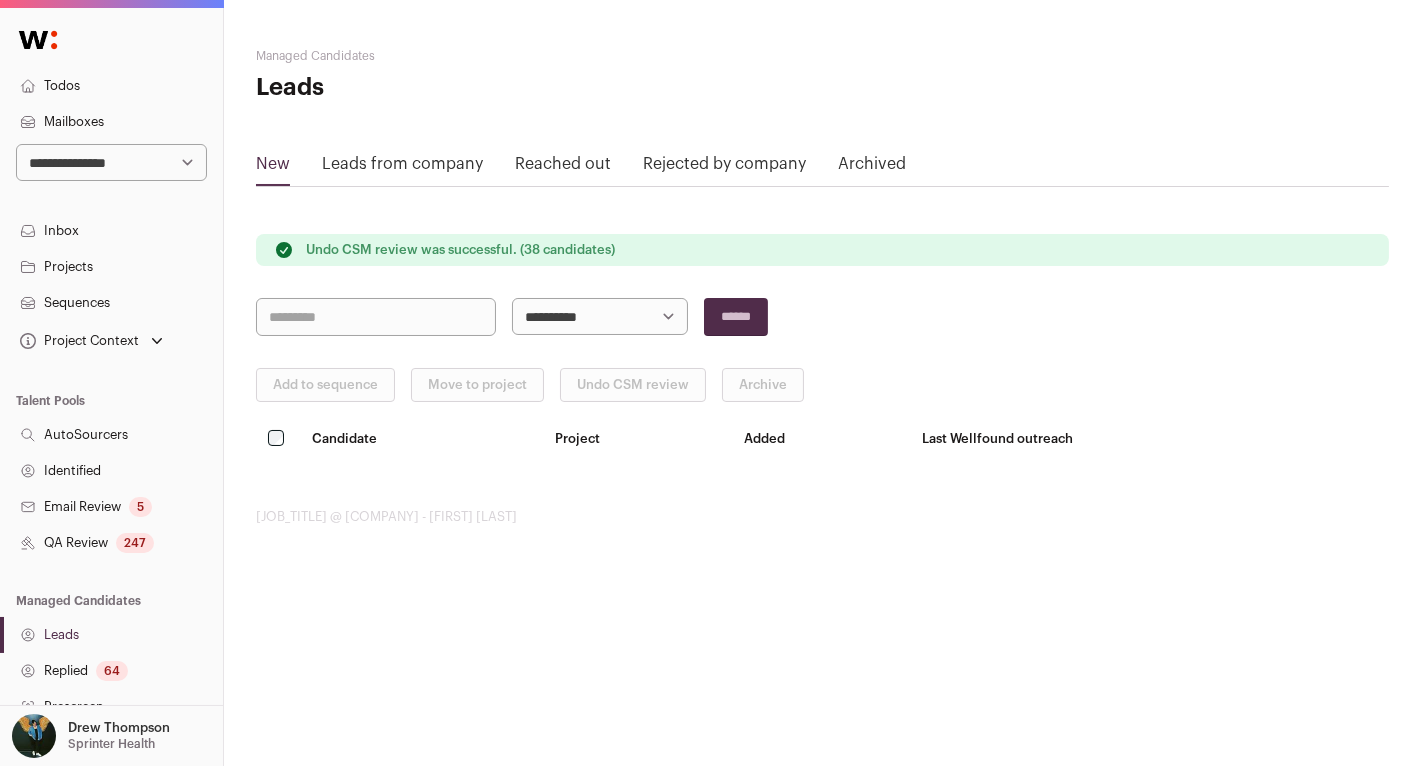 click on "Projects" at bounding box center (111, 267) 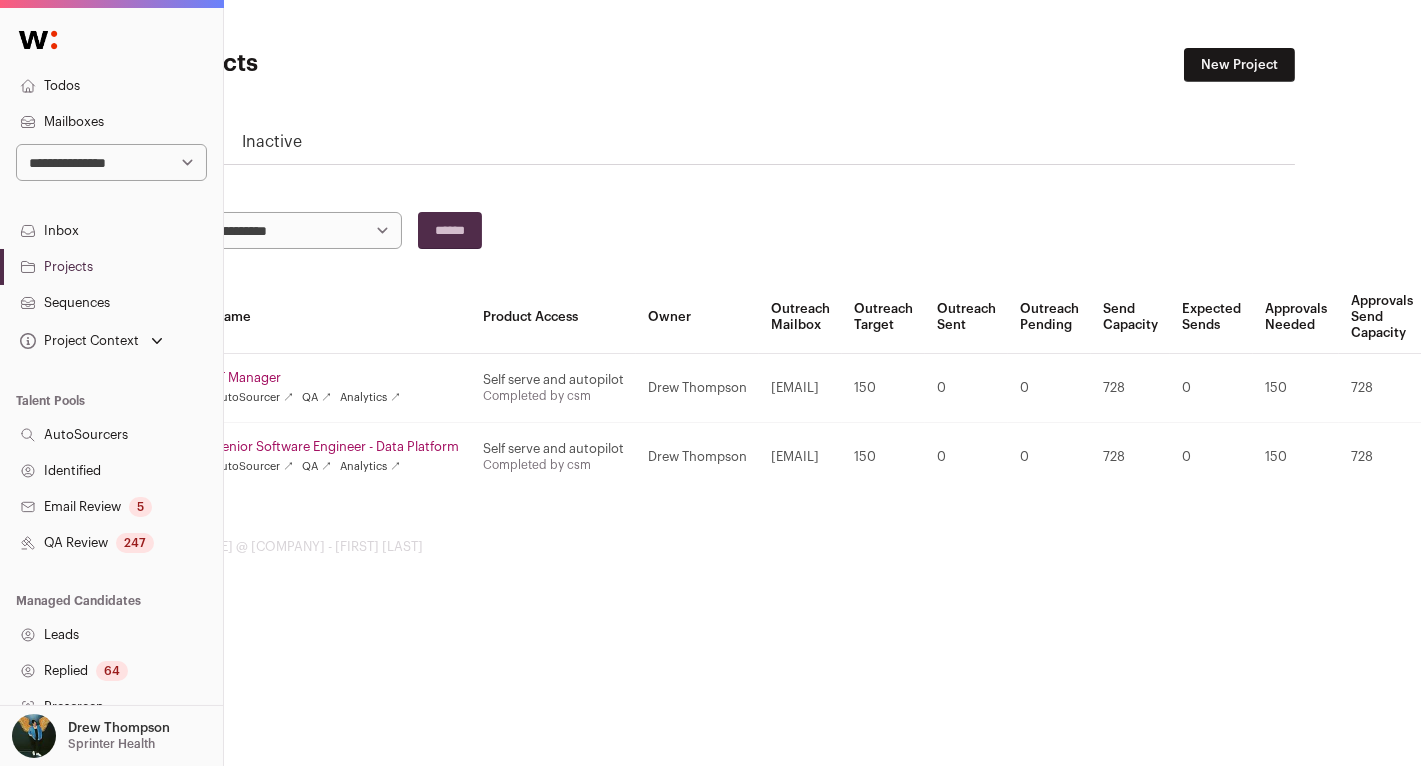 scroll, scrollTop: 0, scrollLeft: 365, axis: horizontal 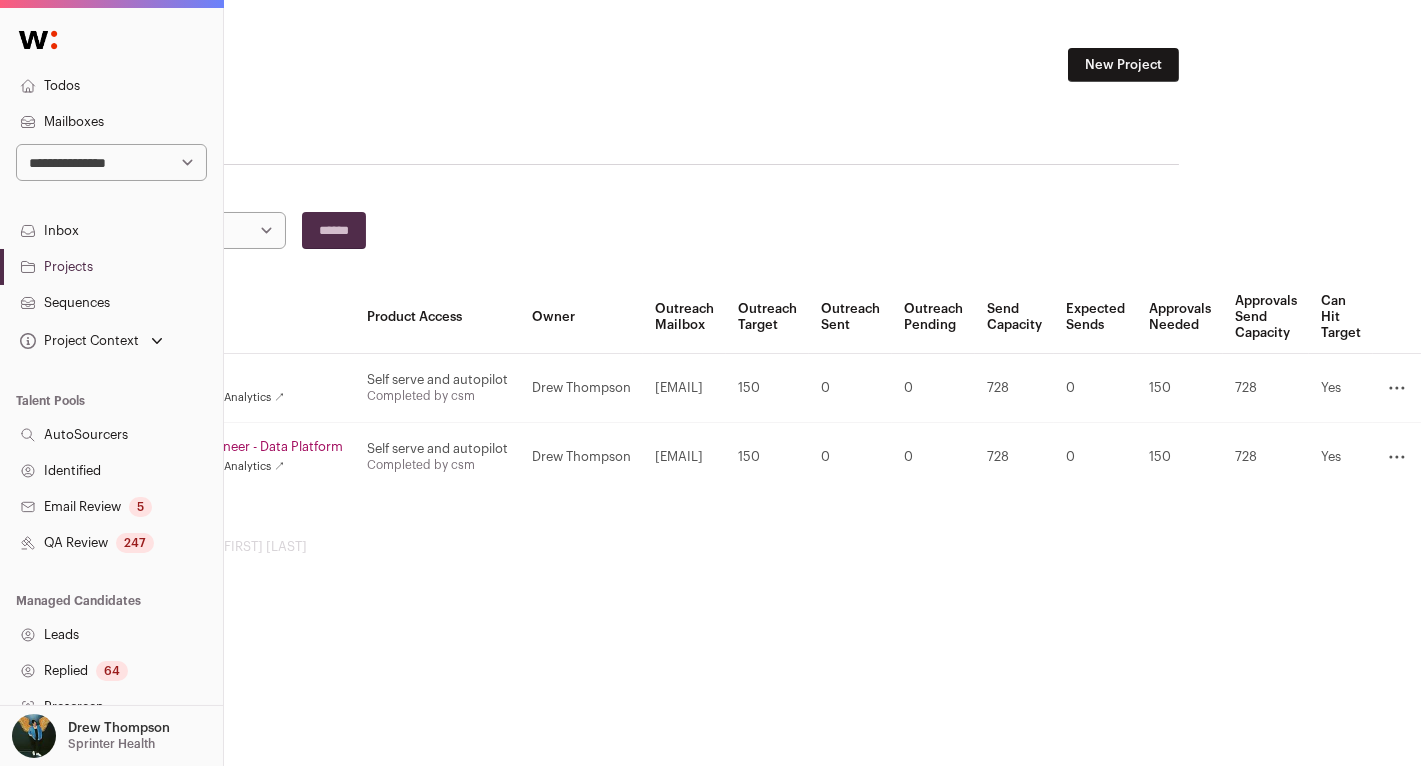 click at bounding box center (1397, 388) 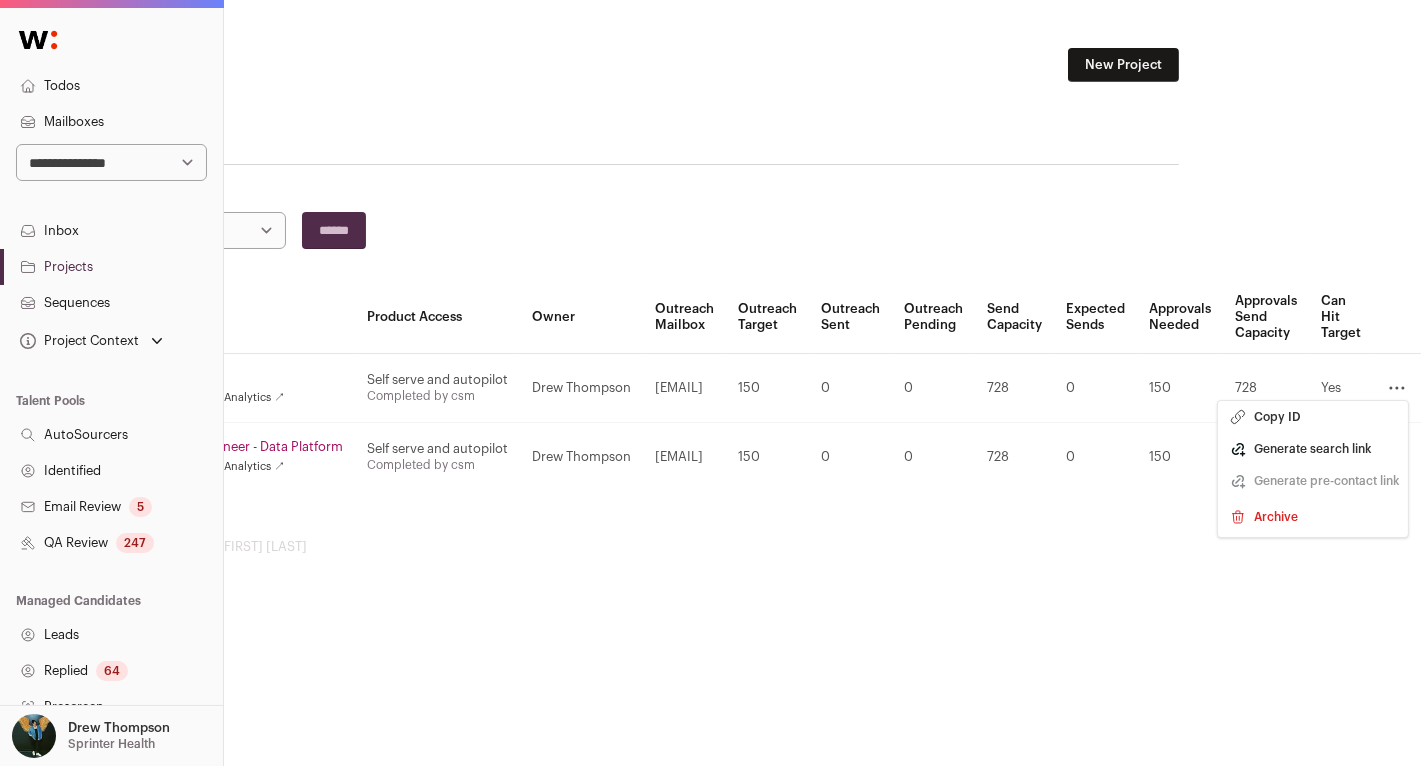 click at bounding box center [1238, 517] 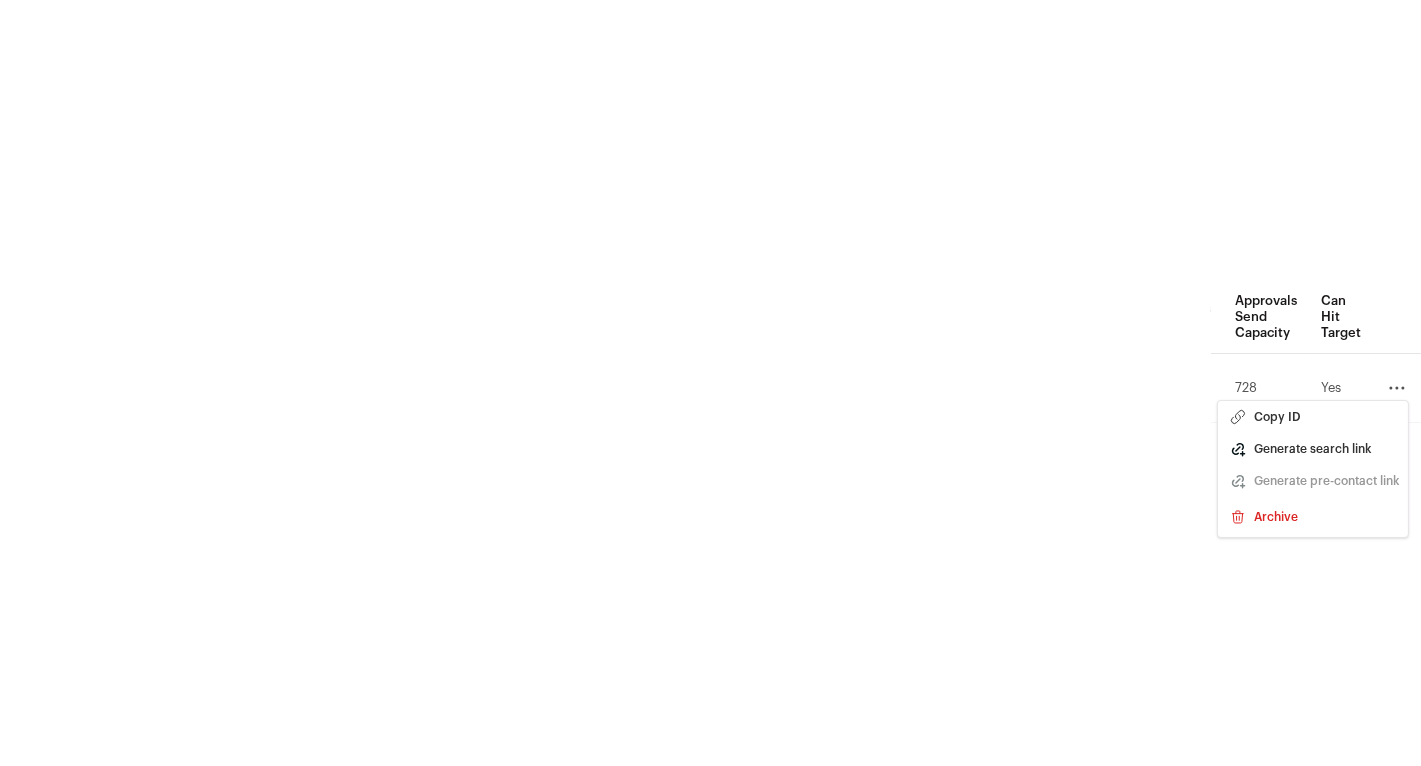 scroll, scrollTop: 0, scrollLeft: 0, axis: both 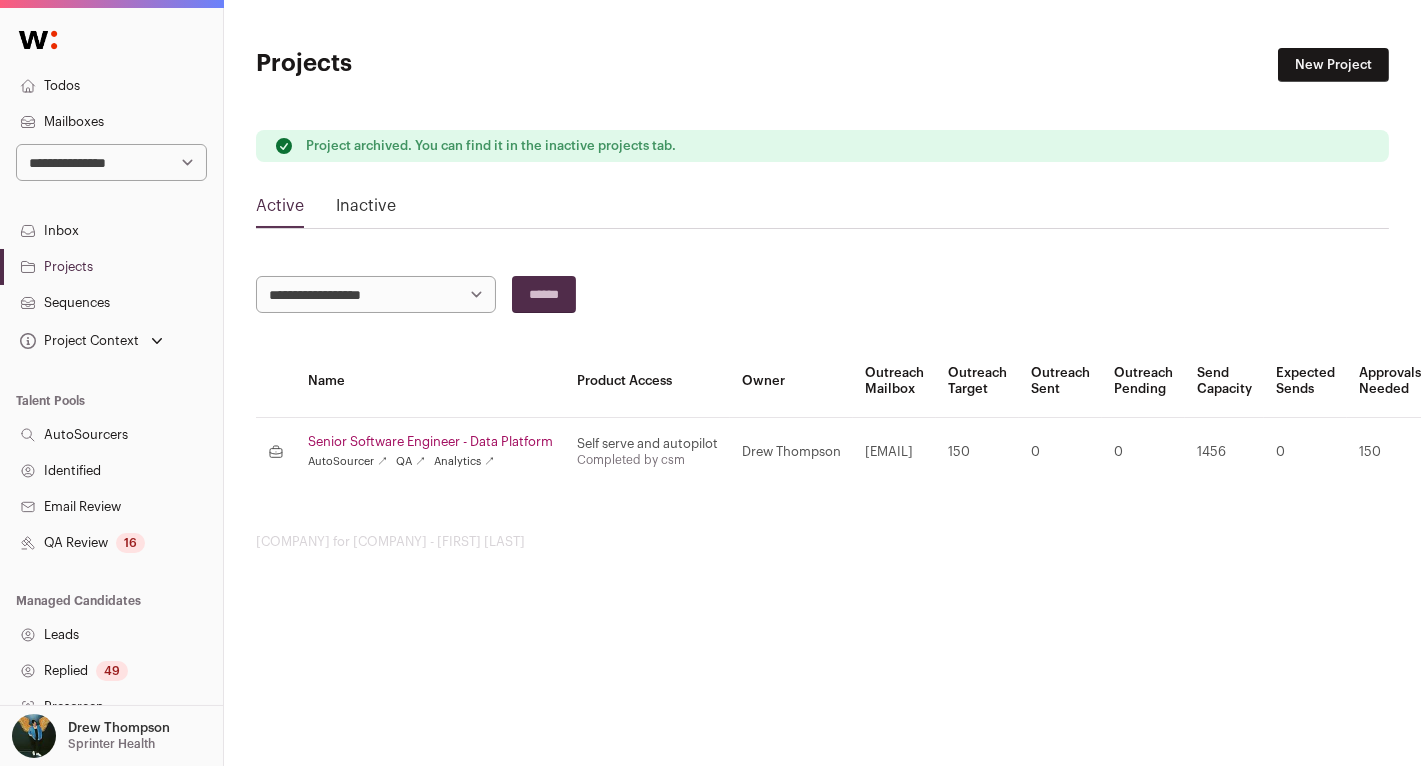 click on "QA Review
16" at bounding box center (111, 543) 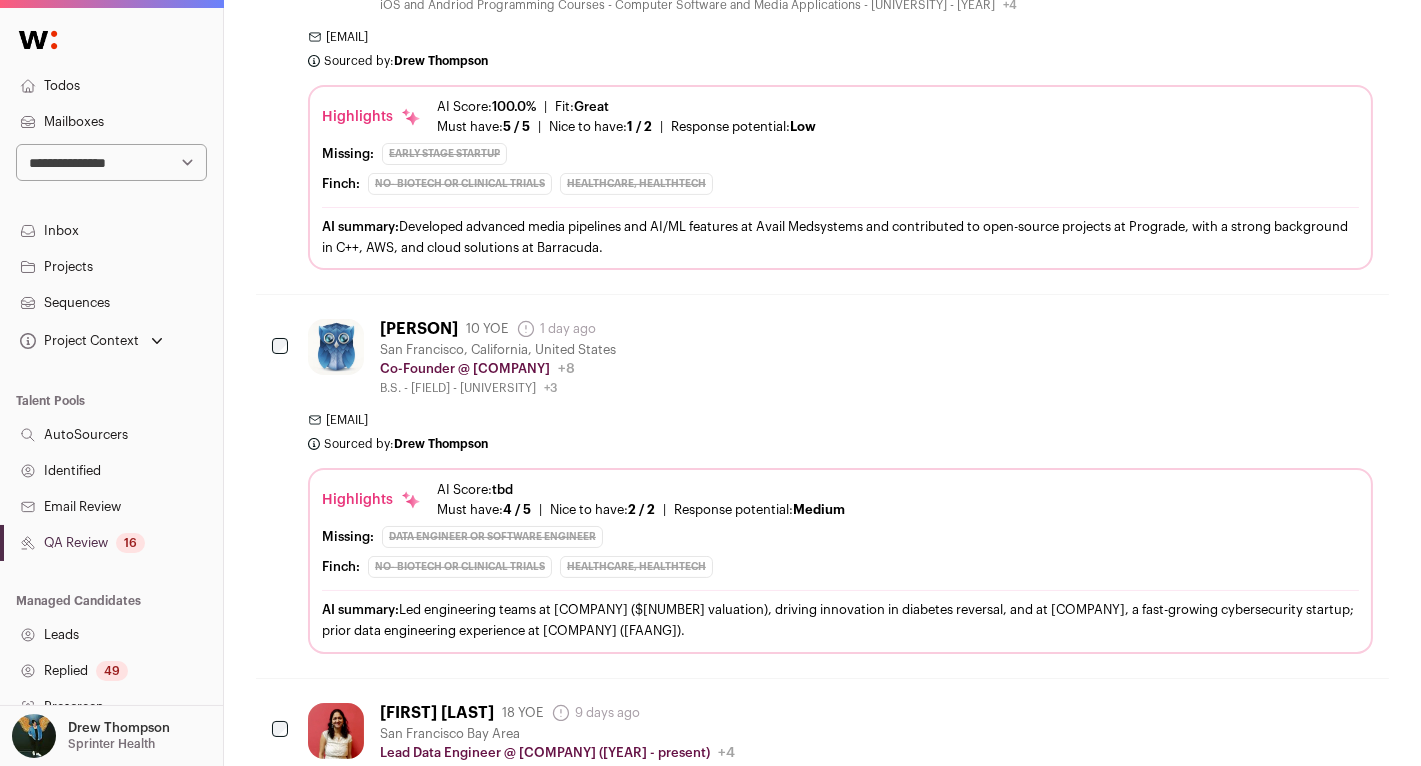 scroll, scrollTop: 753, scrollLeft: 0, axis: vertical 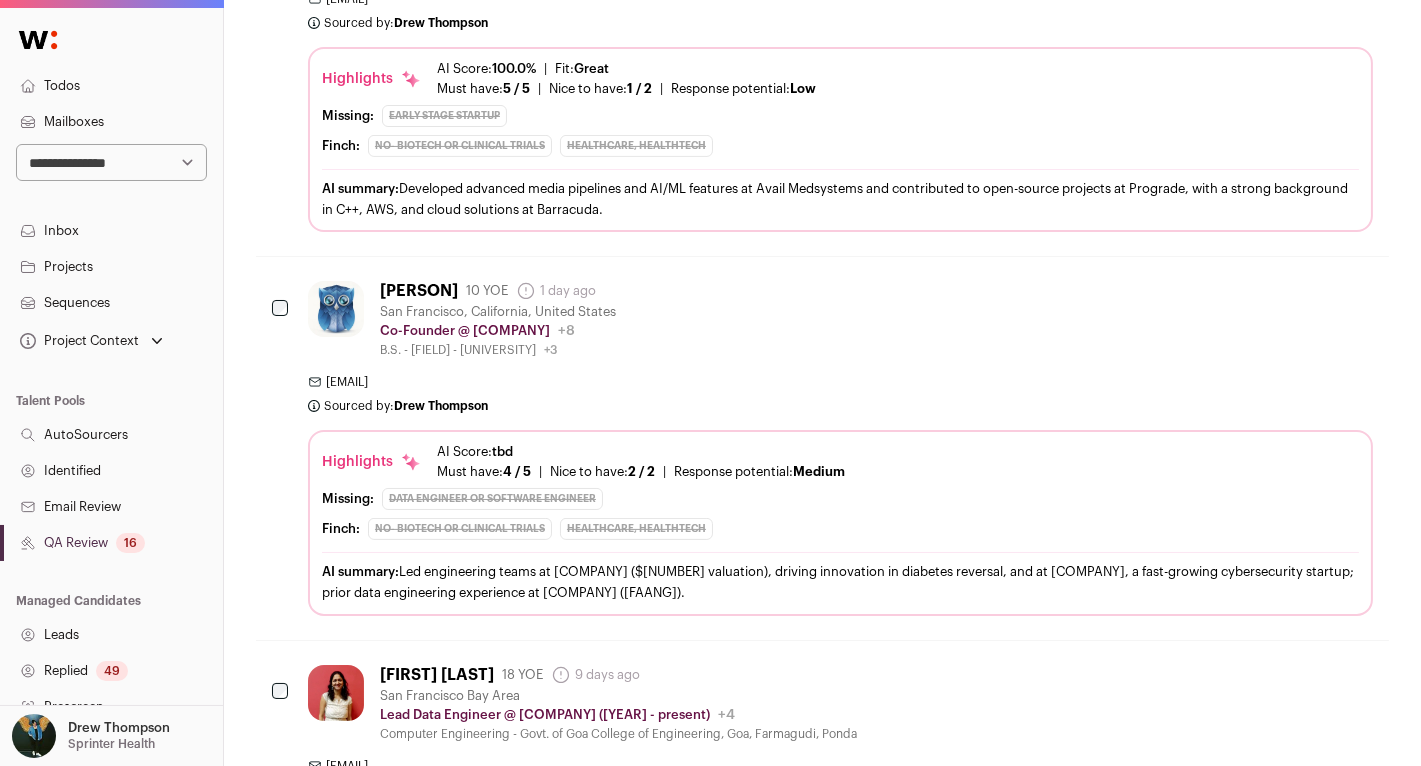 click at bounding box center (1305, 289) 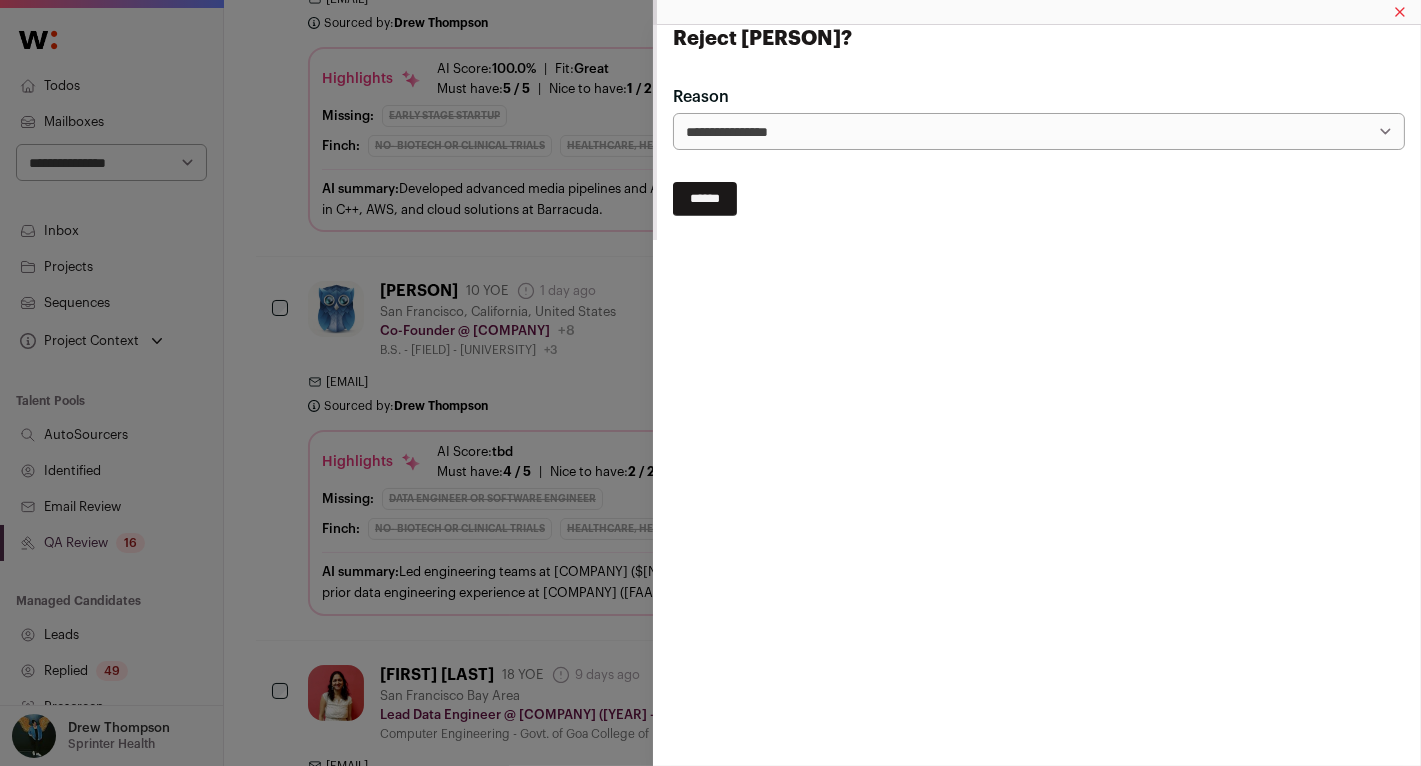 click on "******" at bounding box center [0, 0] 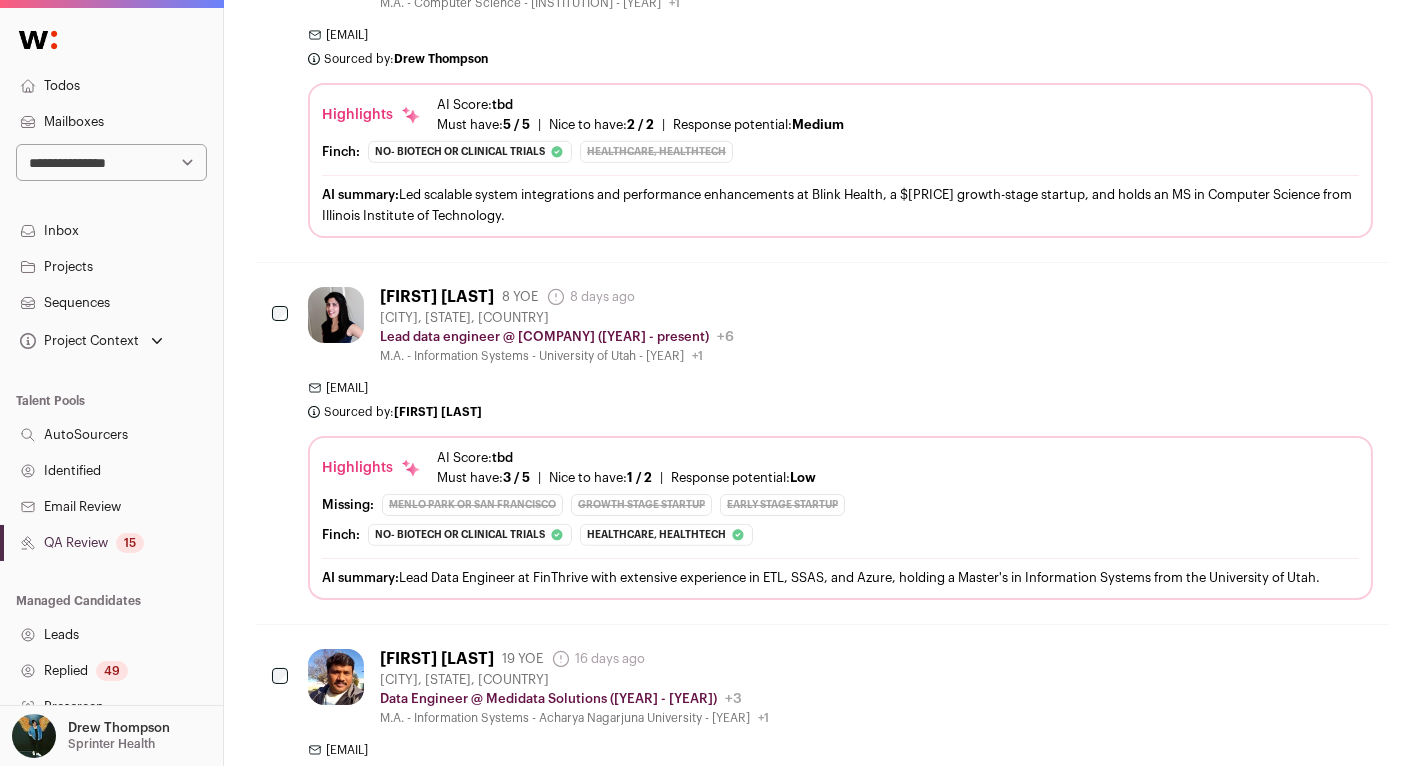 scroll, scrollTop: 2501, scrollLeft: 0, axis: vertical 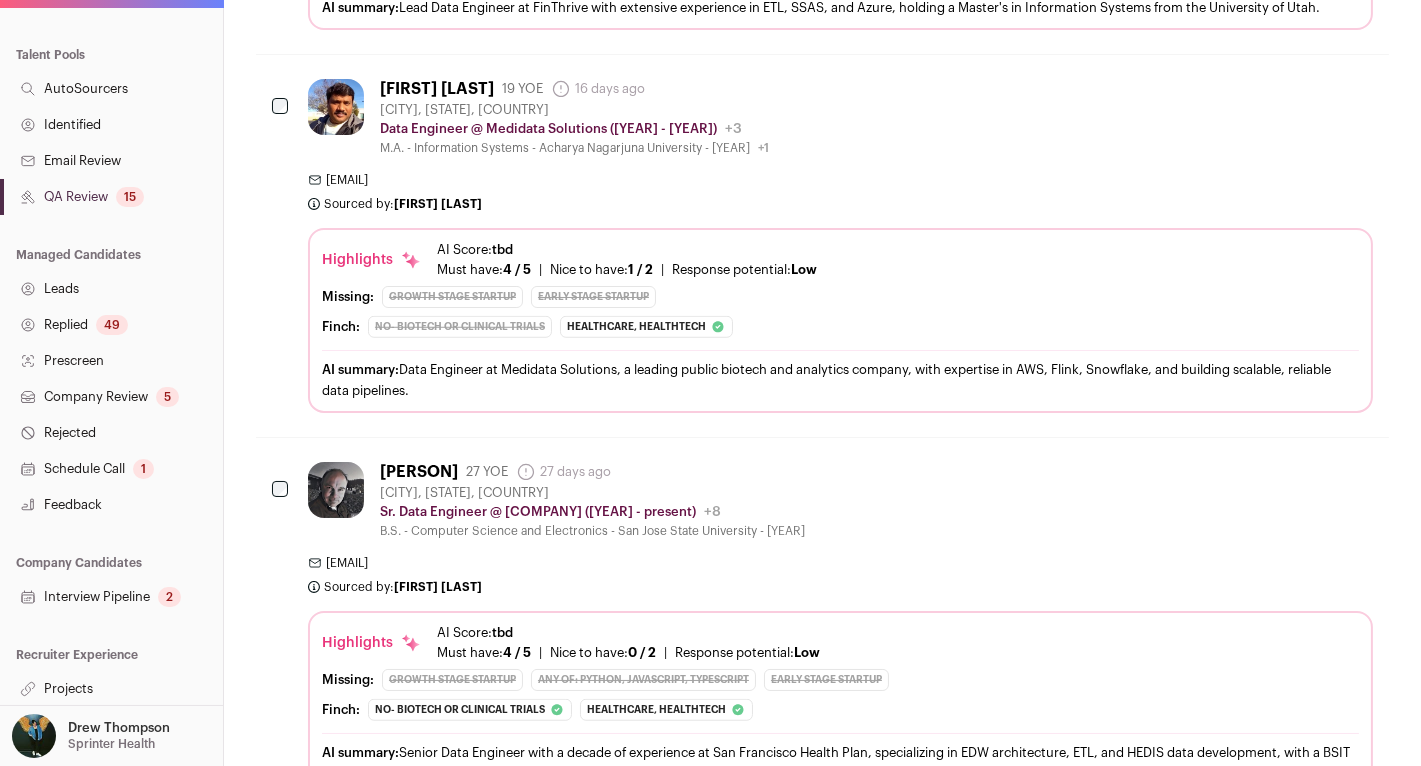 click on "Projects" at bounding box center [111, 689] 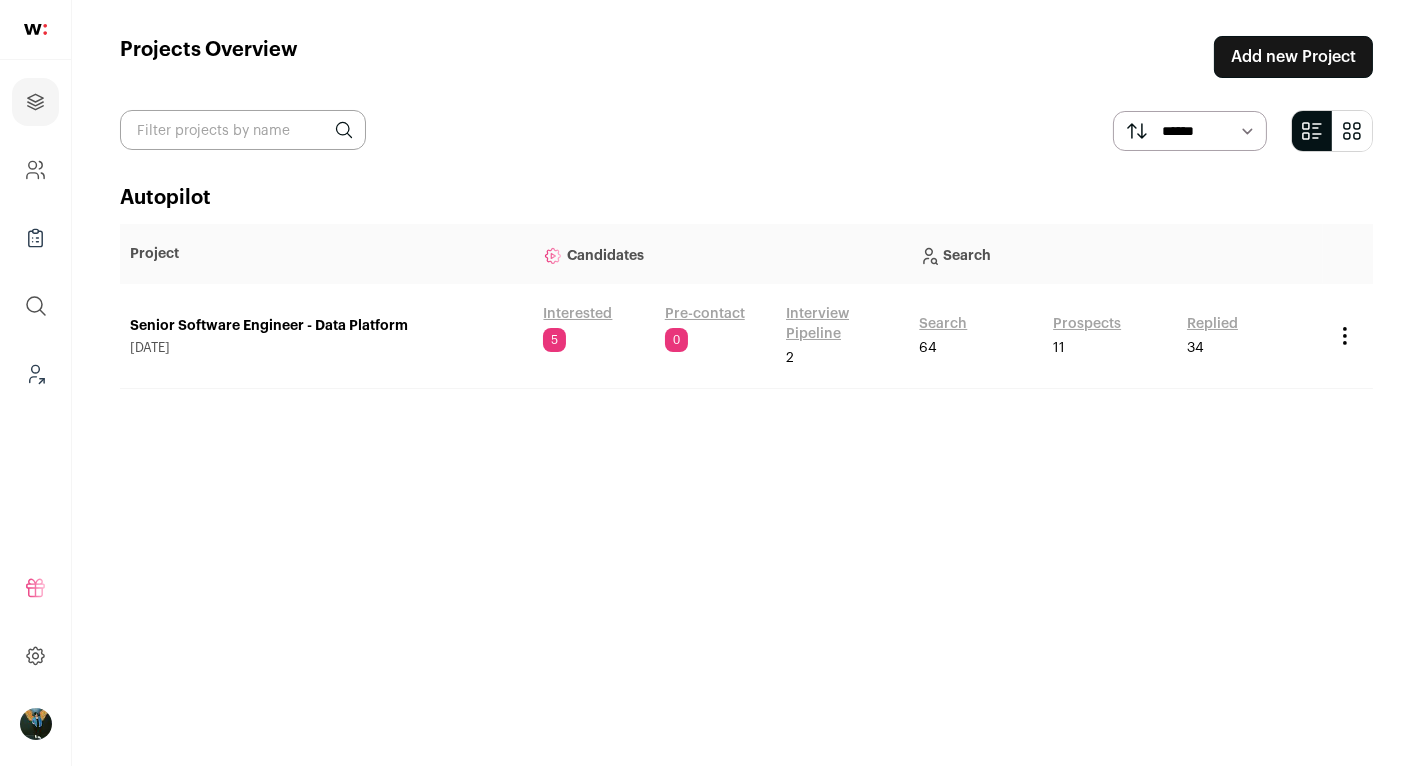scroll, scrollTop: 0, scrollLeft: 0, axis: both 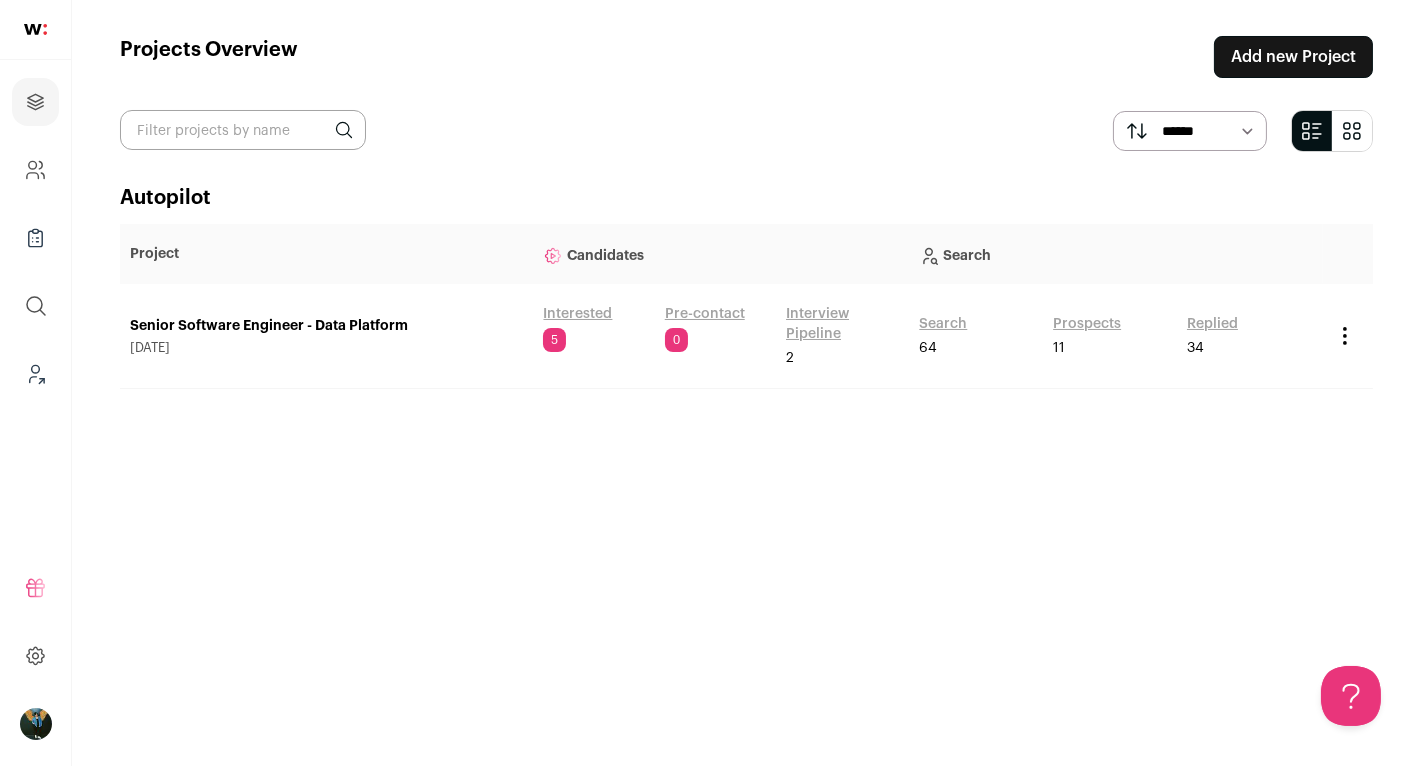 click on "Search" at bounding box center (943, 324) 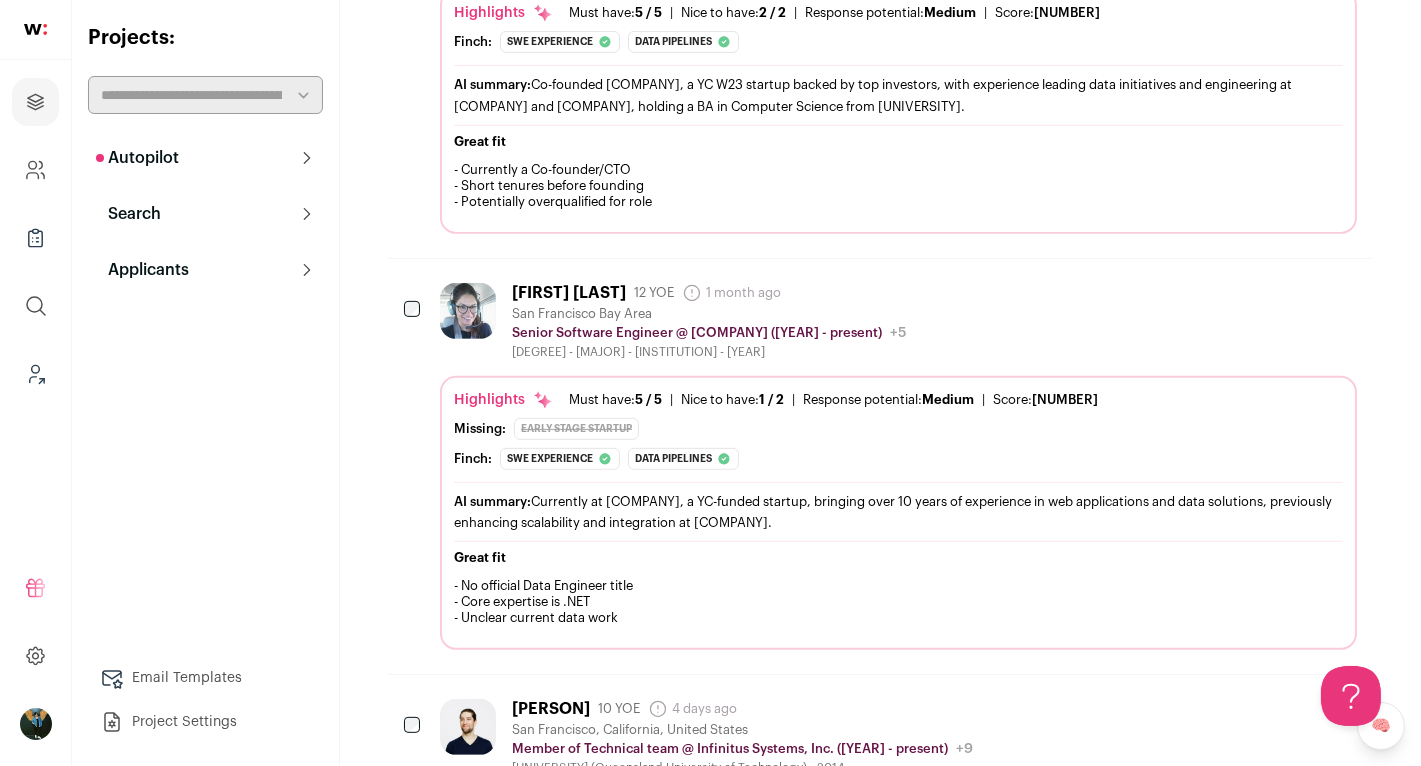 scroll, scrollTop: 1916, scrollLeft: 0, axis: vertical 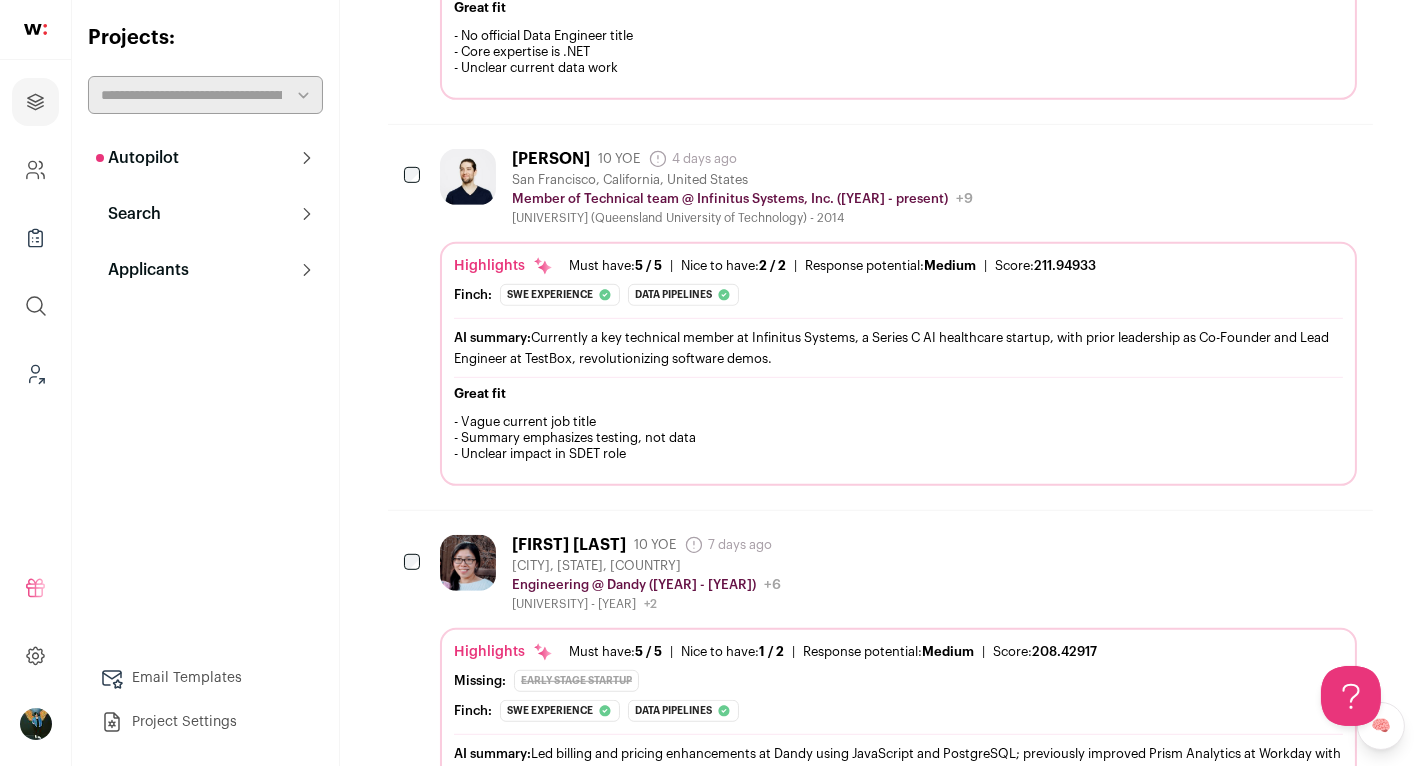 click at bounding box center (1232, 158) 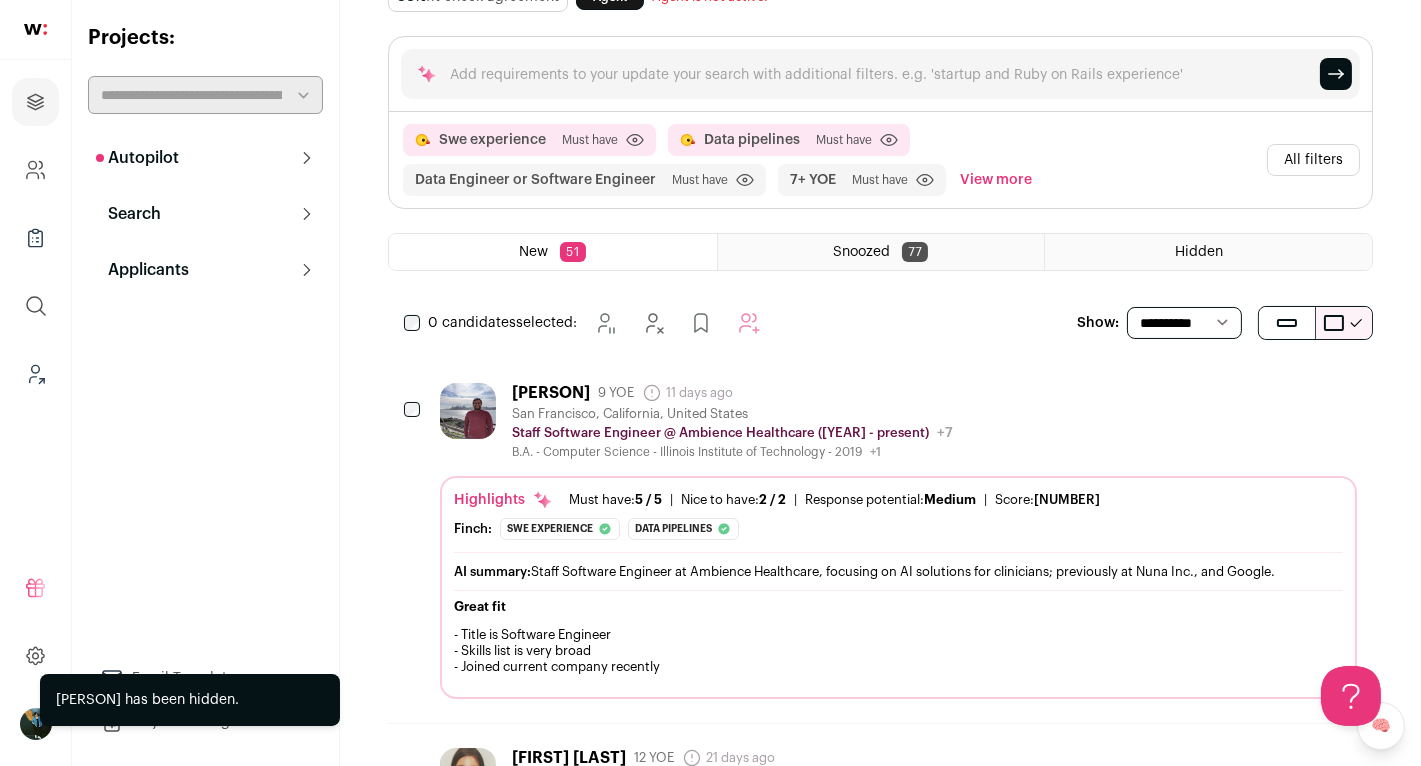 scroll, scrollTop: 0, scrollLeft: 0, axis: both 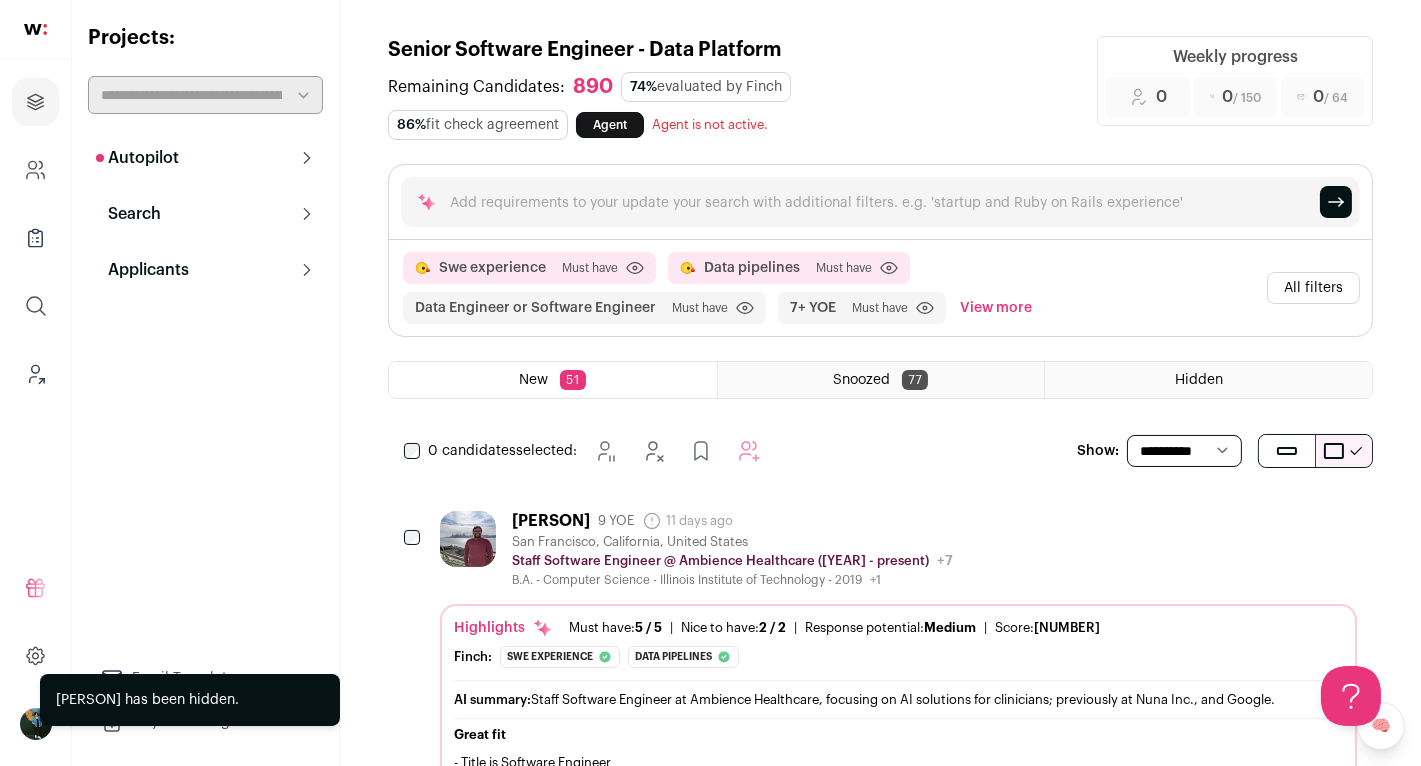 click on "Search" at bounding box center [205, 158] 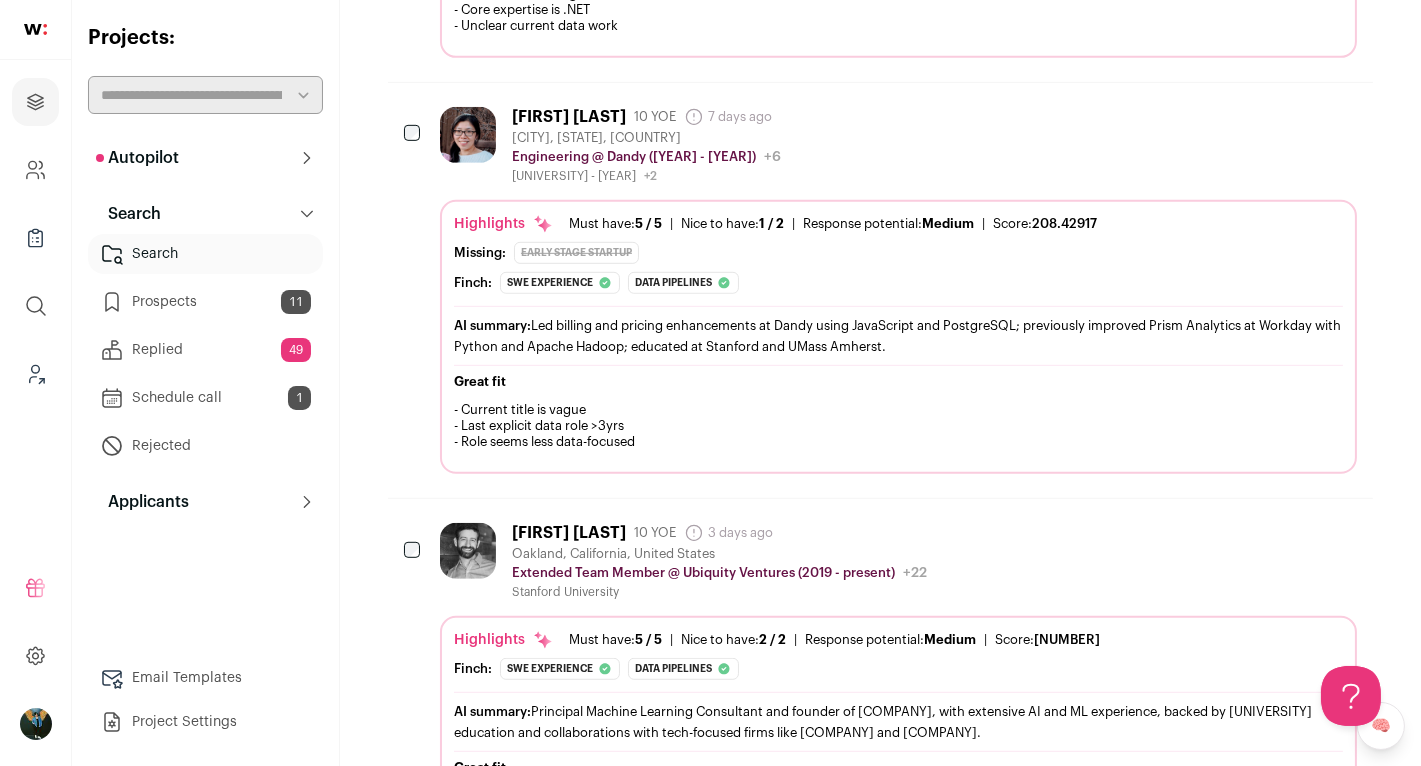 scroll, scrollTop: 2025, scrollLeft: 0, axis: vertical 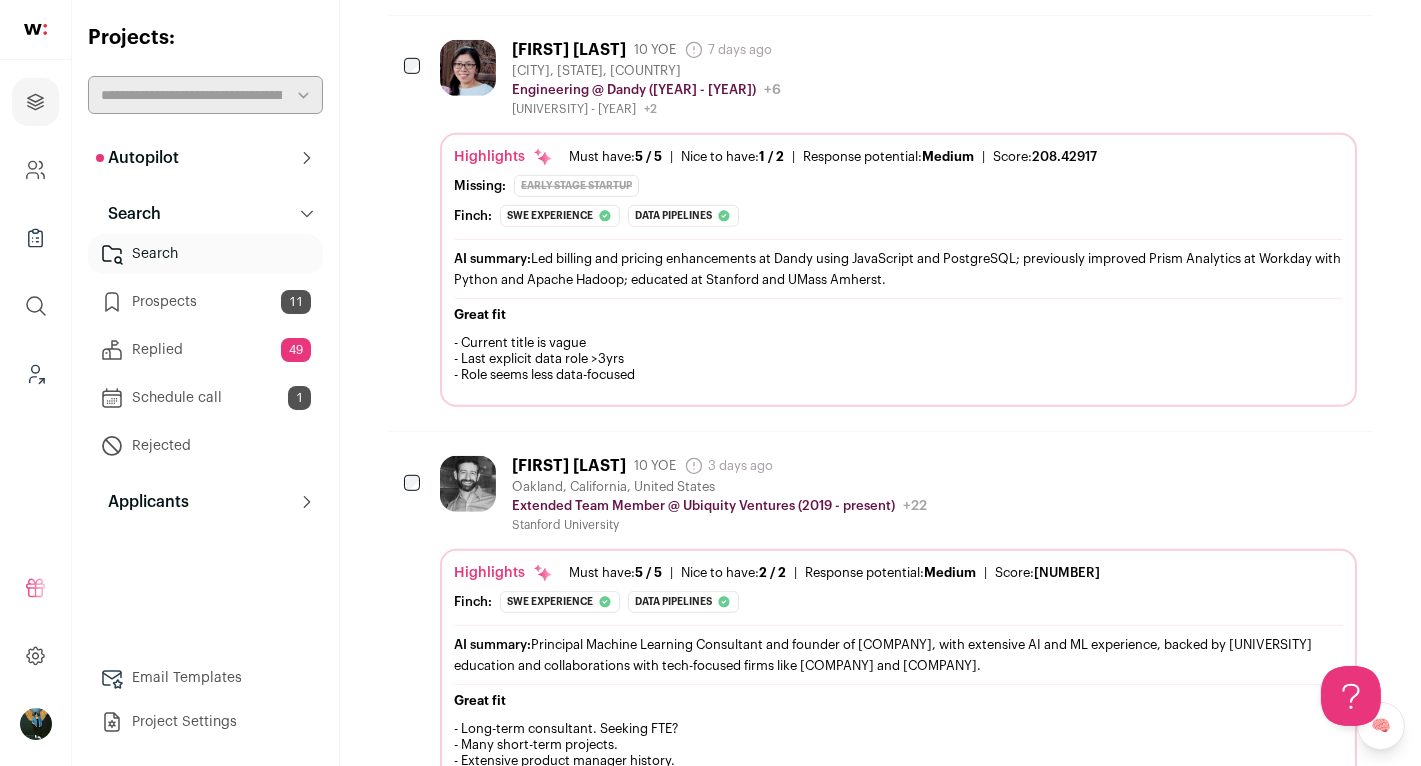 click at bounding box center (1232, 465) 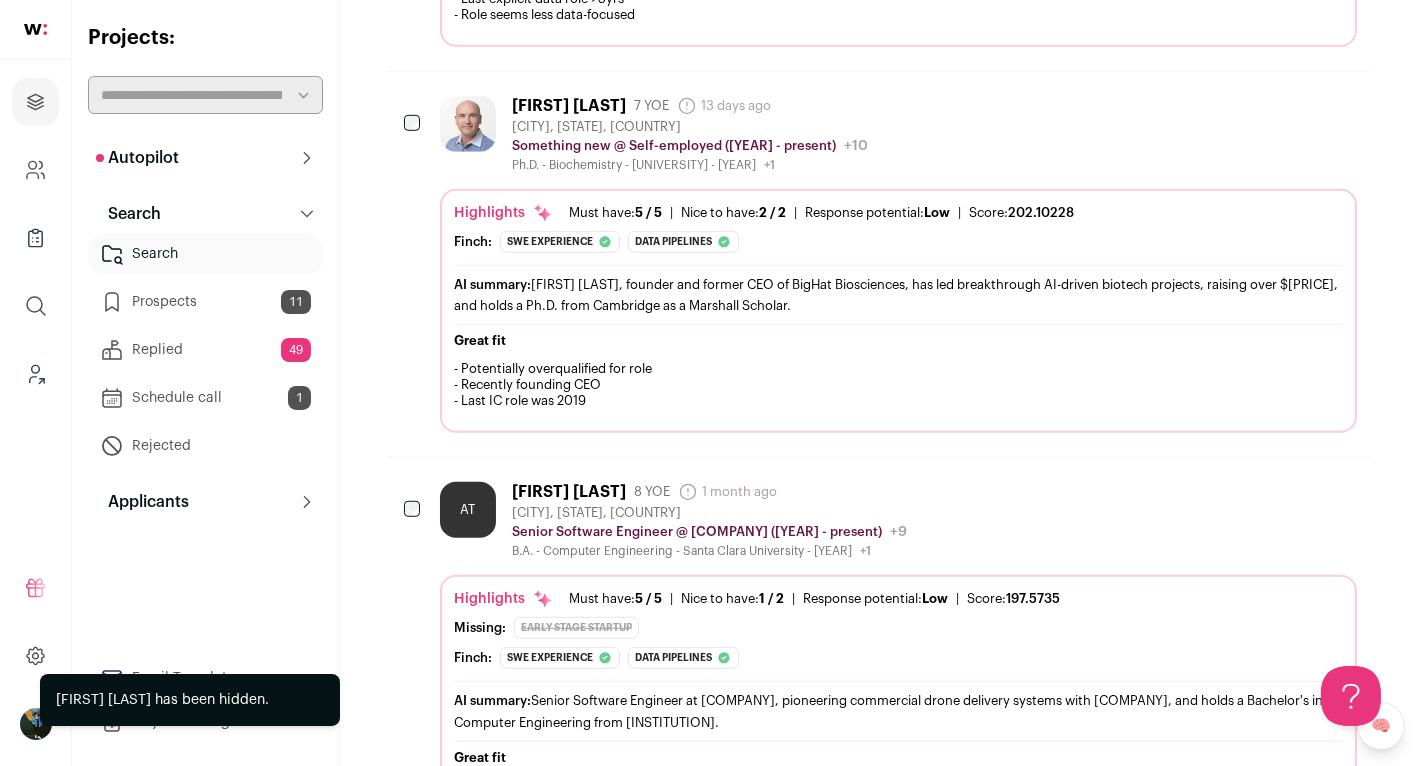 scroll, scrollTop: 2397, scrollLeft: 0, axis: vertical 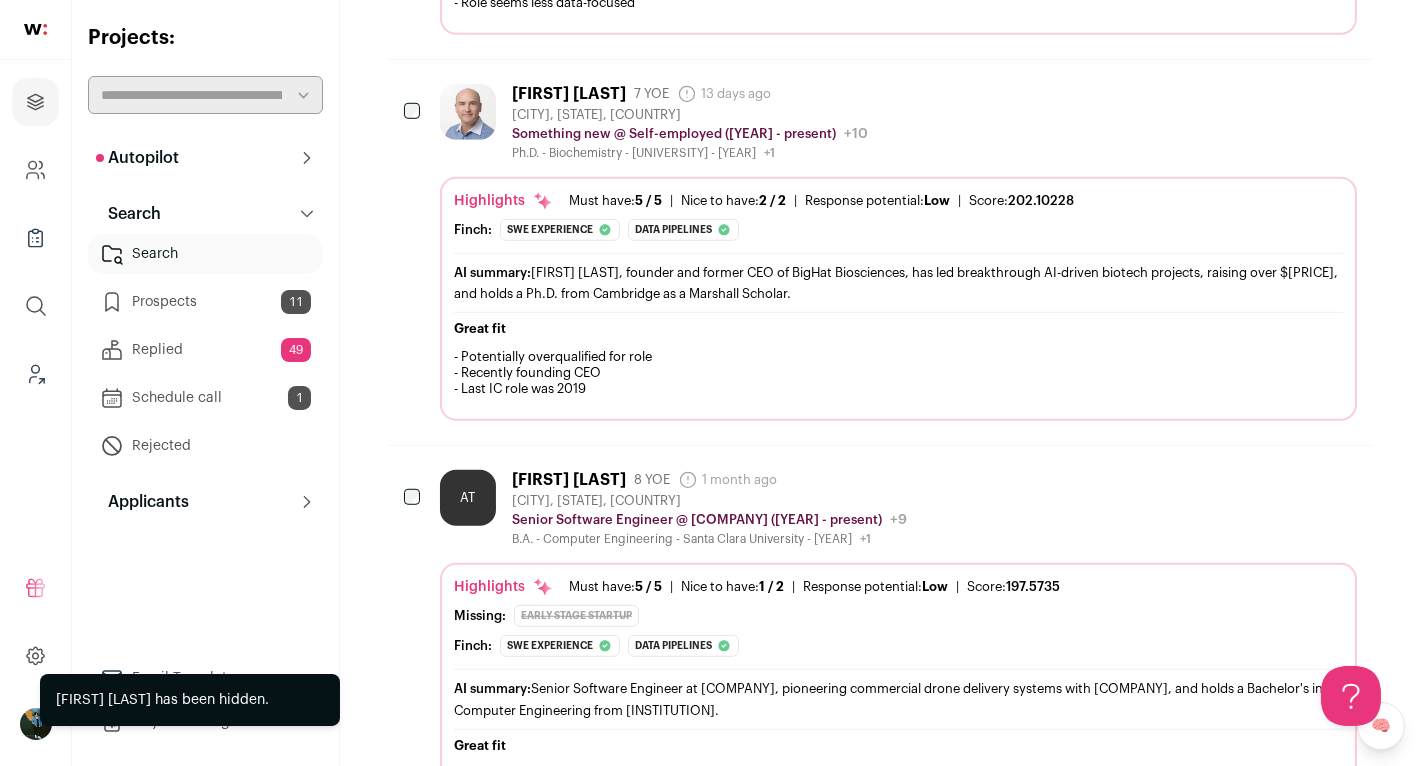 click at bounding box center (1232, 93) 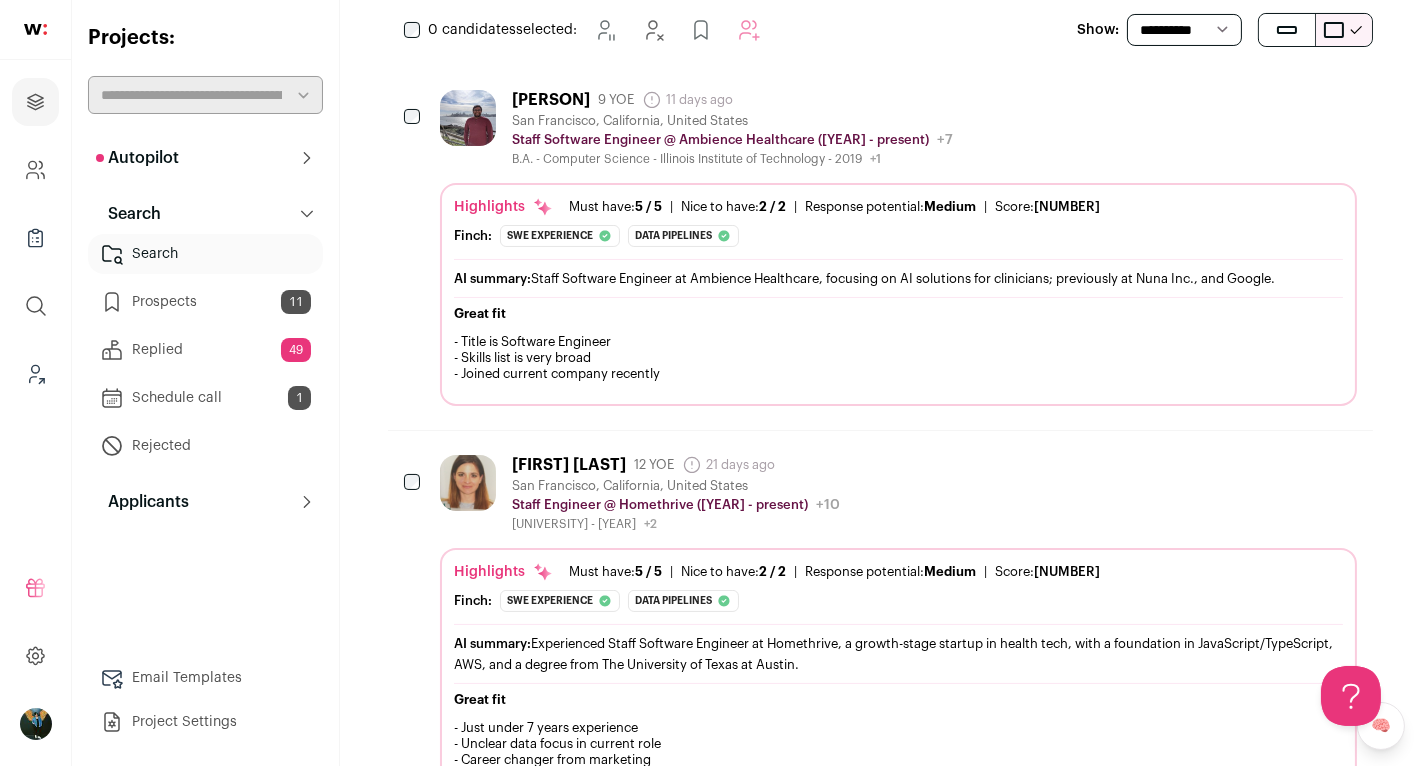 scroll, scrollTop: 353, scrollLeft: 0, axis: vertical 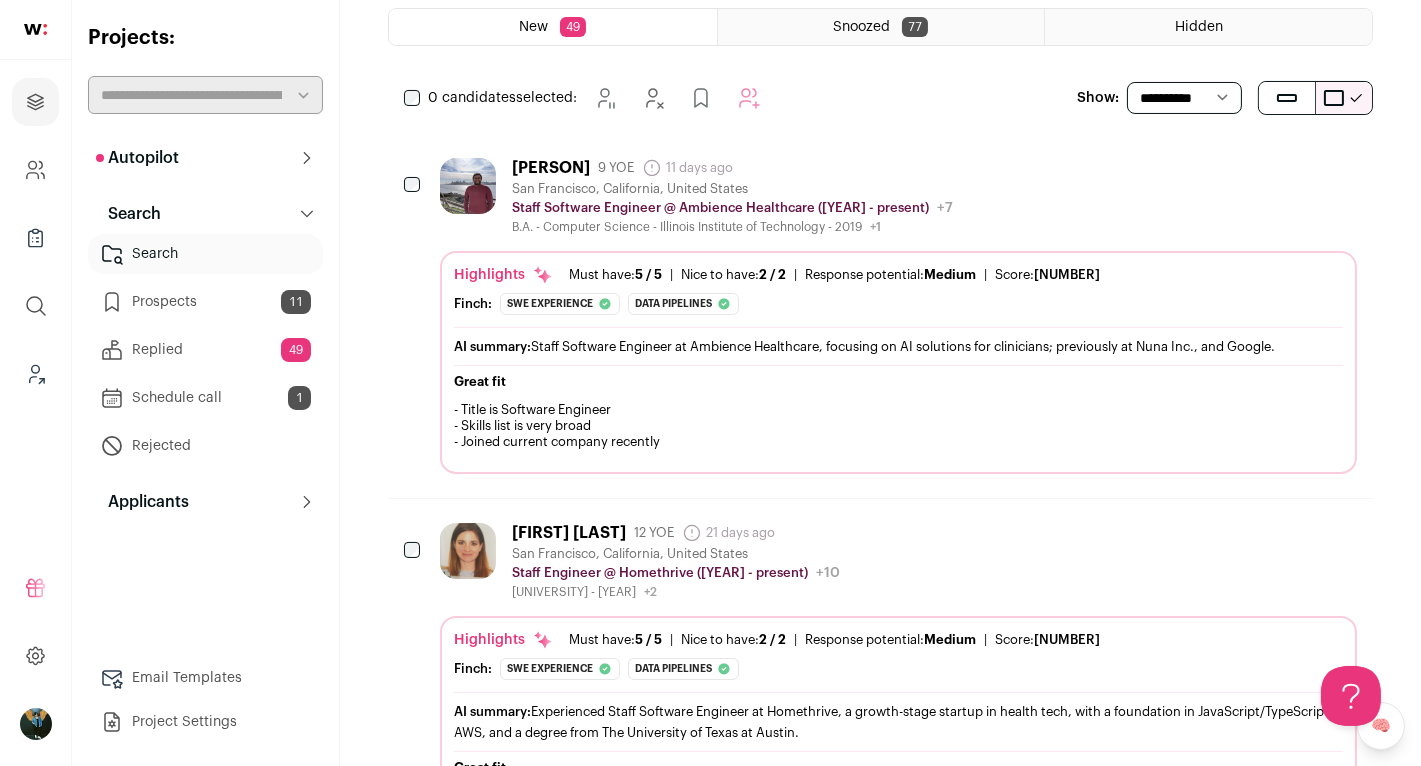 click on "0 candidates
selected:" at bounding box center [586, 98] 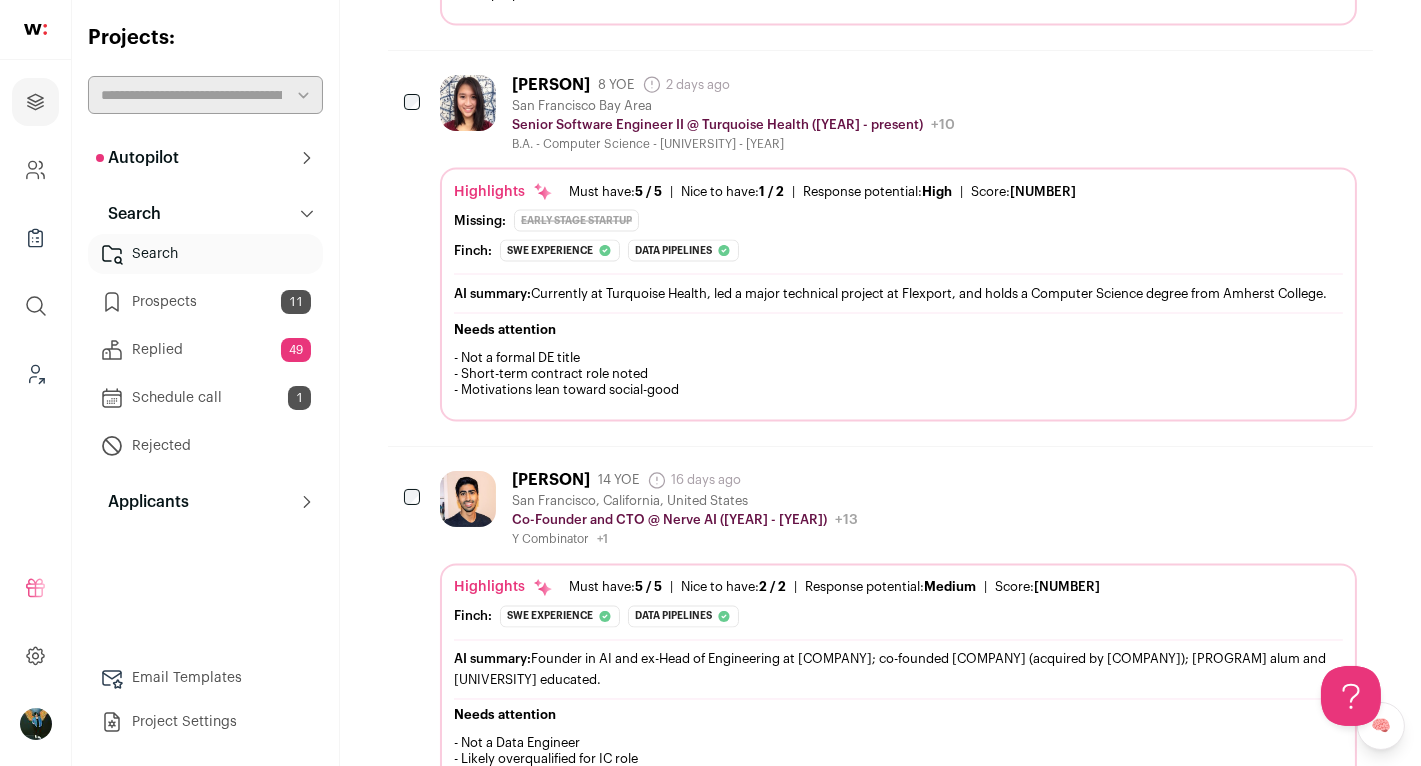 scroll, scrollTop: 5971, scrollLeft: 0, axis: vertical 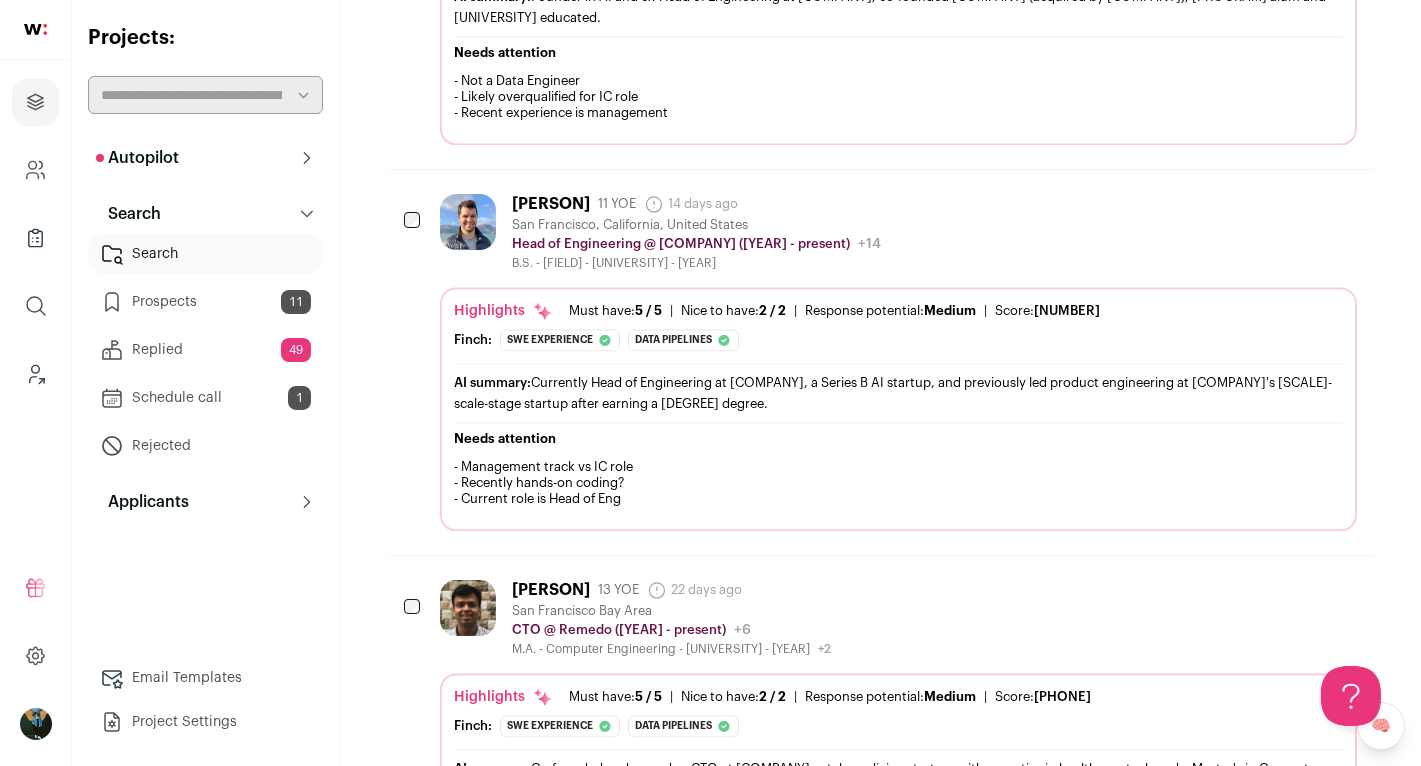 click on "Richeek Arya
13 YOE
22 days ago
Admin only. The last time the profile was updated.
San Francisco Bay Area
CTO @ Remedo
(2017 - present)
Remedo
Public / Private
Private
Valuation
Company size" at bounding box center [880, 748] 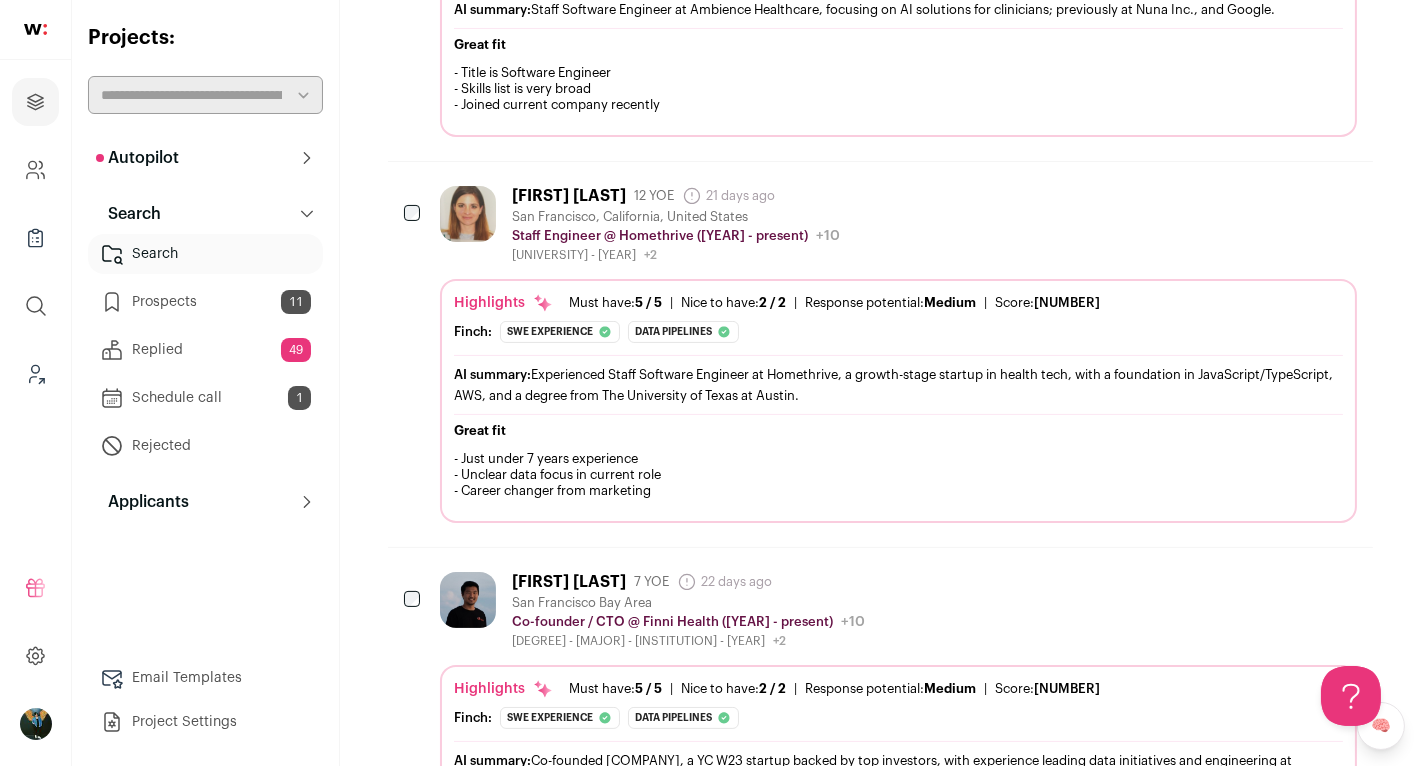 scroll, scrollTop: 0, scrollLeft: 0, axis: both 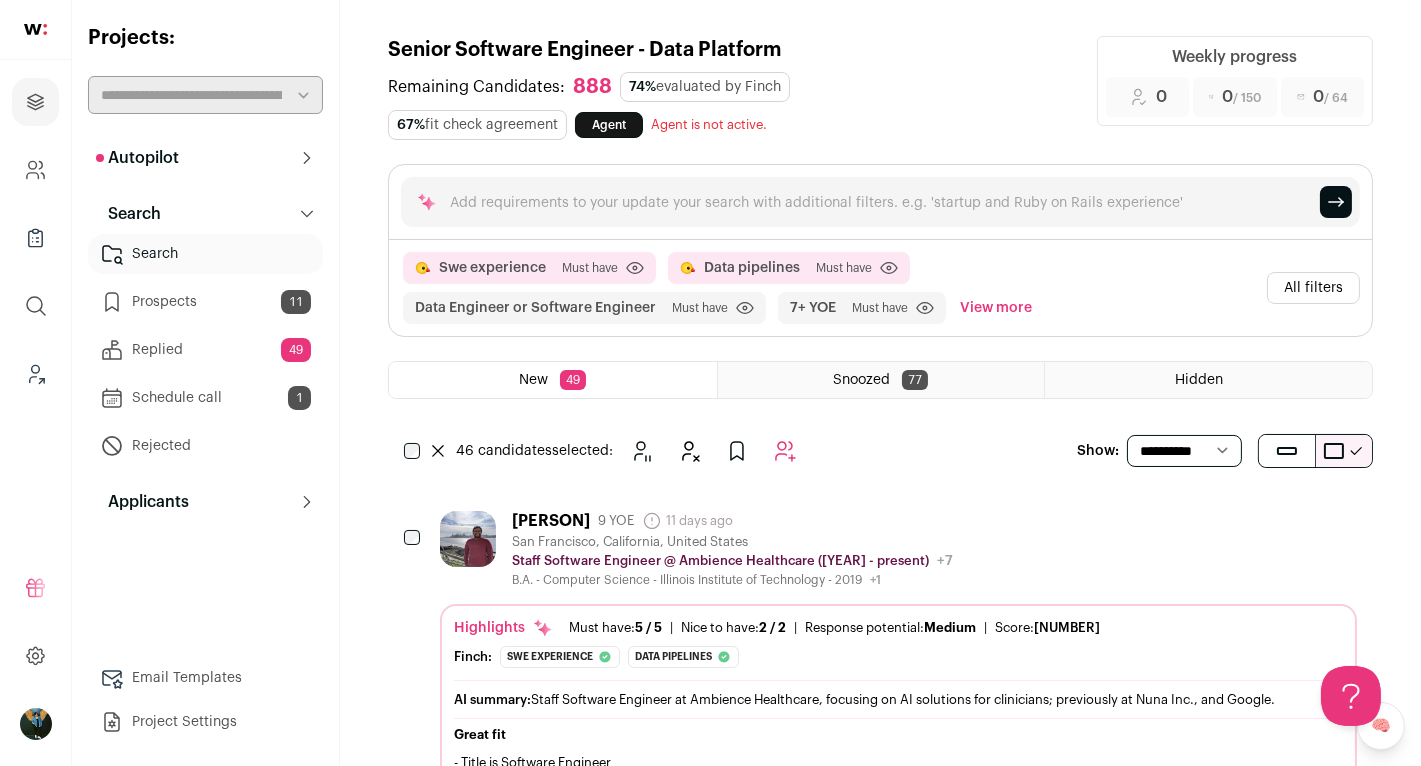 click on "All filters" at bounding box center [1313, 288] 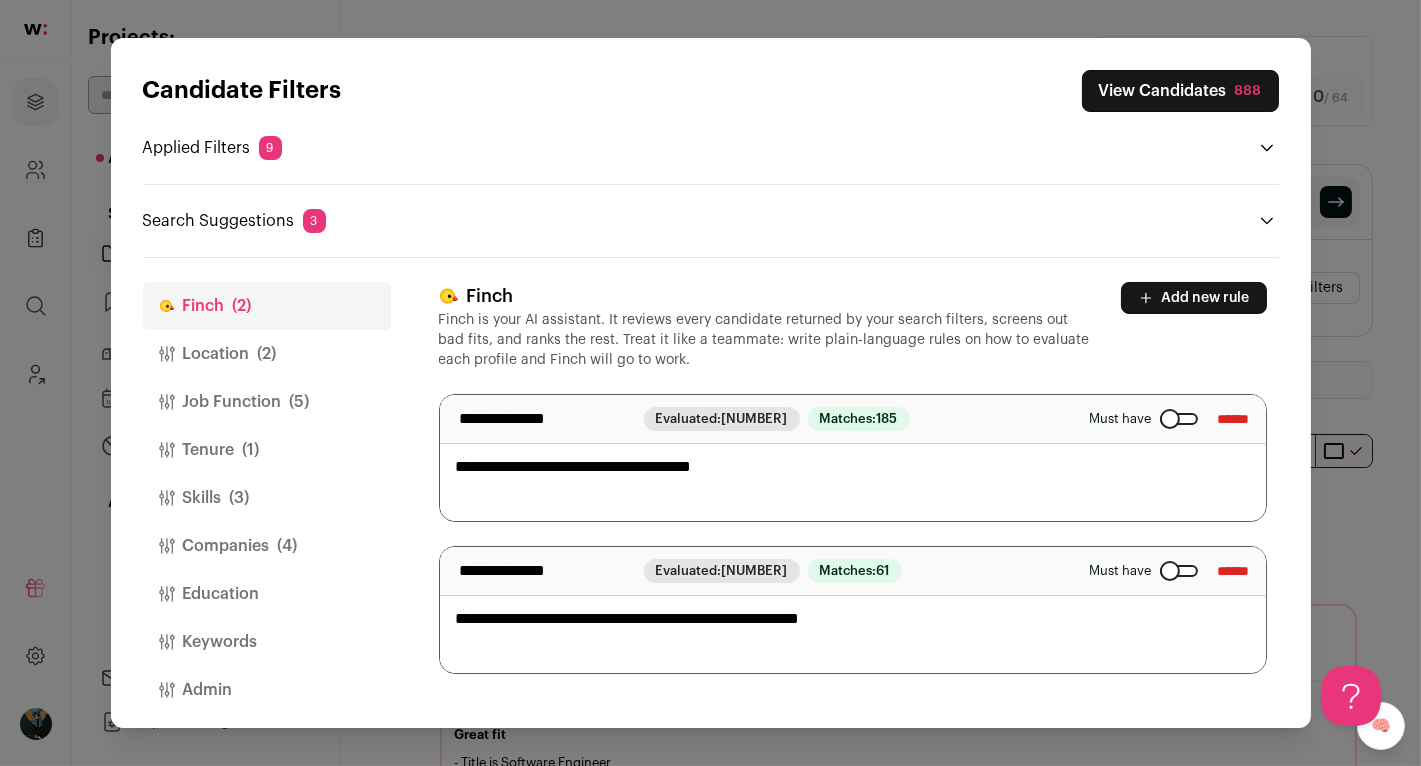 click on "Job Function
(5)" at bounding box center (267, 402) 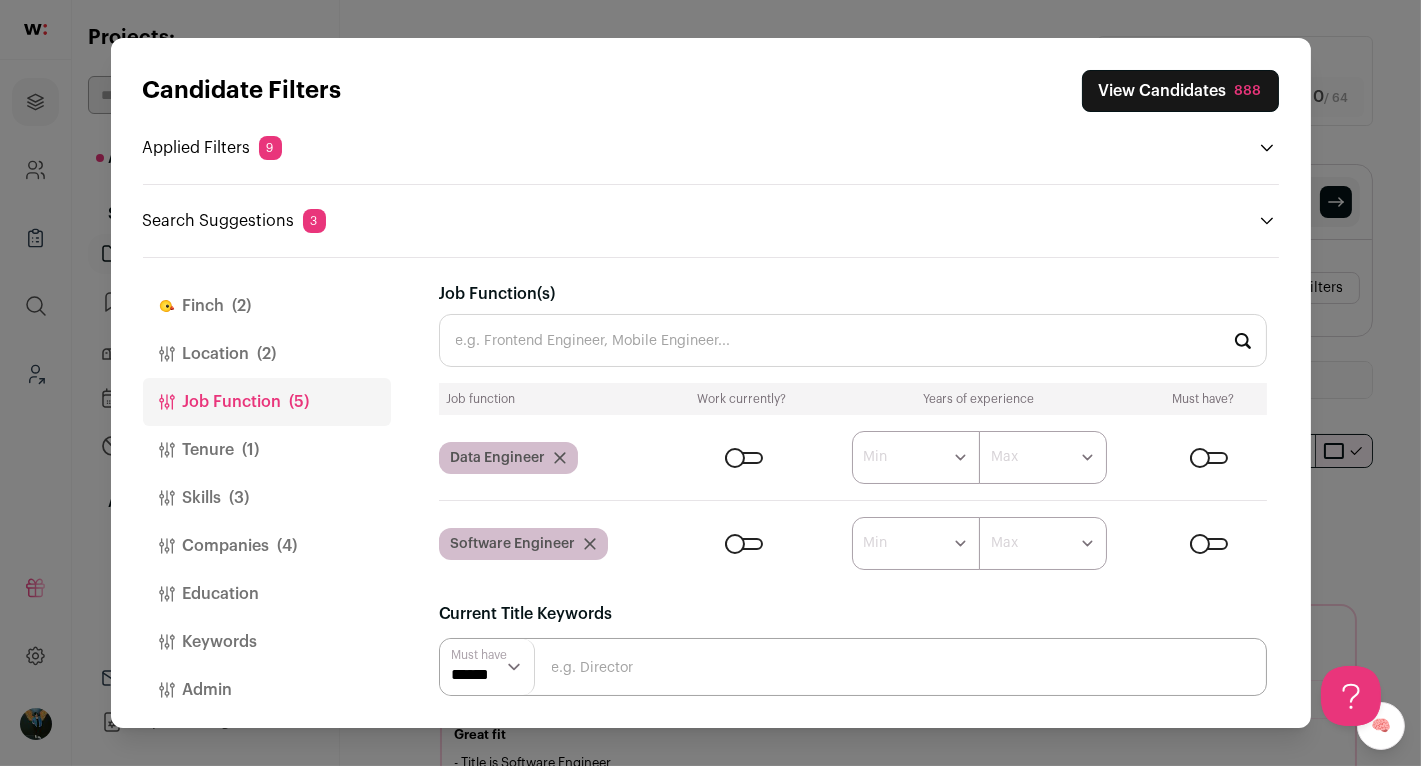 click on "Location
(2)" at bounding box center [267, 354] 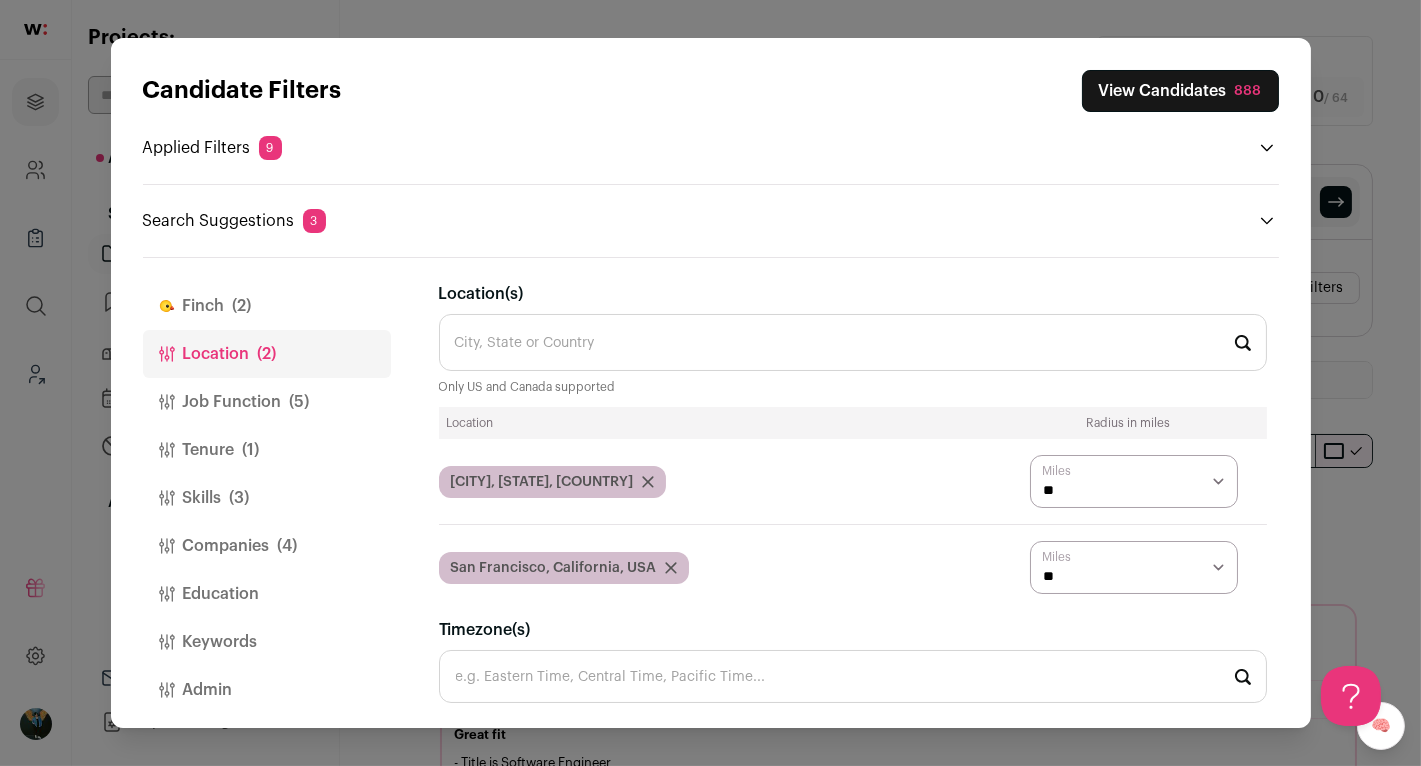 click on "Tenure
(1)" at bounding box center (267, 450) 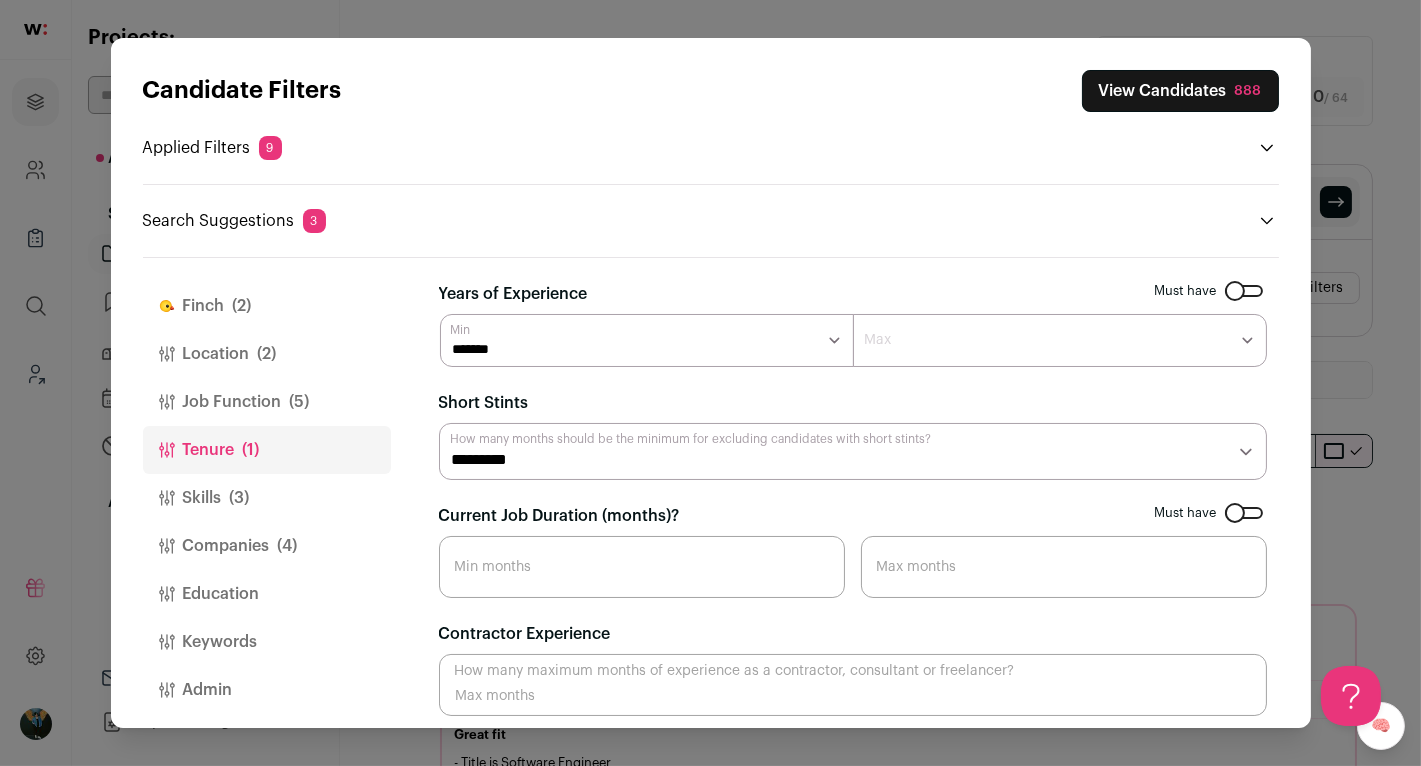 click on "Job Function
(5)" at bounding box center [267, 402] 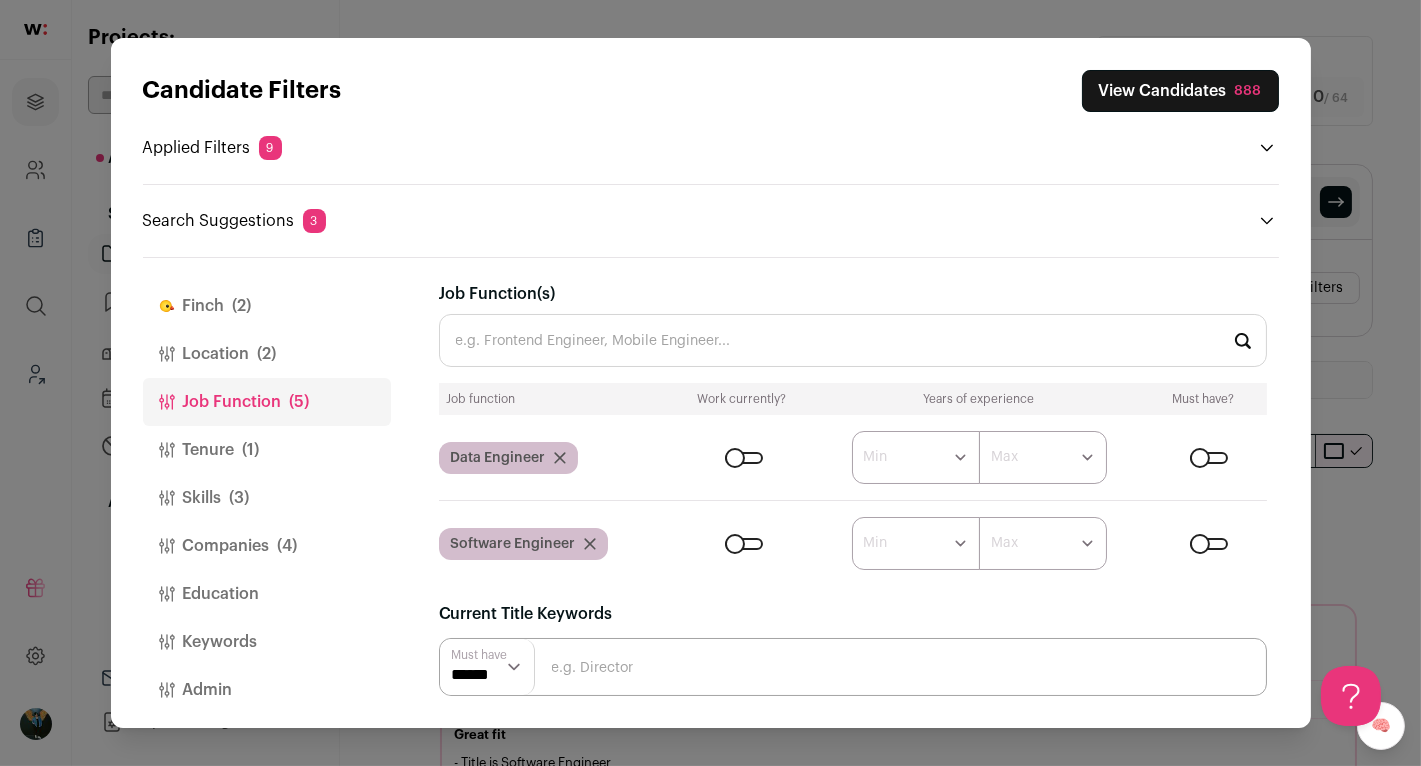 scroll, scrollTop: 165, scrollLeft: 0, axis: vertical 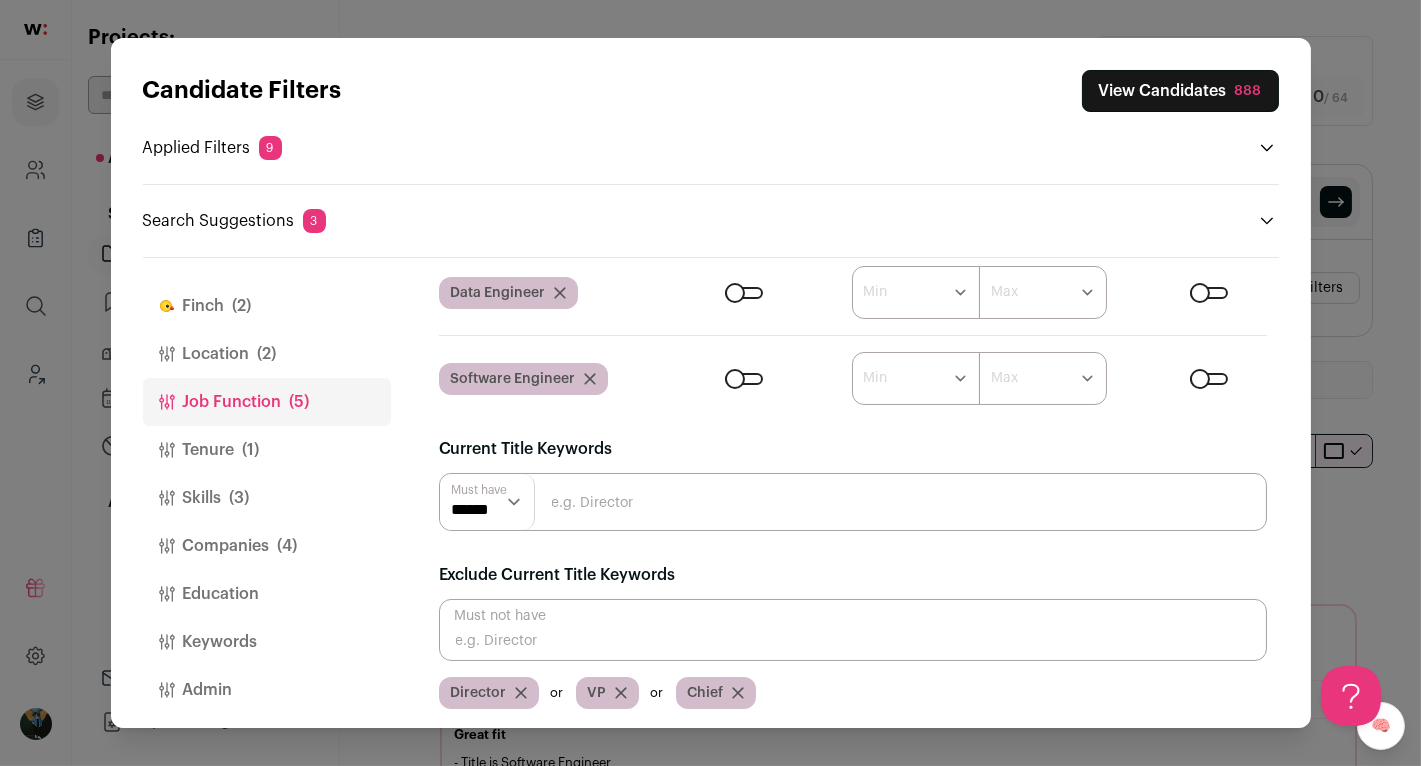 click at bounding box center [853, 630] 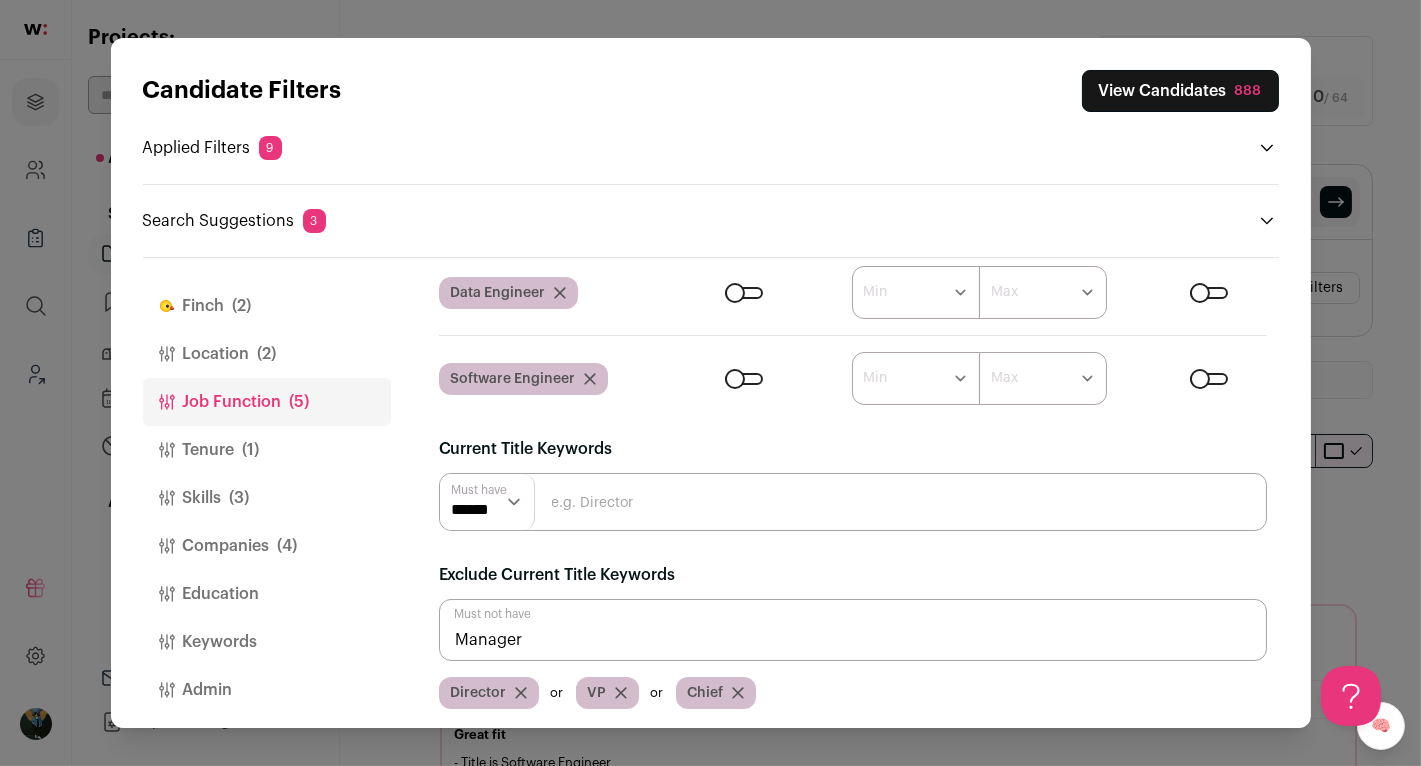 type on "Manager" 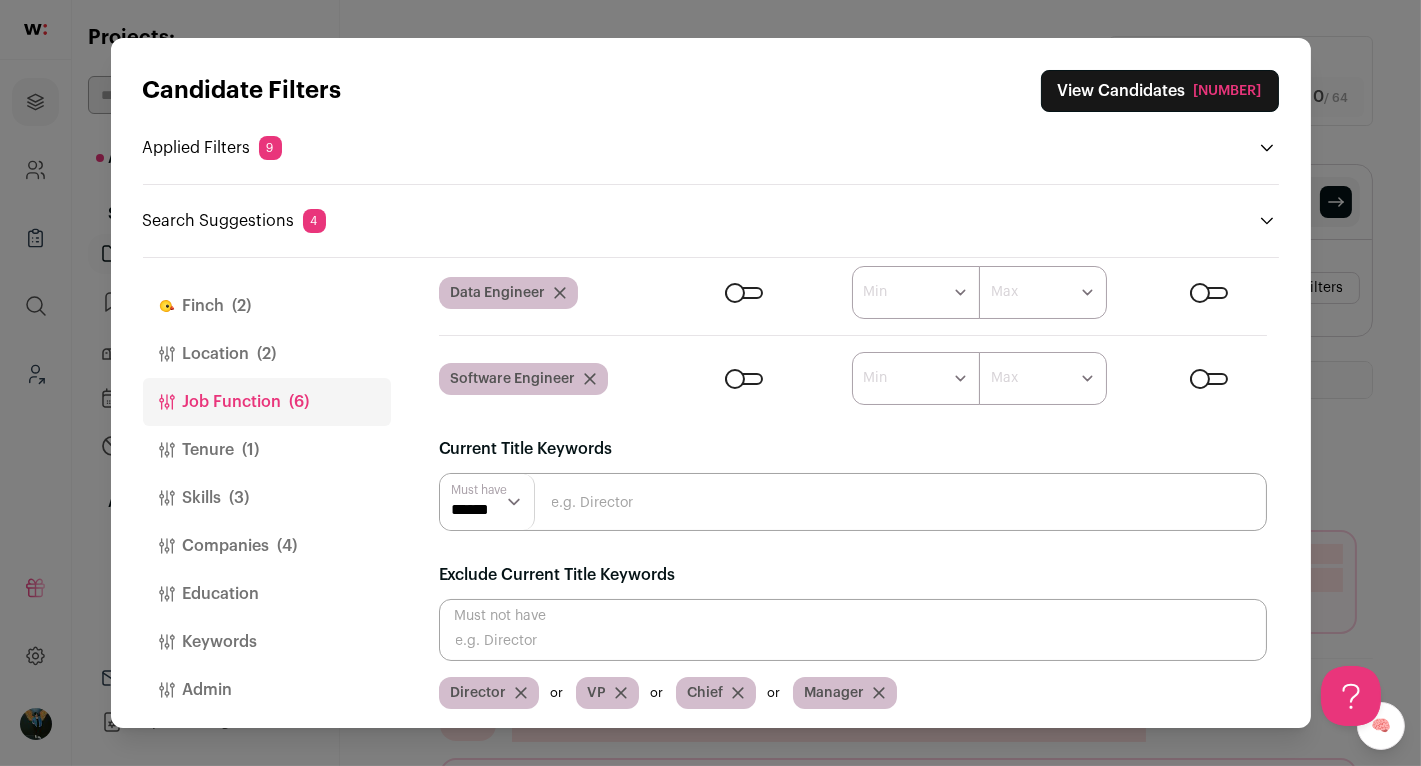click at bounding box center (853, 630) 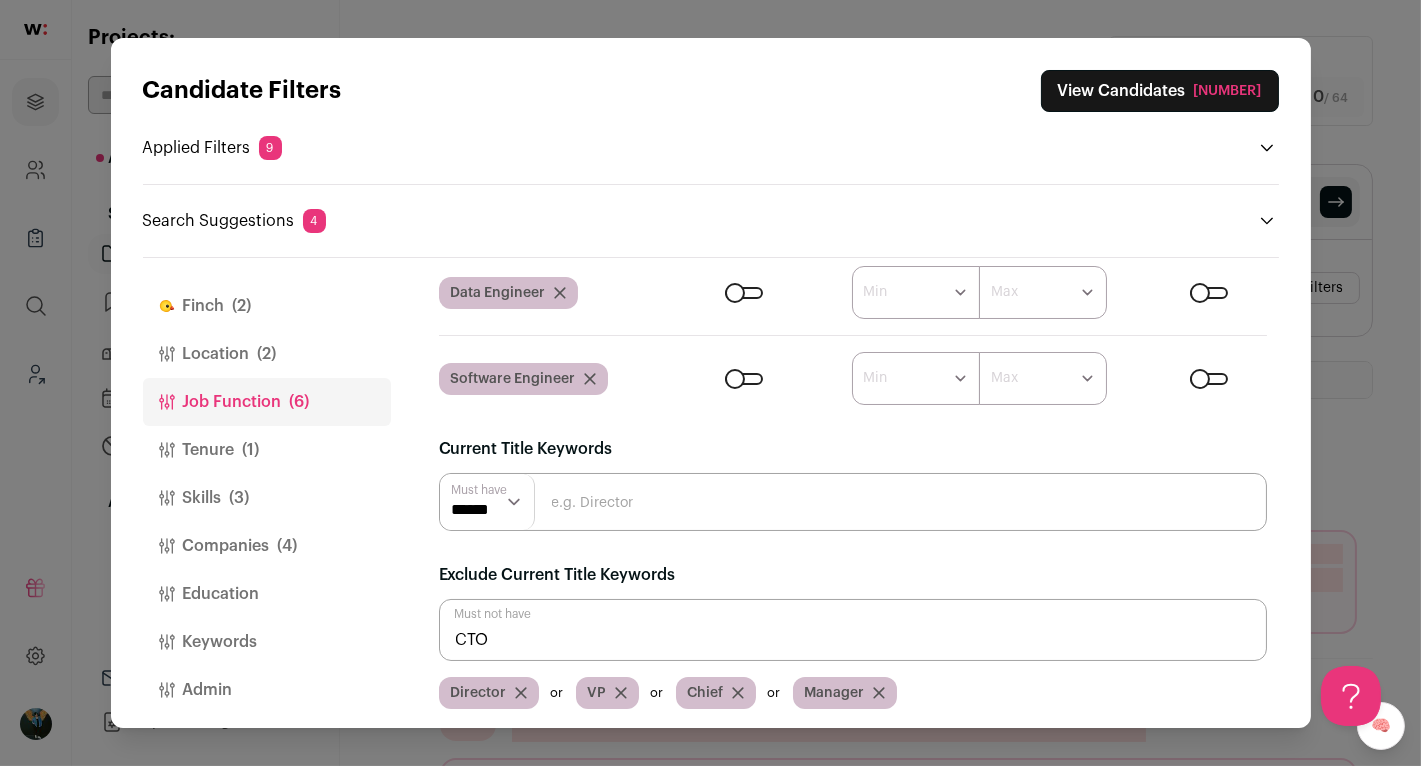 type on "CTO" 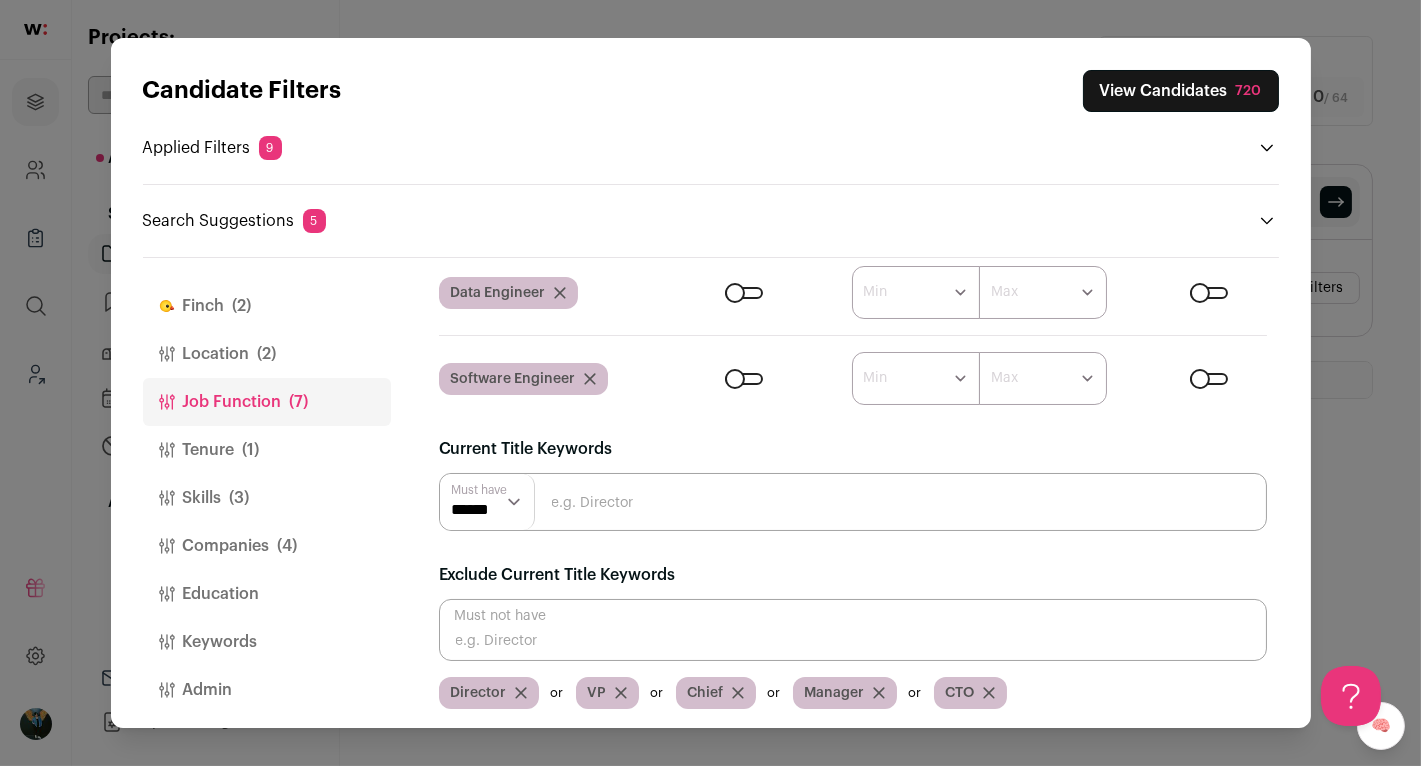scroll, scrollTop: 0, scrollLeft: 0, axis: both 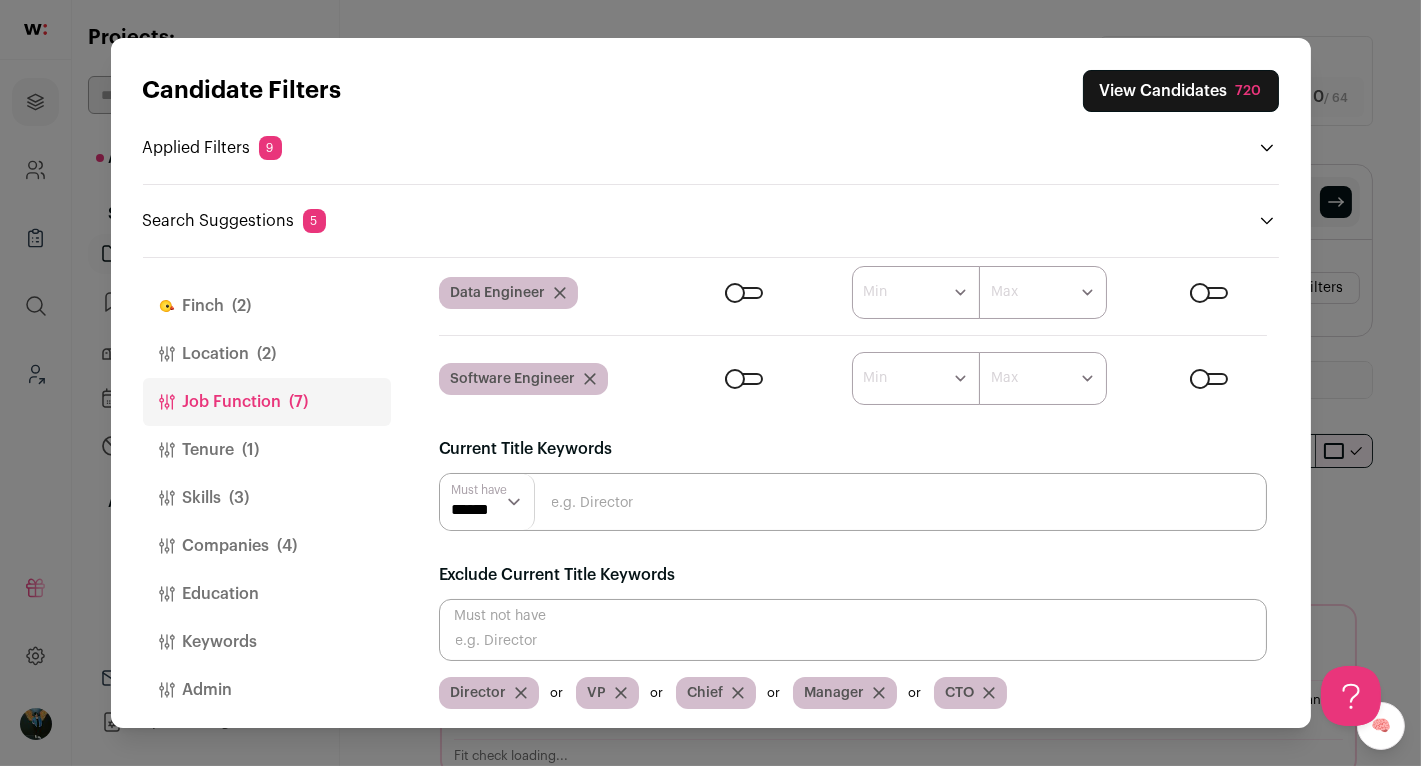 click at bounding box center (853, 630) 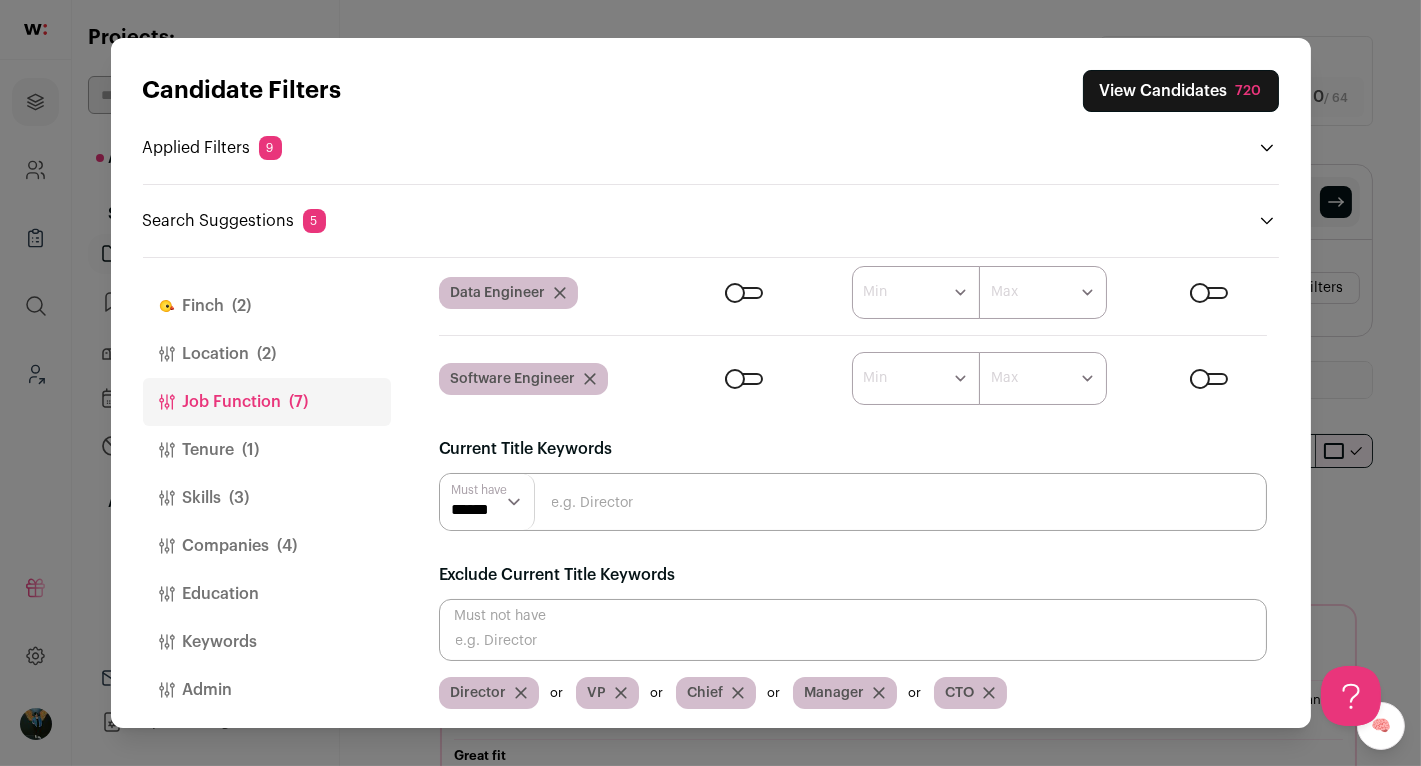 scroll, scrollTop: 0, scrollLeft: 0, axis: both 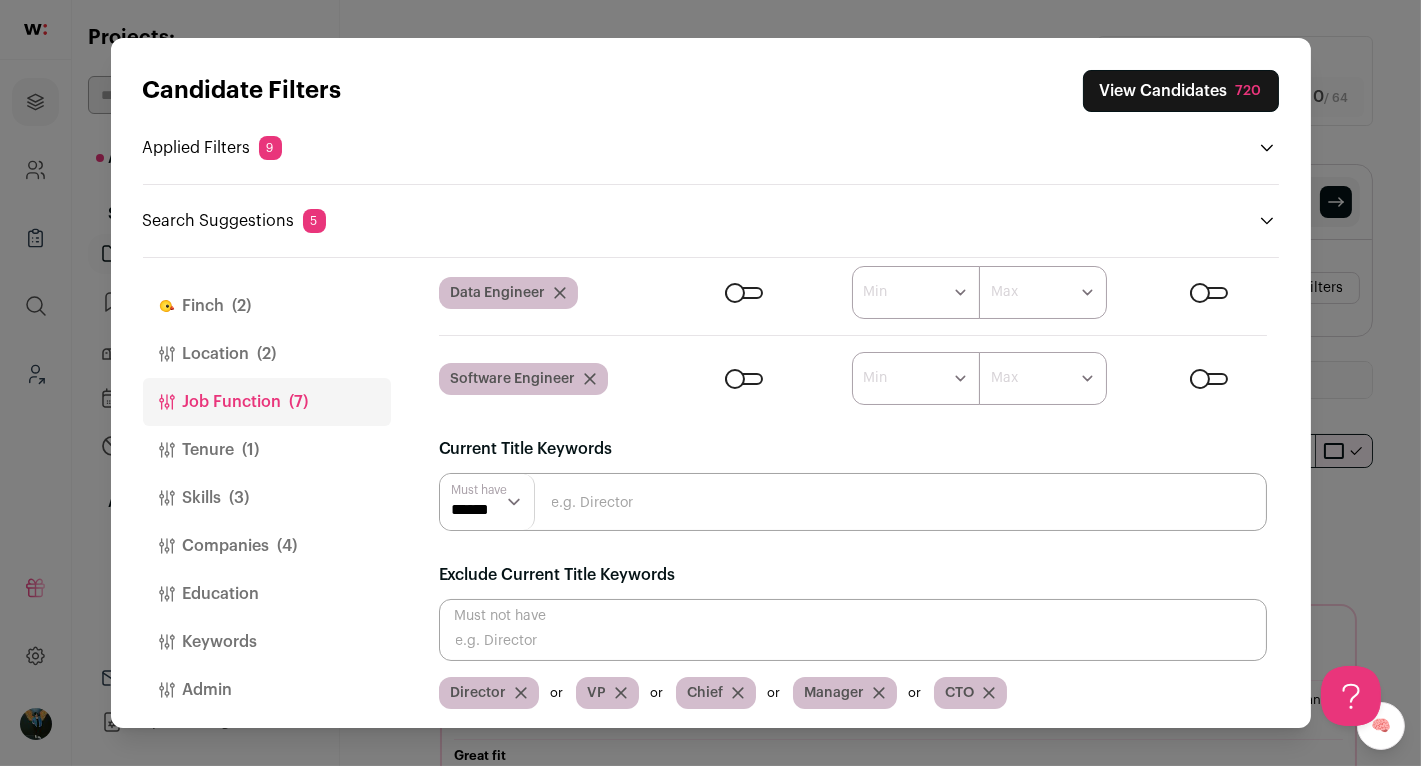 click on "Candidate Filters
View Candidates
720
Applied Filters
9
Swe experience or Data pipelines
Must have
Data Engineer or Software Engineer
Must have
Menlo Park or San Francisco
Must have
7+ YOE
Must have
Any of: Python, JavaScript, TypeScript
Nice to have" at bounding box center (710, 383) 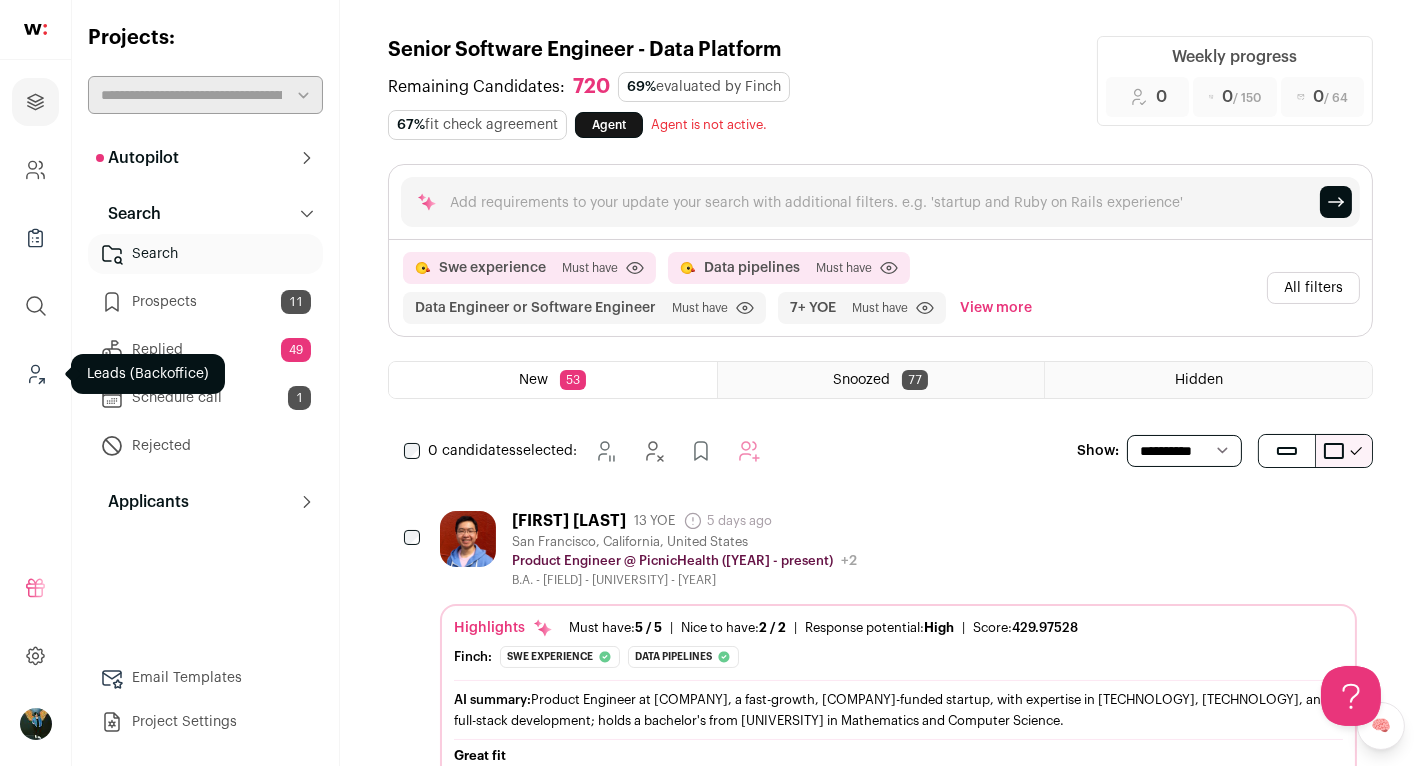 click at bounding box center [35, 374] 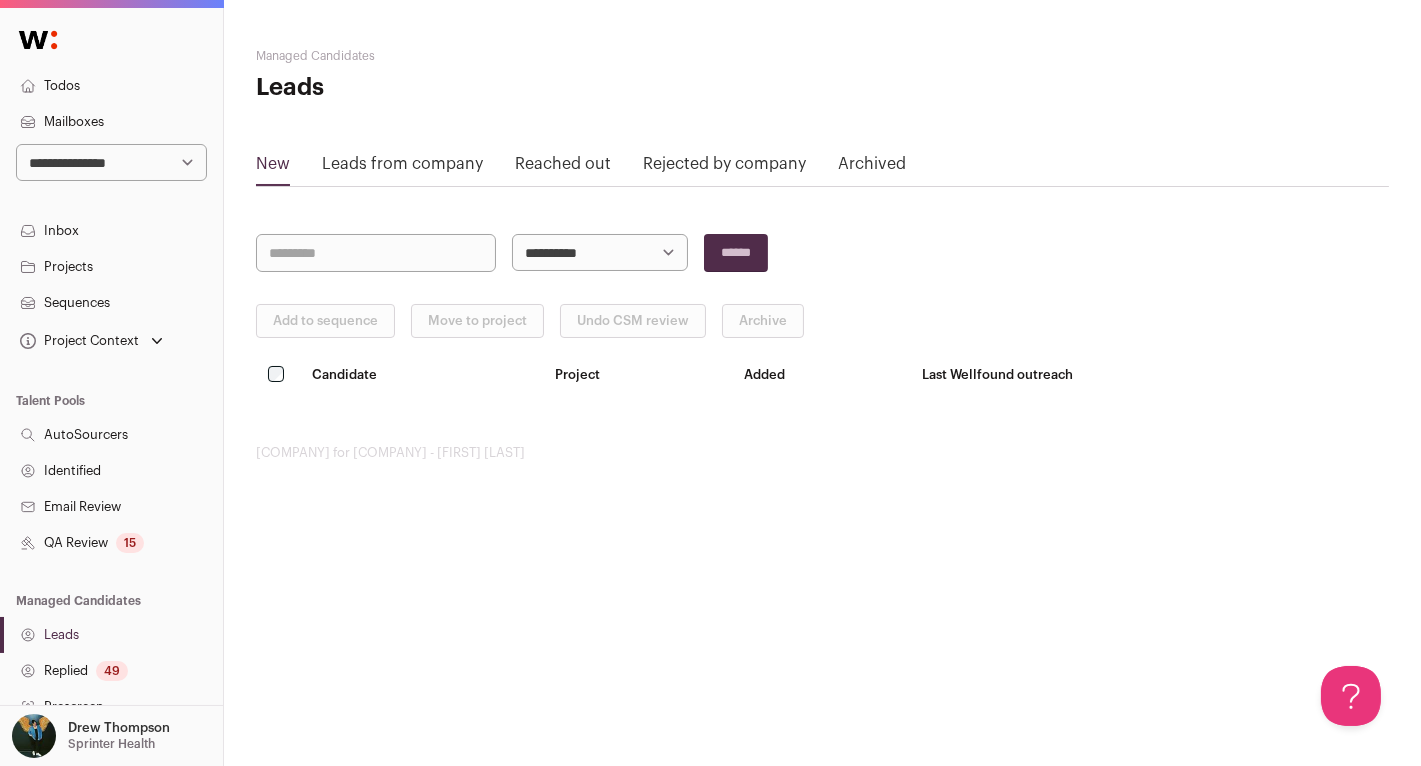 scroll, scrollTop: 0, scrollLeft: 0, axis: both 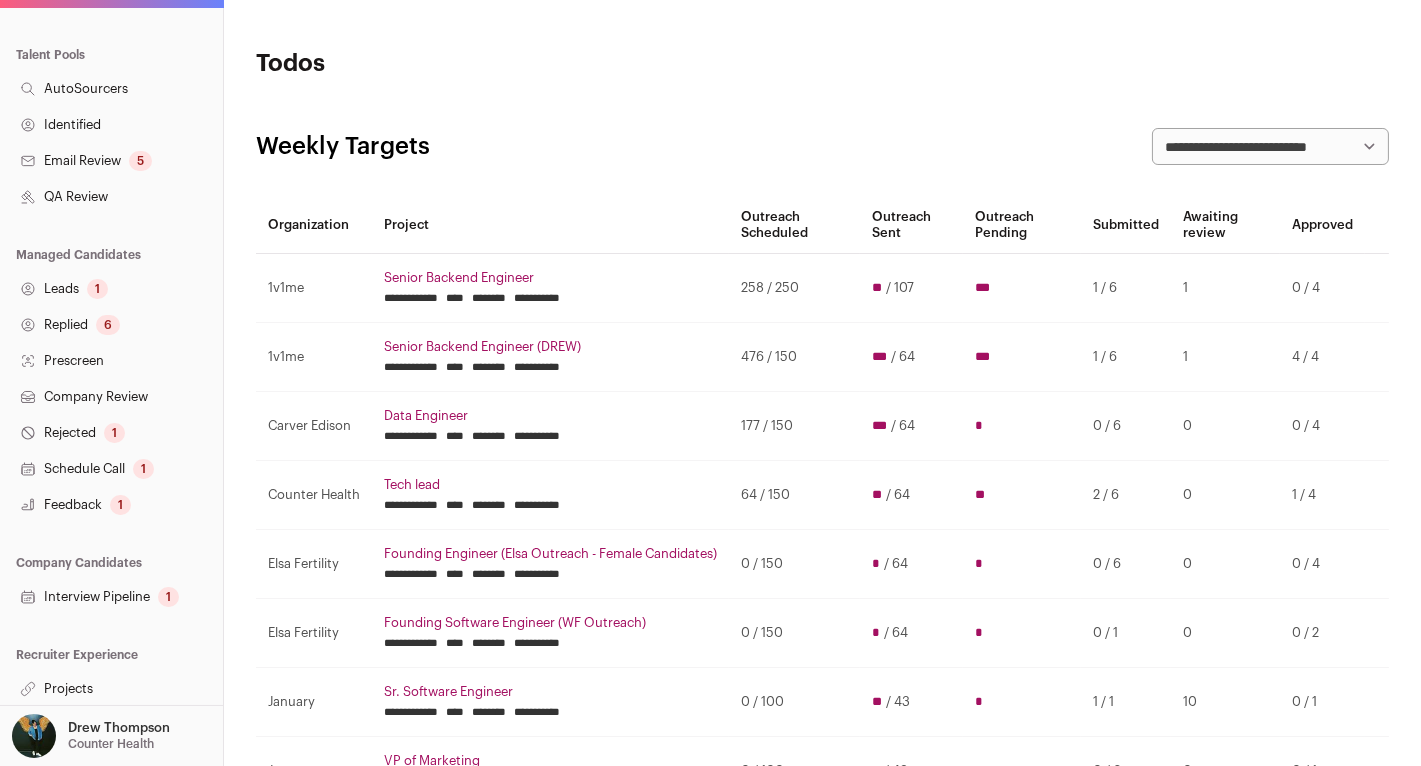 click on "Projects" at bounding box center (111, 689) 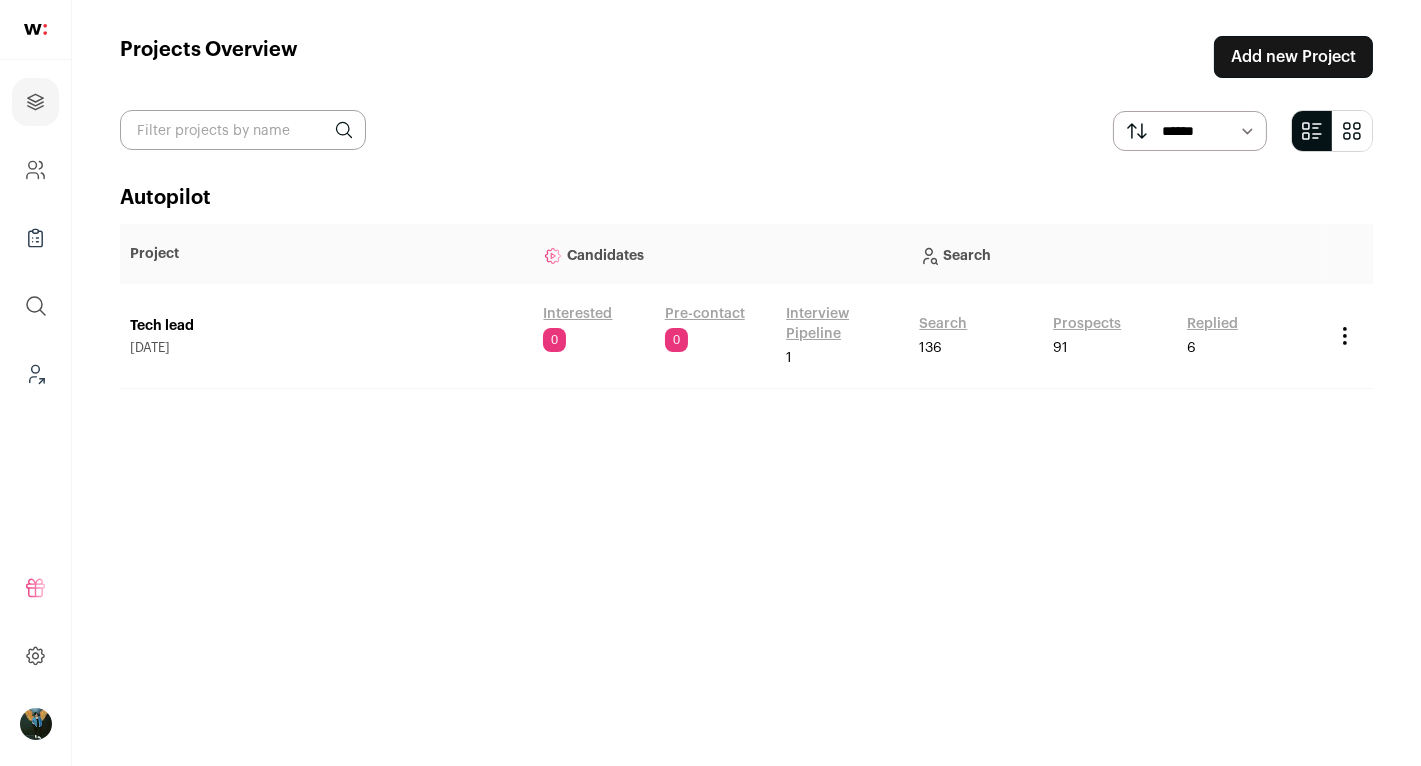 click on "Projects Overview
Add new Project
******
*******
Autopilot
Project
Candidates
Search
Tech lead
[MONTH] [DAY], [YEAR]
Interested
[NUMBER]
Pre-contact
[NUMBER]
Interview Pipeline
[NUMBER]
Search" at bounding box center [746, 383] 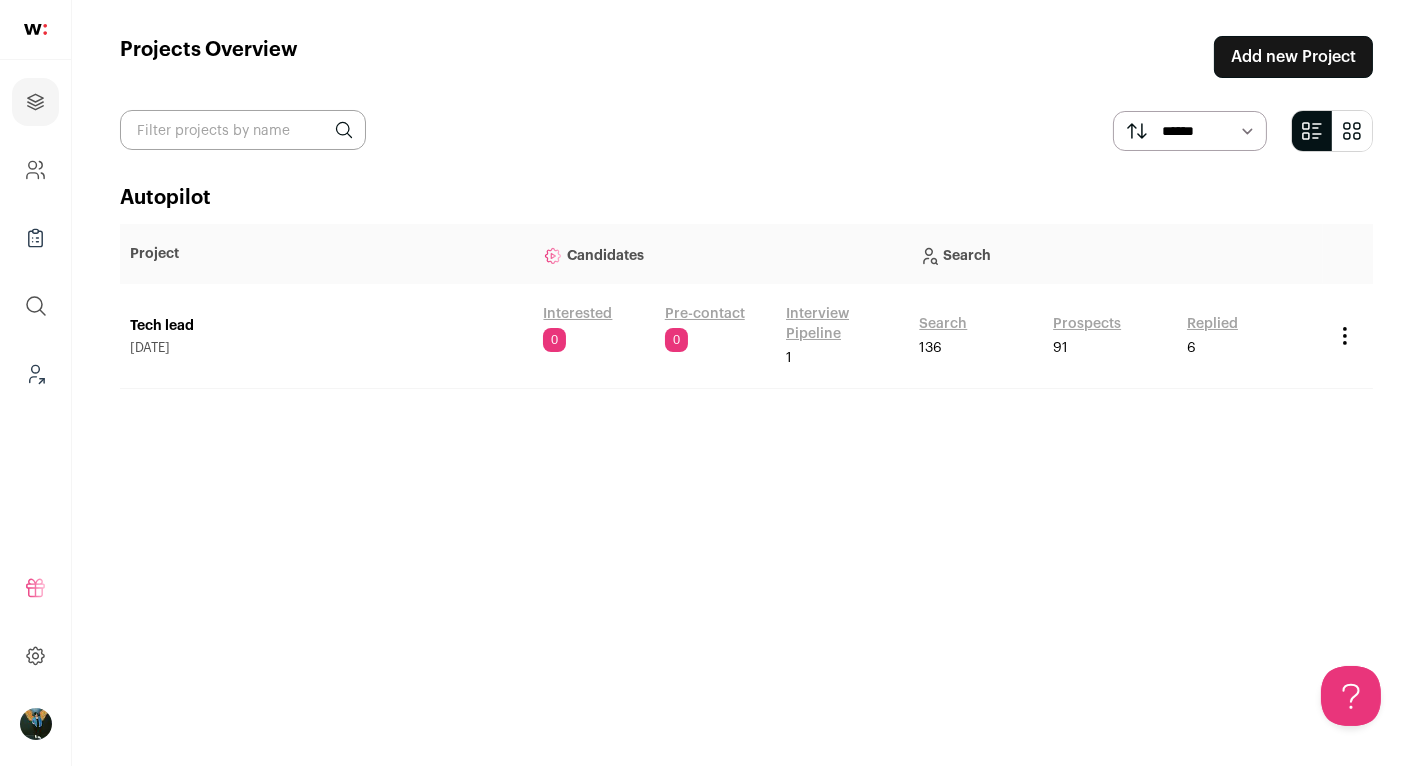 scroll, scrollTop: 0, scrollLeft: 0, axis: both 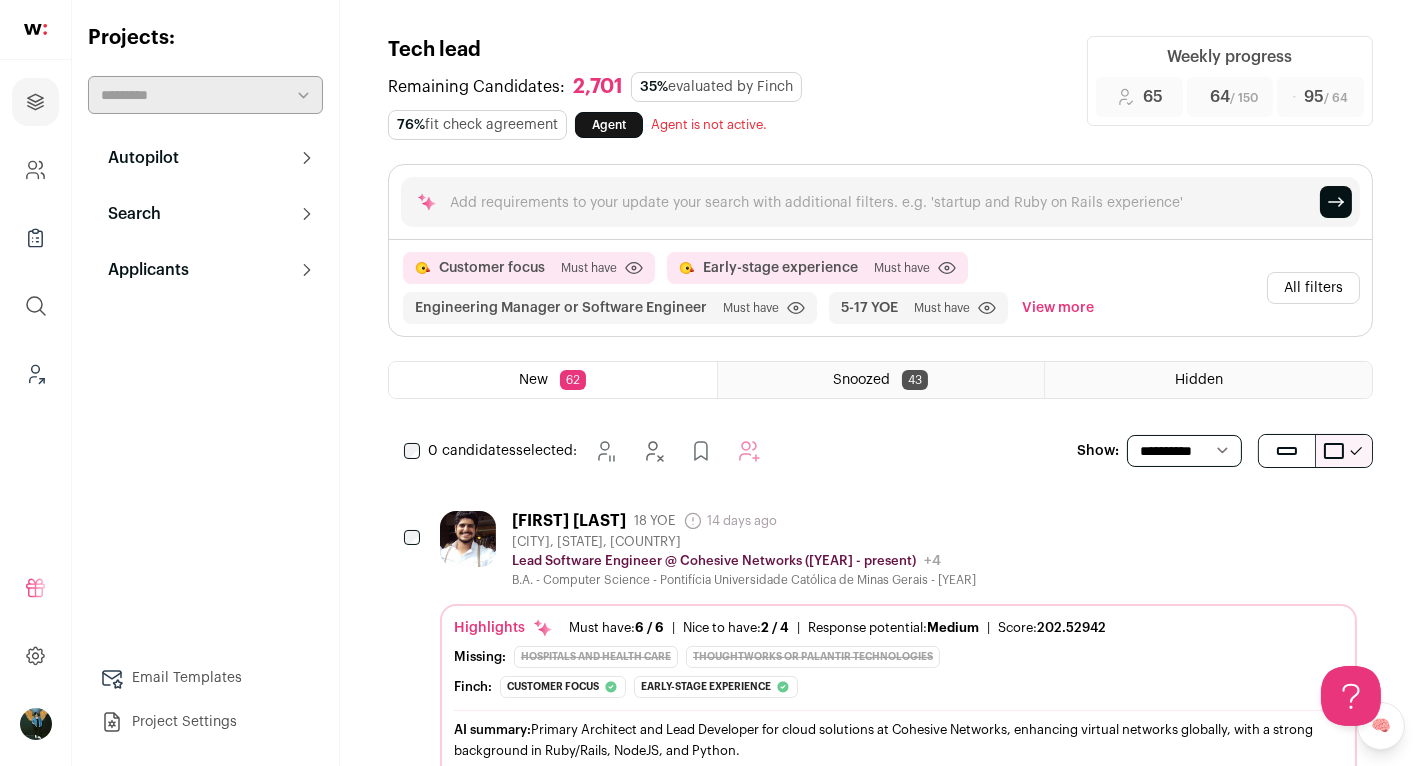 click on "All filters" at bounding box center [1313, 288] 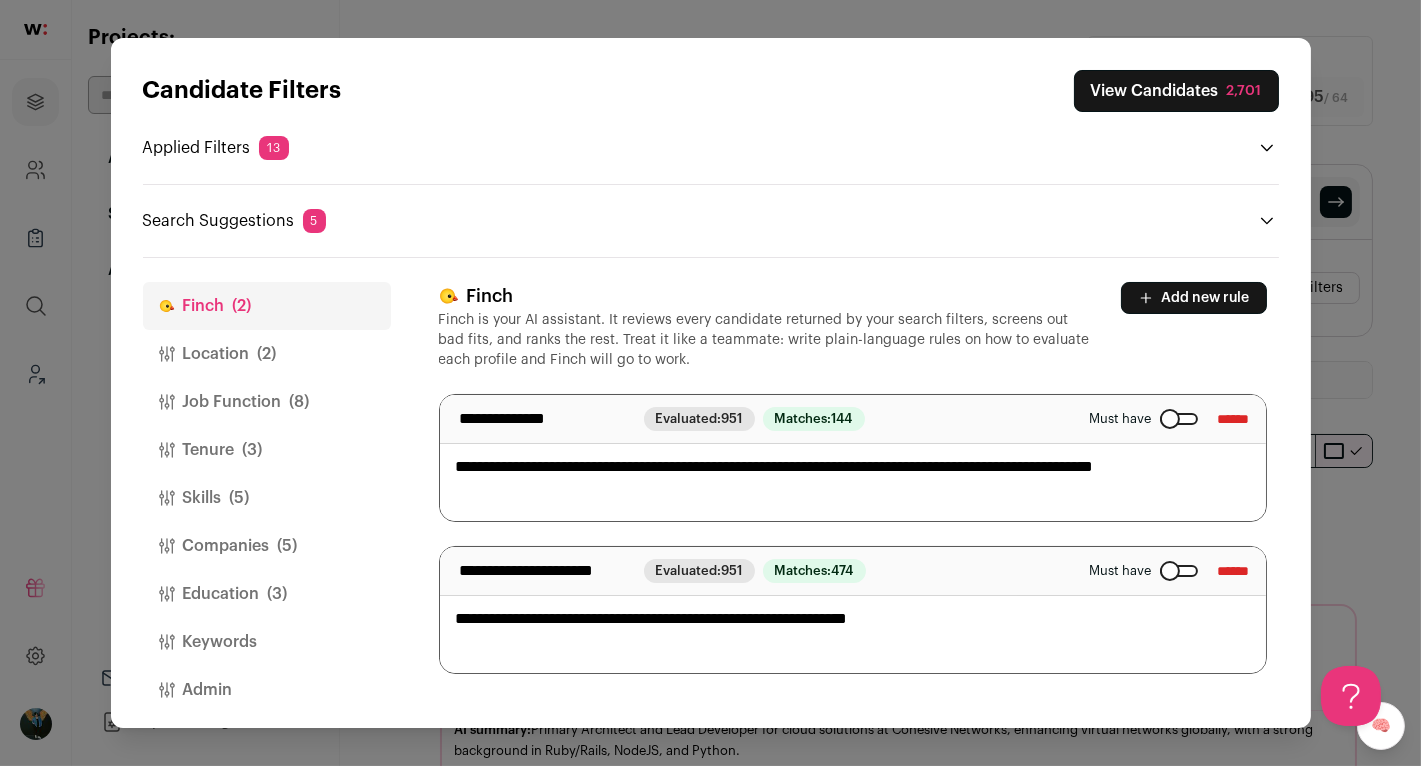 click on "Job Function
(8)" at bounding box center [267, 402] 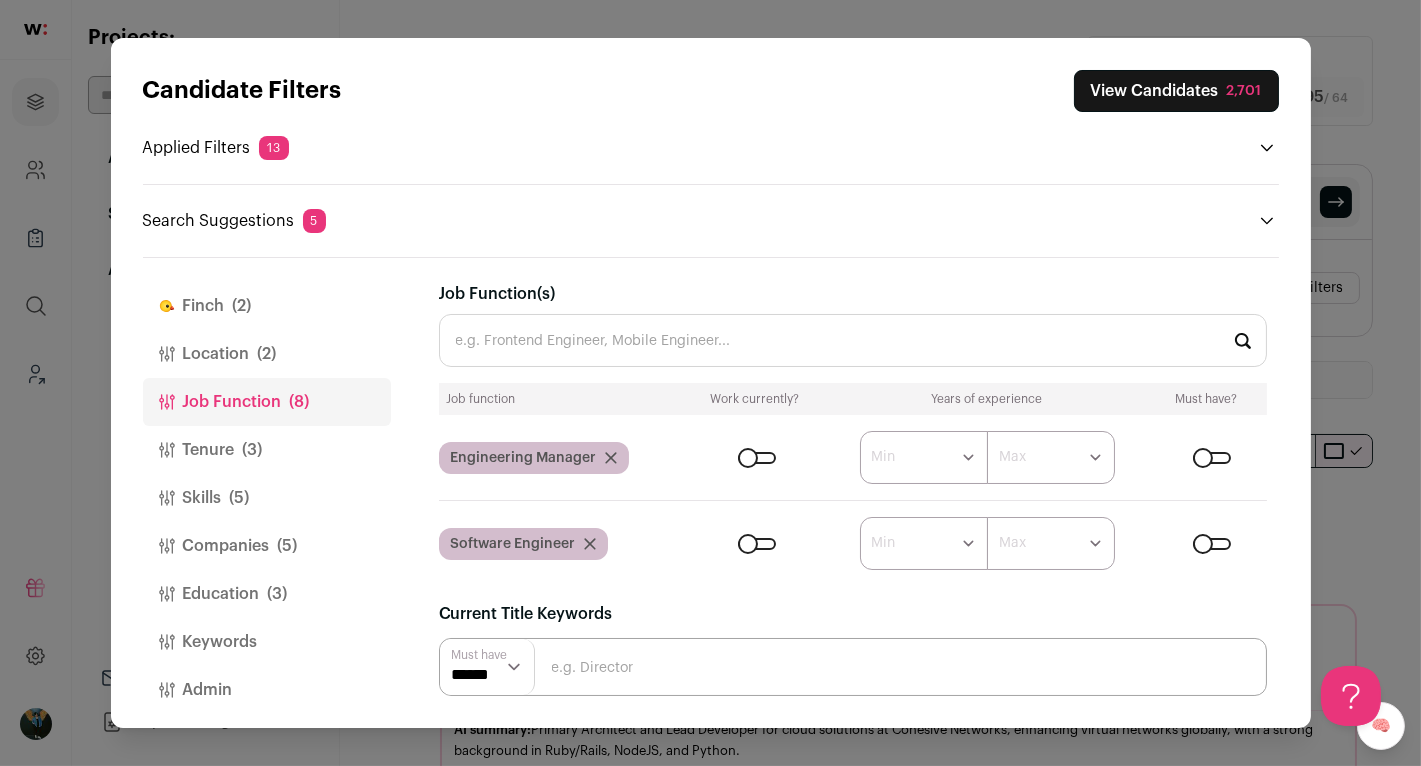 click on "Tenure
(3)" at bounding box center (267, 450) 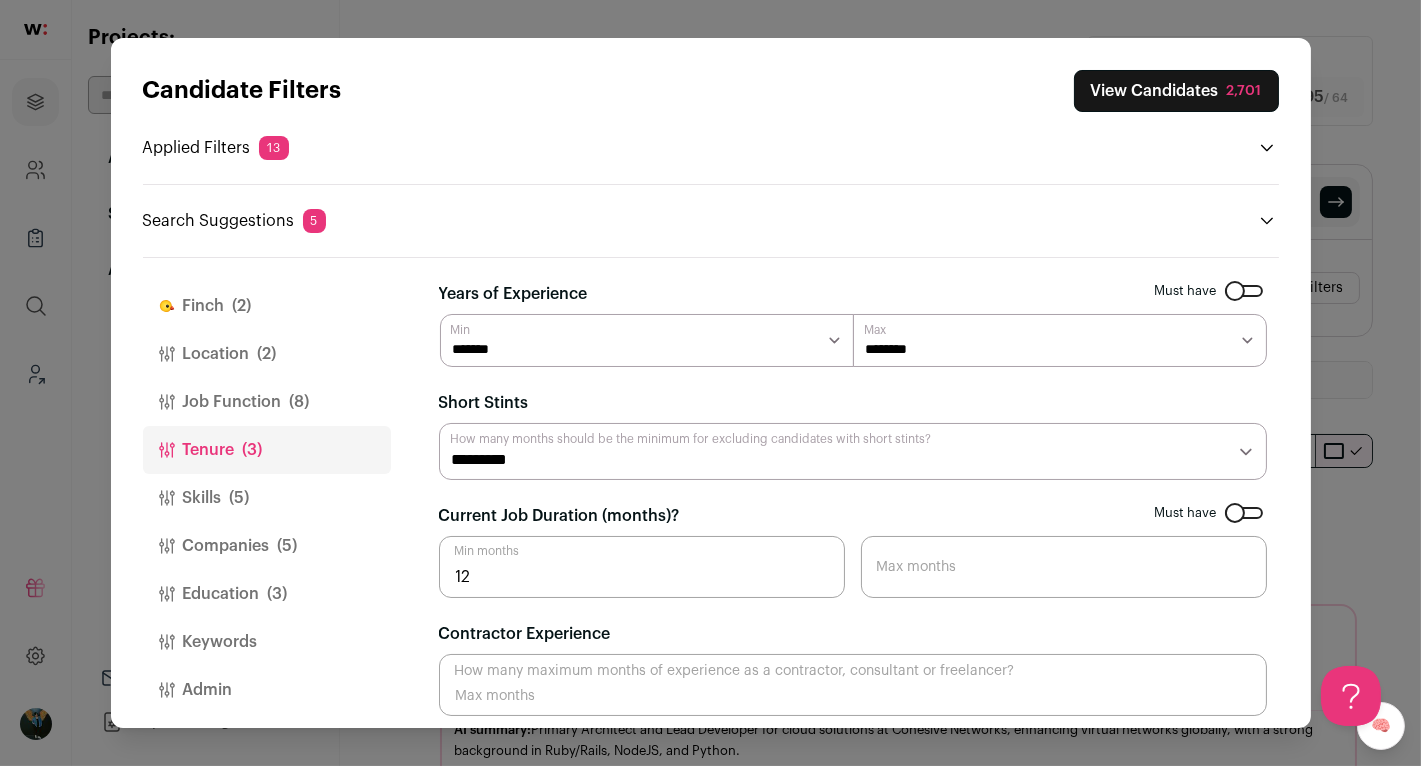 click on "Skills
(5)" at bounding box center [267, 498] 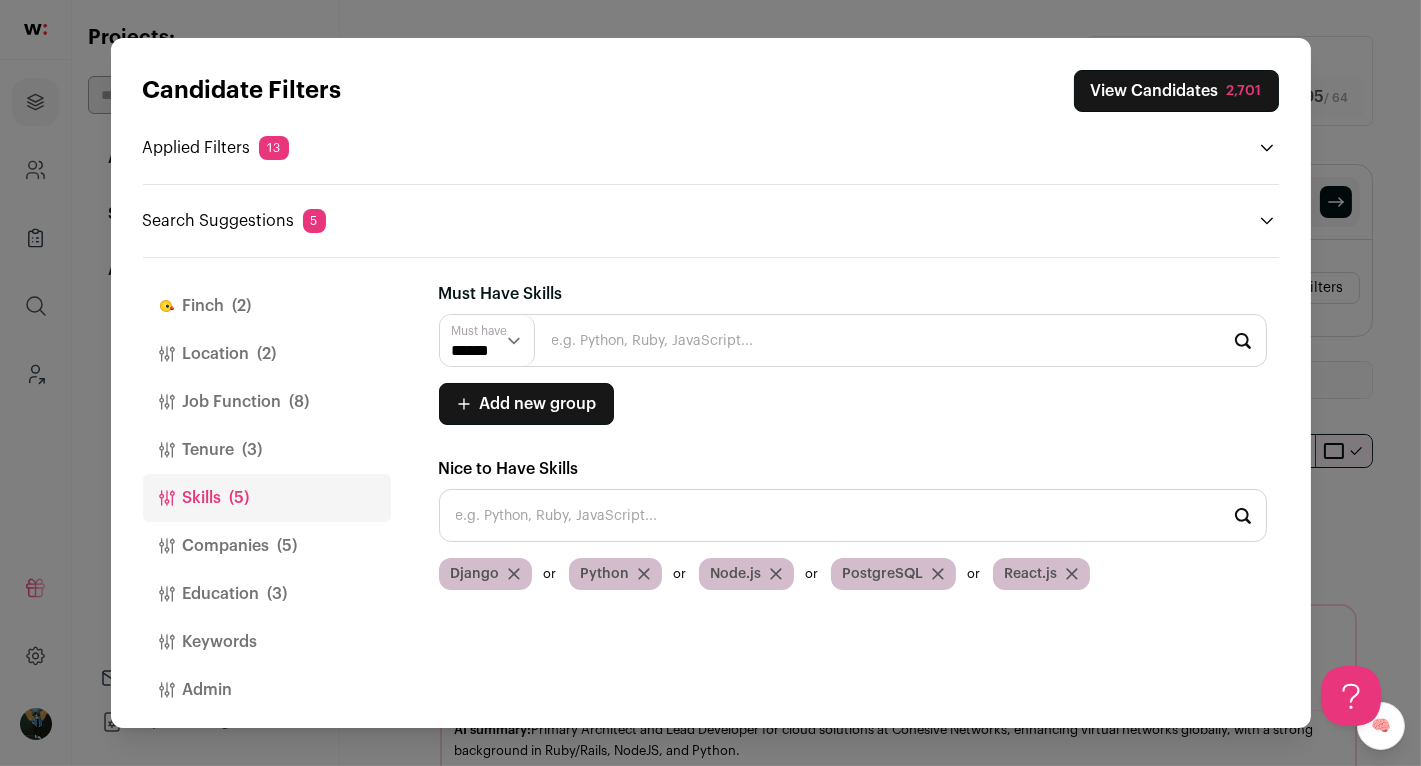 click on "(5)" at bounding box center [288, 546] 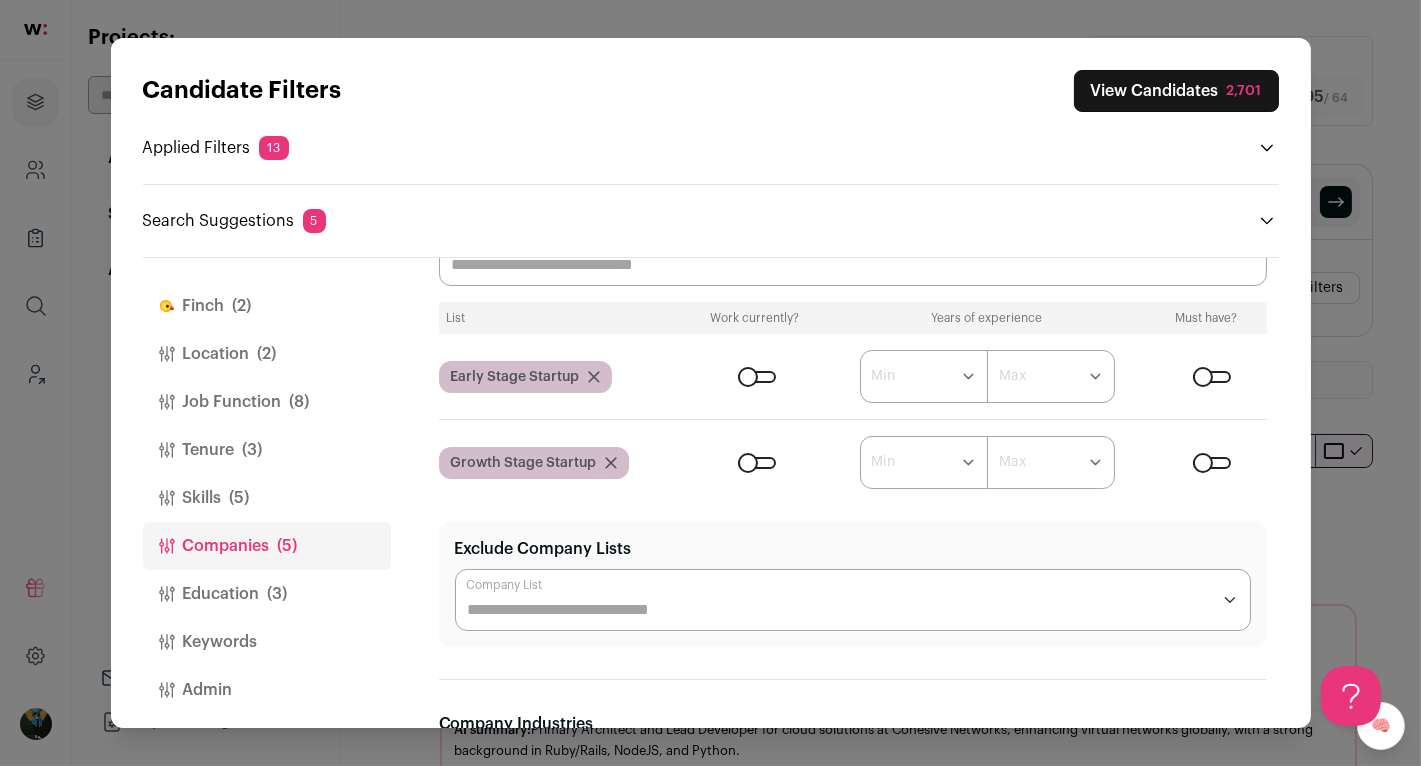 scroll, scrollTop: 143, scrollLeft: 0, axis: vertical 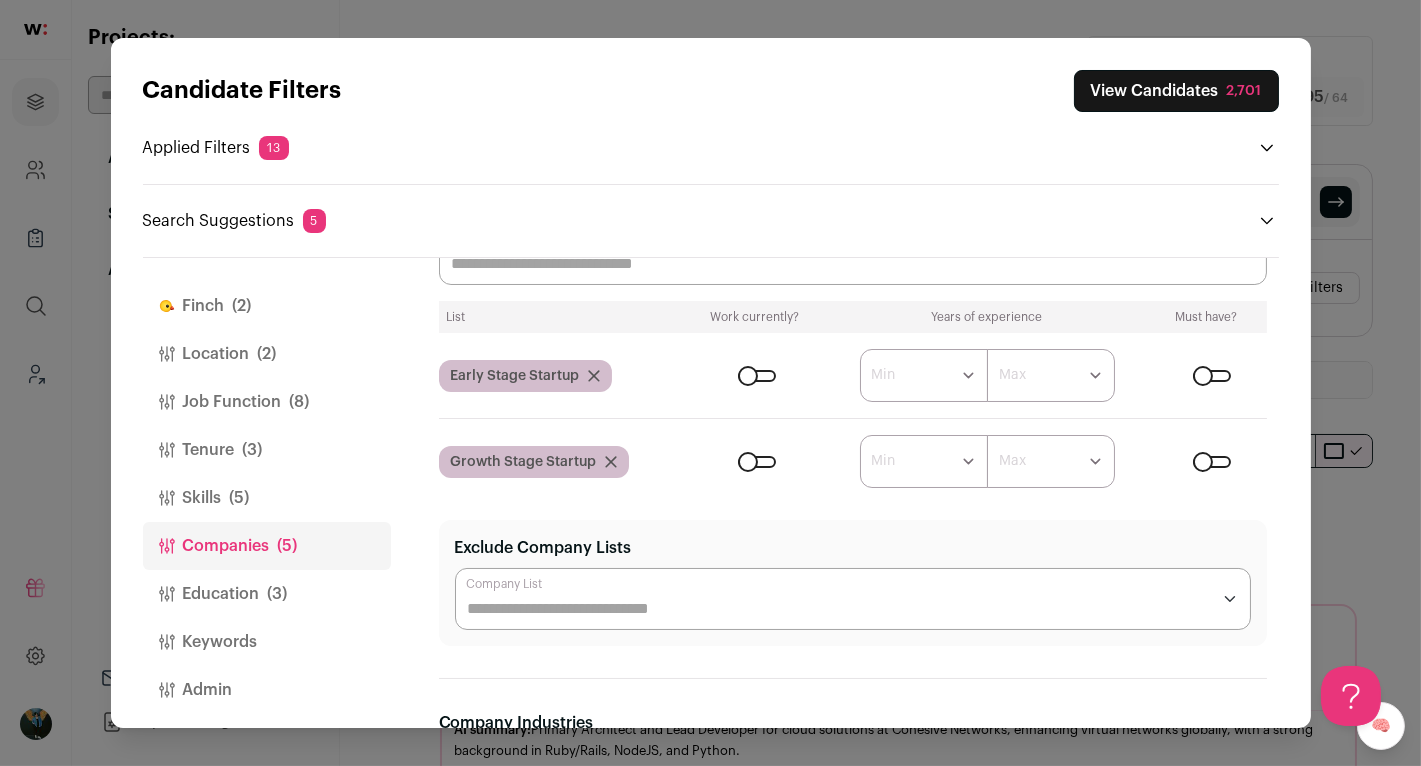 click on "View Candidates
2,701" at bounding box center (1176, 91) 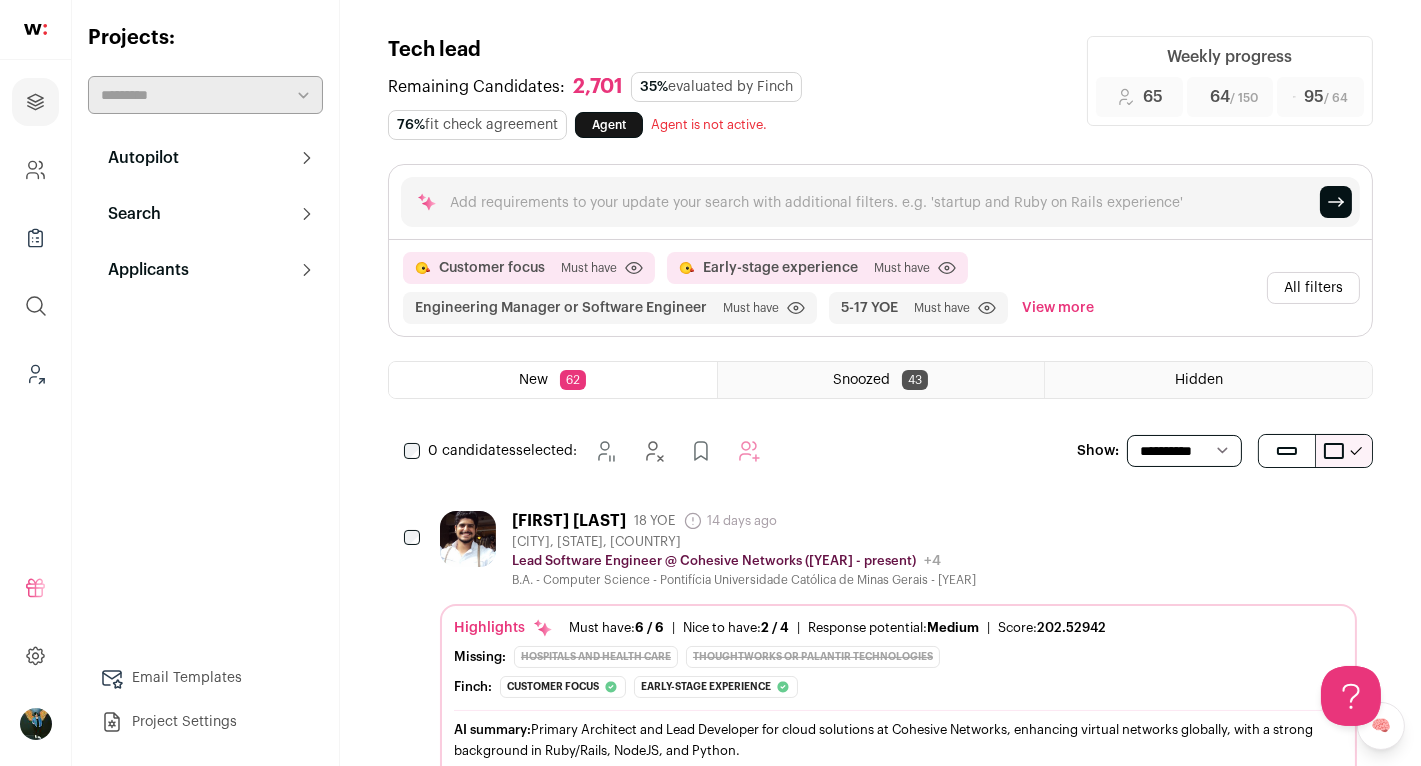 scroll, scrollTop: 191, scrollLeft: 0, axis: vertical 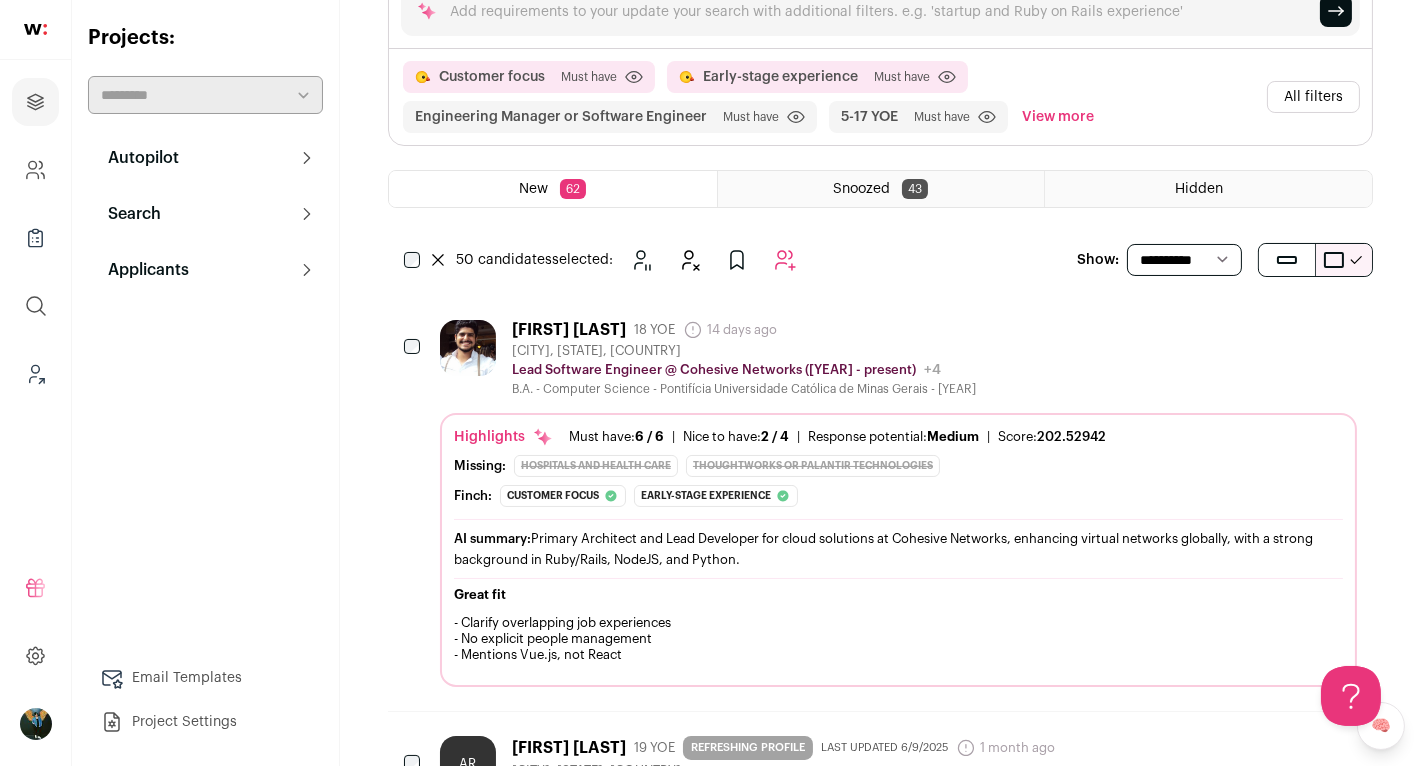 click on "Ricardo Giorni" at bounding box center (569, 330) 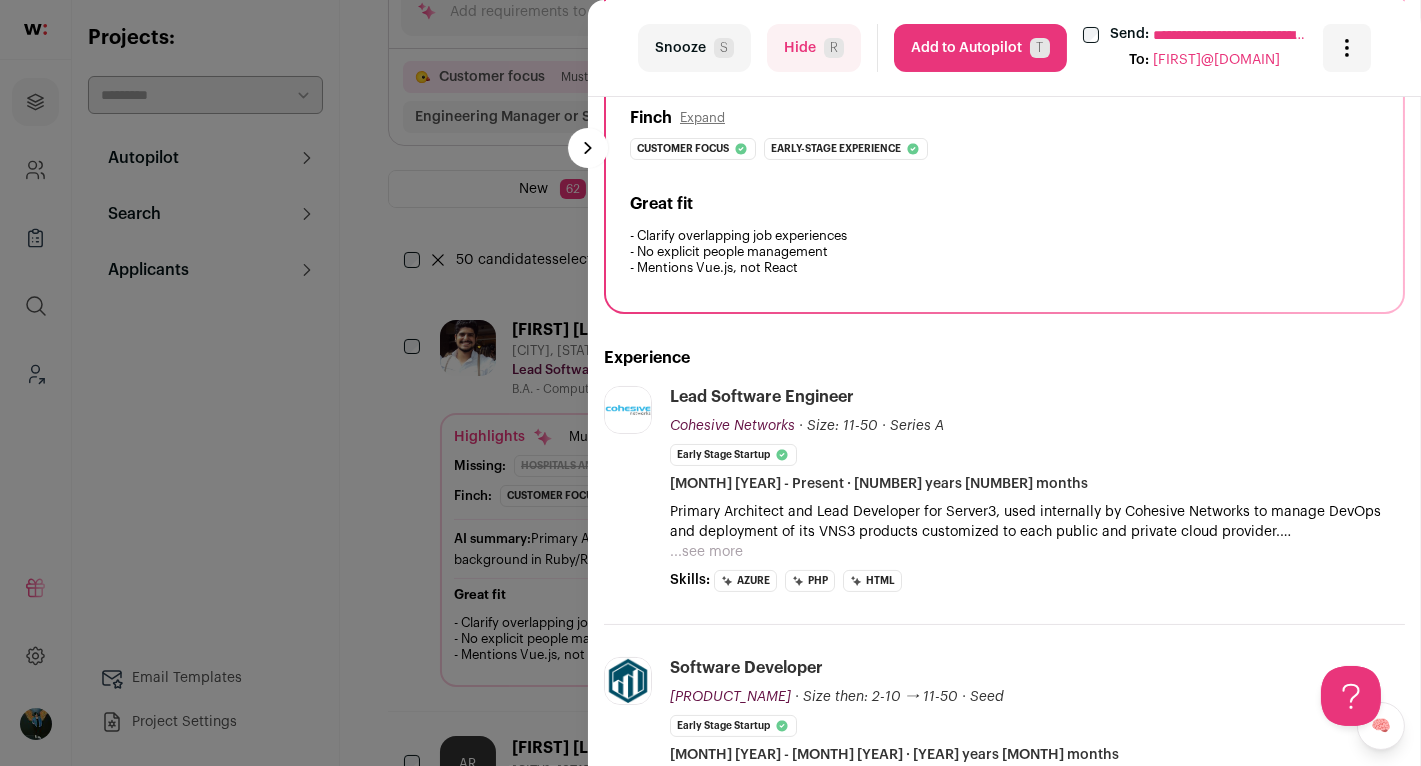 scroll, scrollTop: 335, scrollLeft: 0, axis: vertical 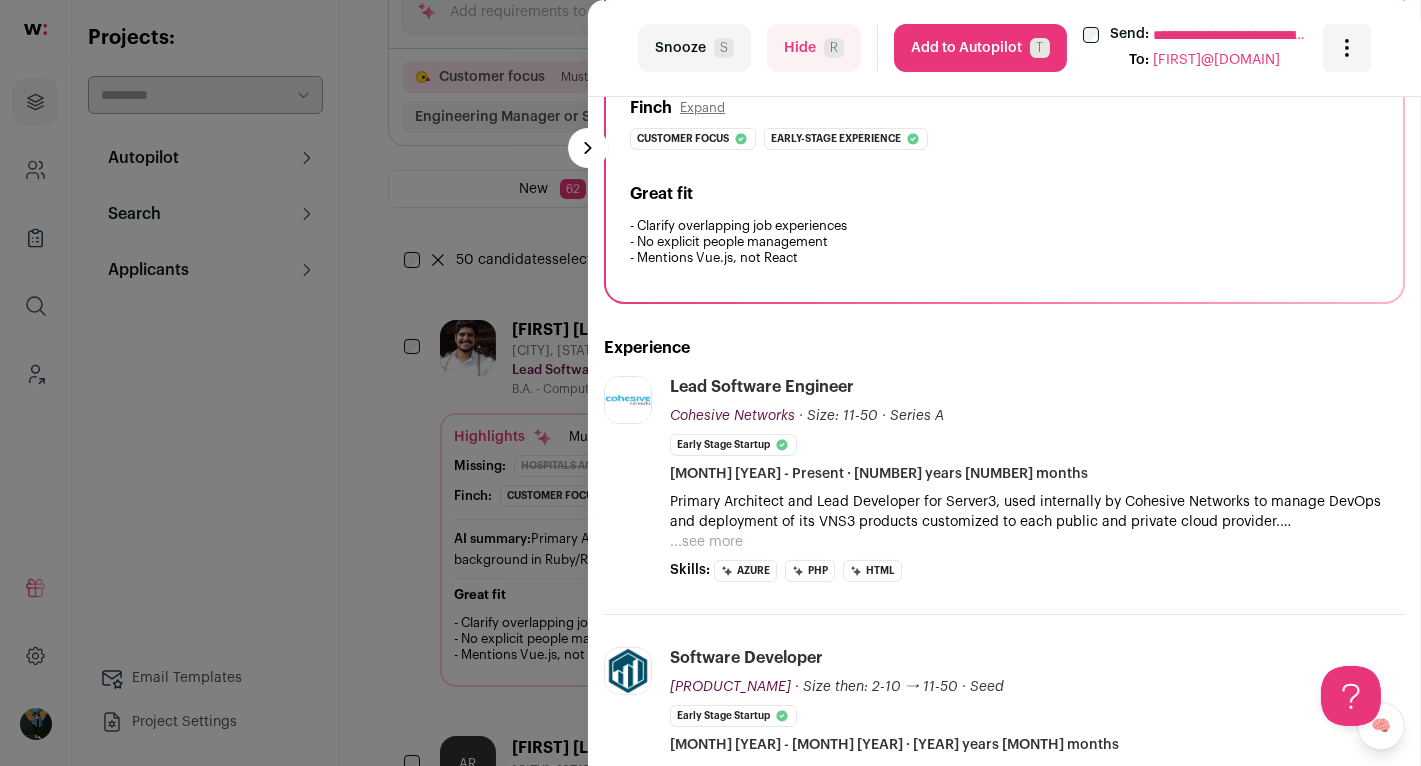 click on "**********" at bounding box center [710, 383] 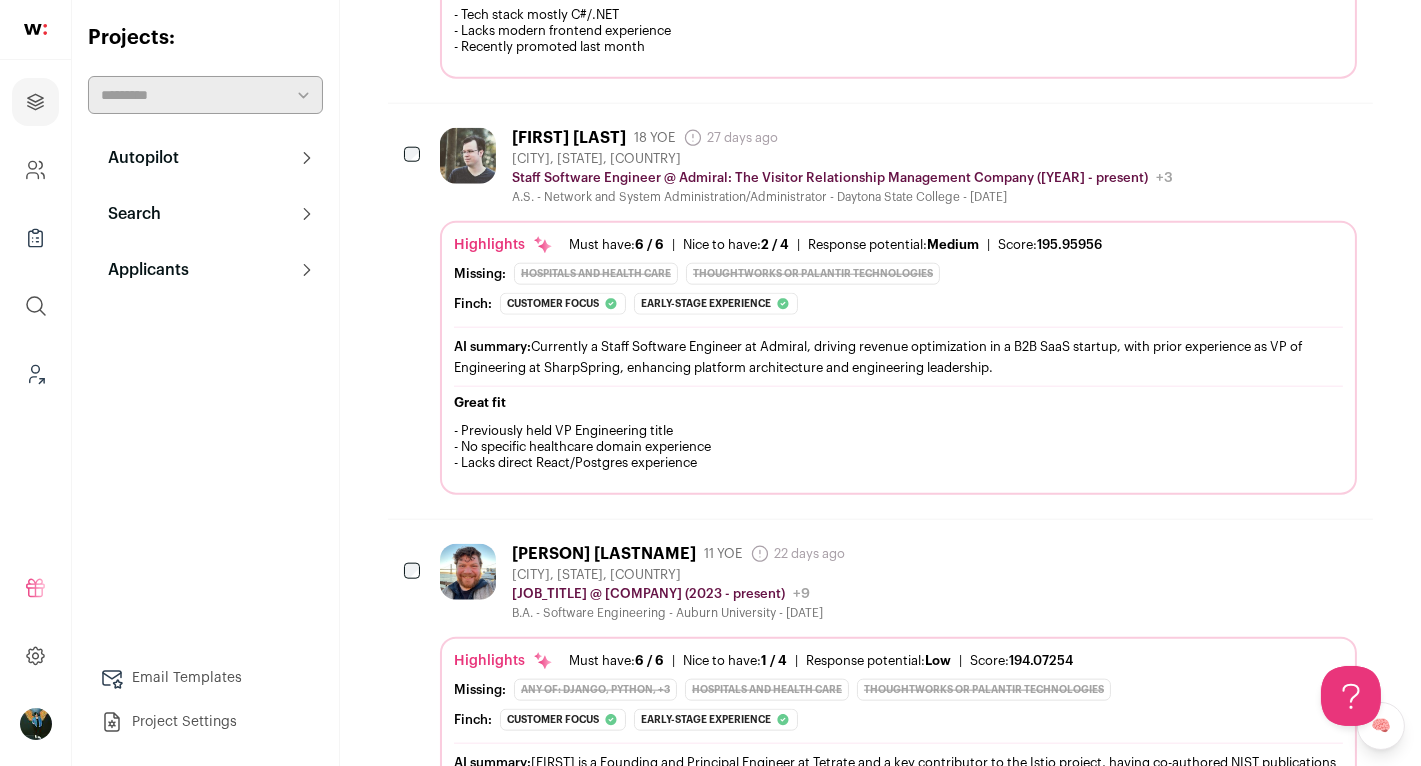 scroll, scrollTop: 3926, scrollLeft: 0, axis: vertical 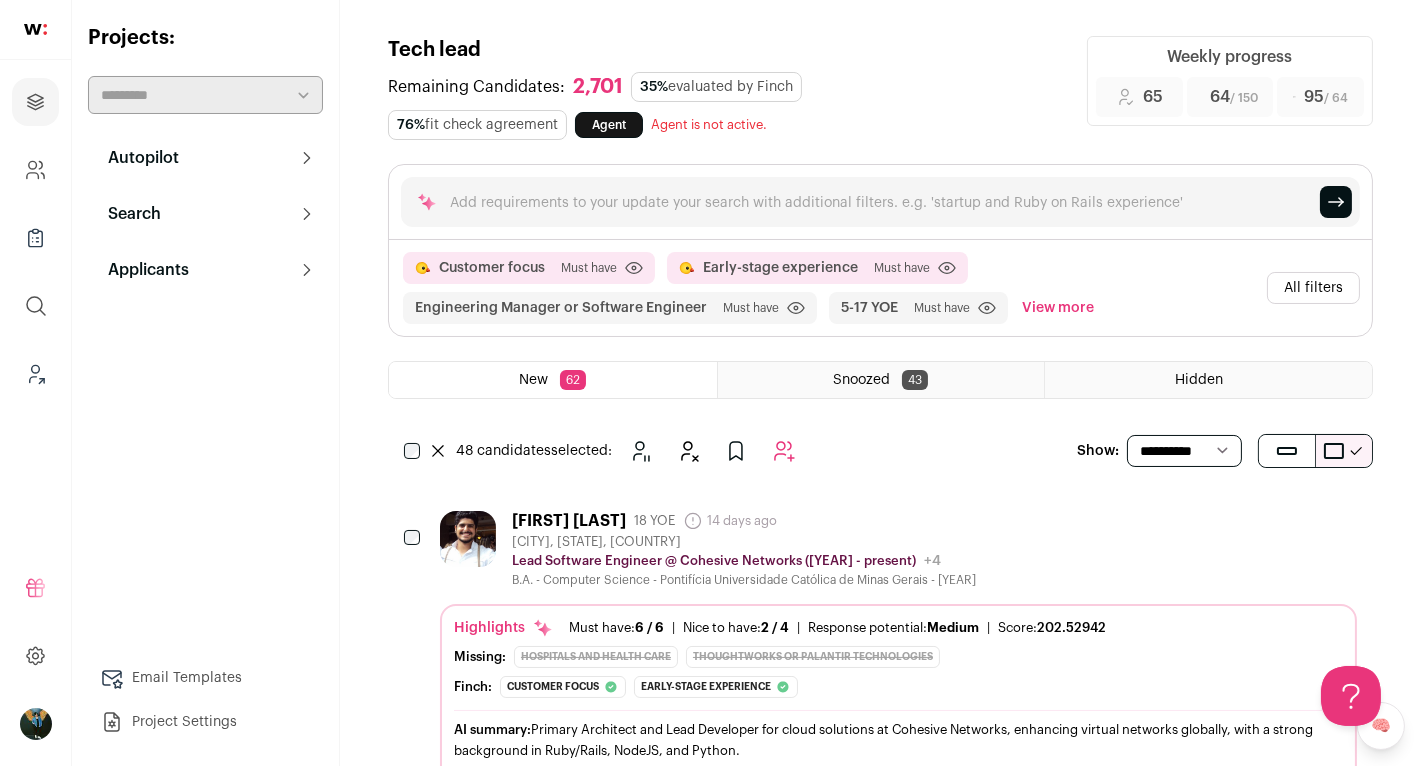 click on "All filters" at bounding box center (1313, 288) 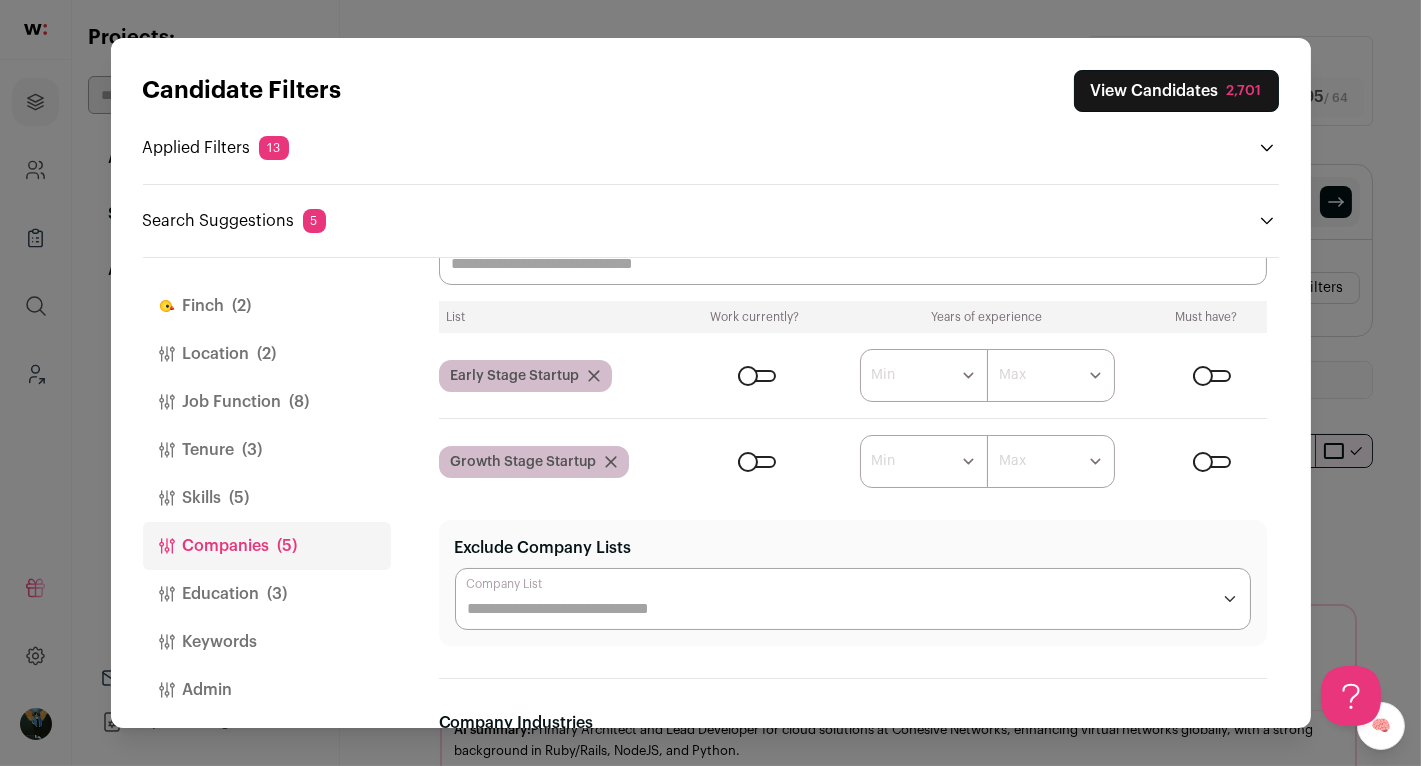 click at bounding box center (594, 376) 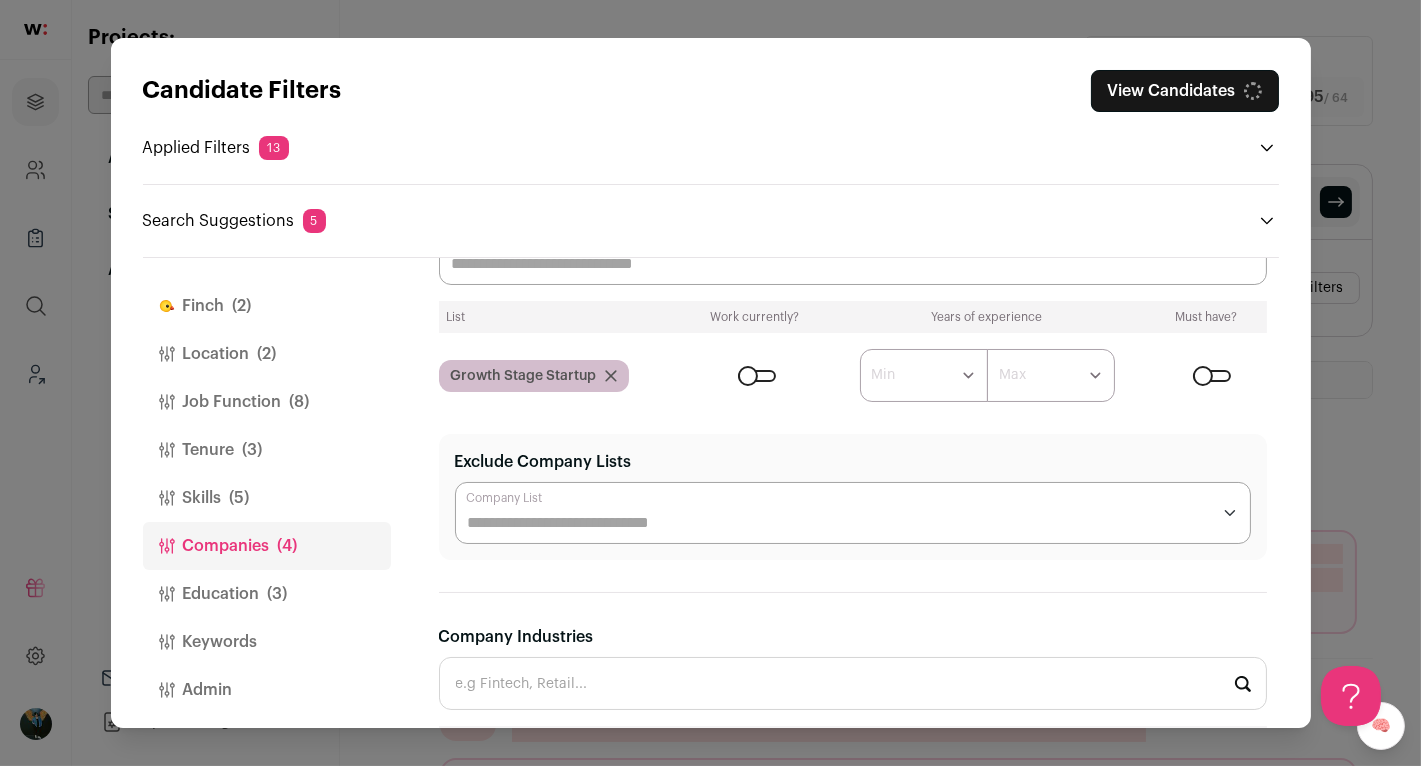 scroll, scrollTop: 49, scrollLeft: 0, axis: vertical 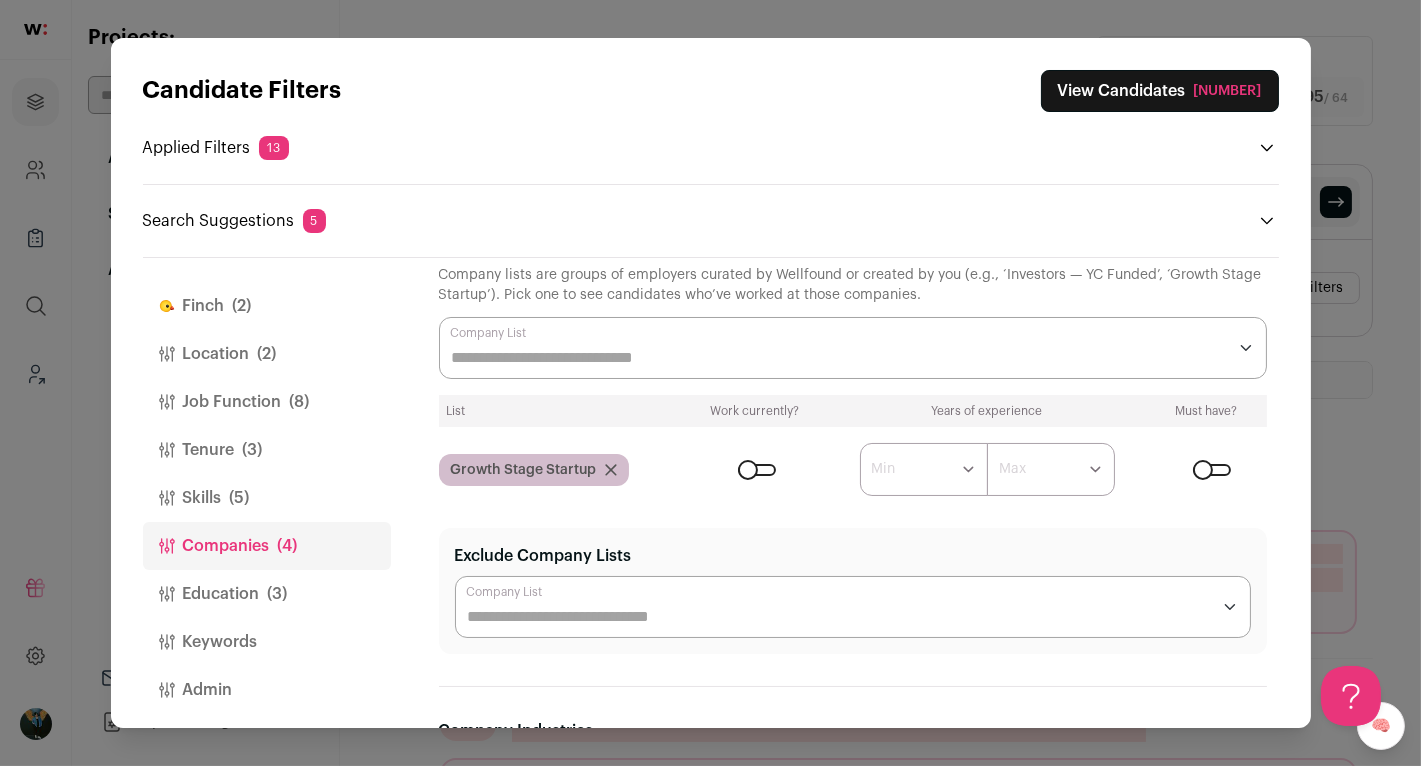 click on "2,738" at bounding box center (1228, 91) 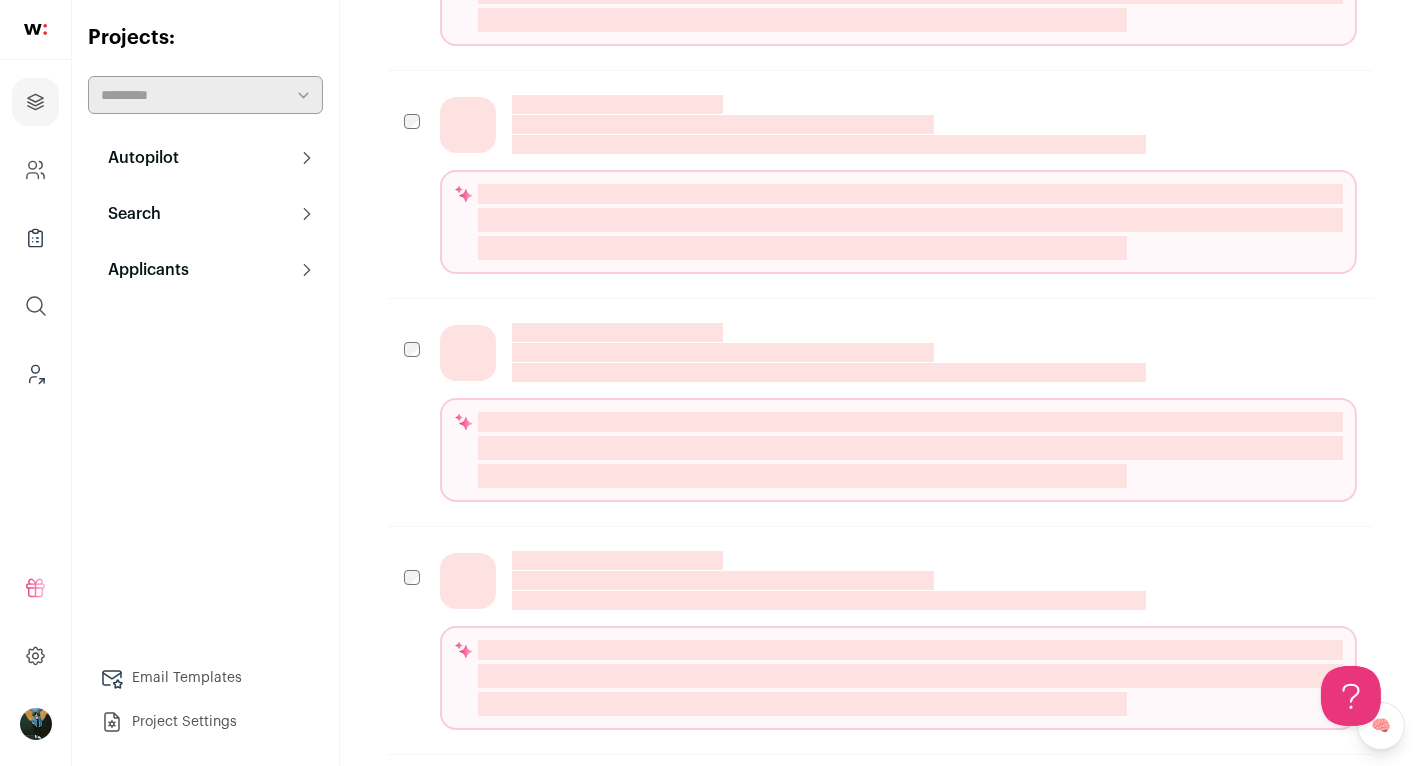 scroll, scrollTop: 0, scrollLeft: 0, axis: both 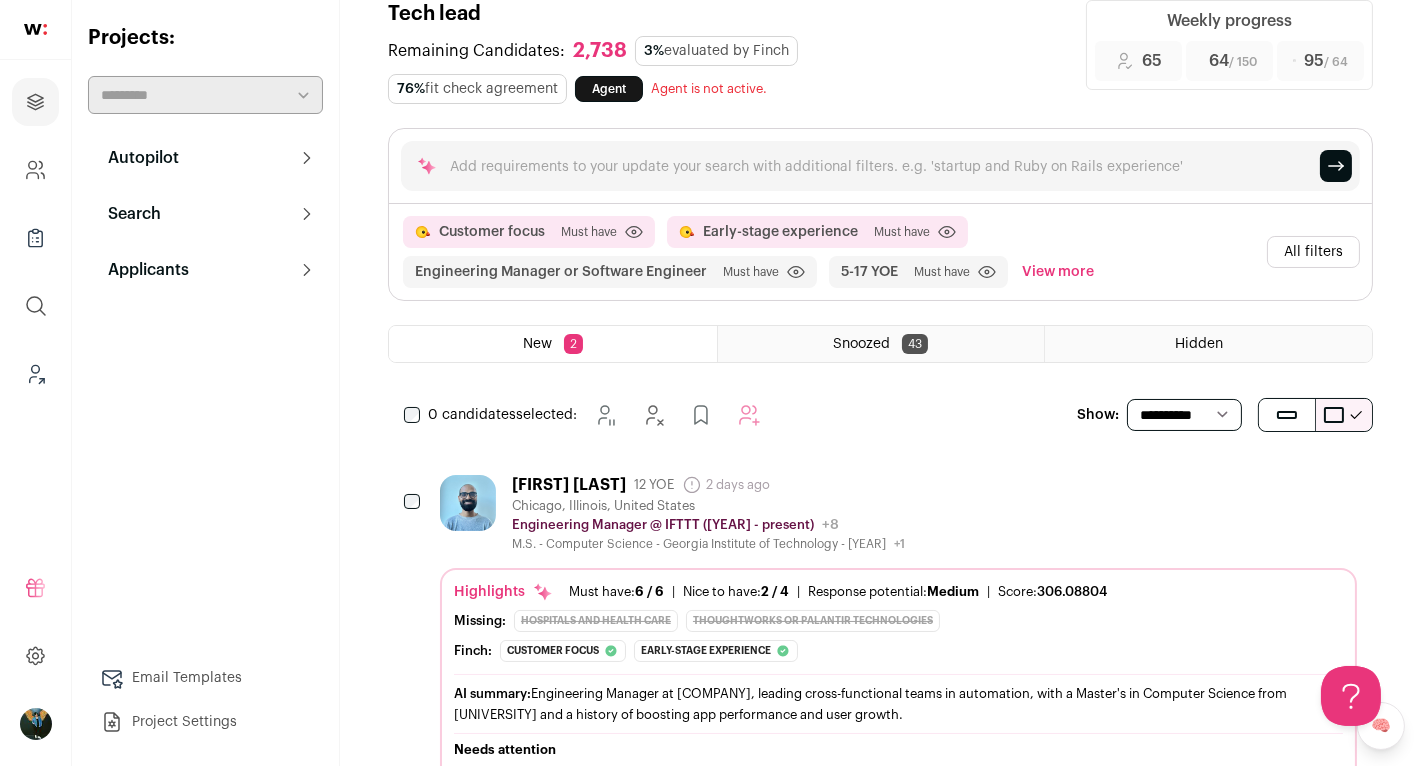 click on "0 candidates
selected:
Snooze
Hide
Add to Prospects
Add to Autopilot" at bounding box center [586, 415] 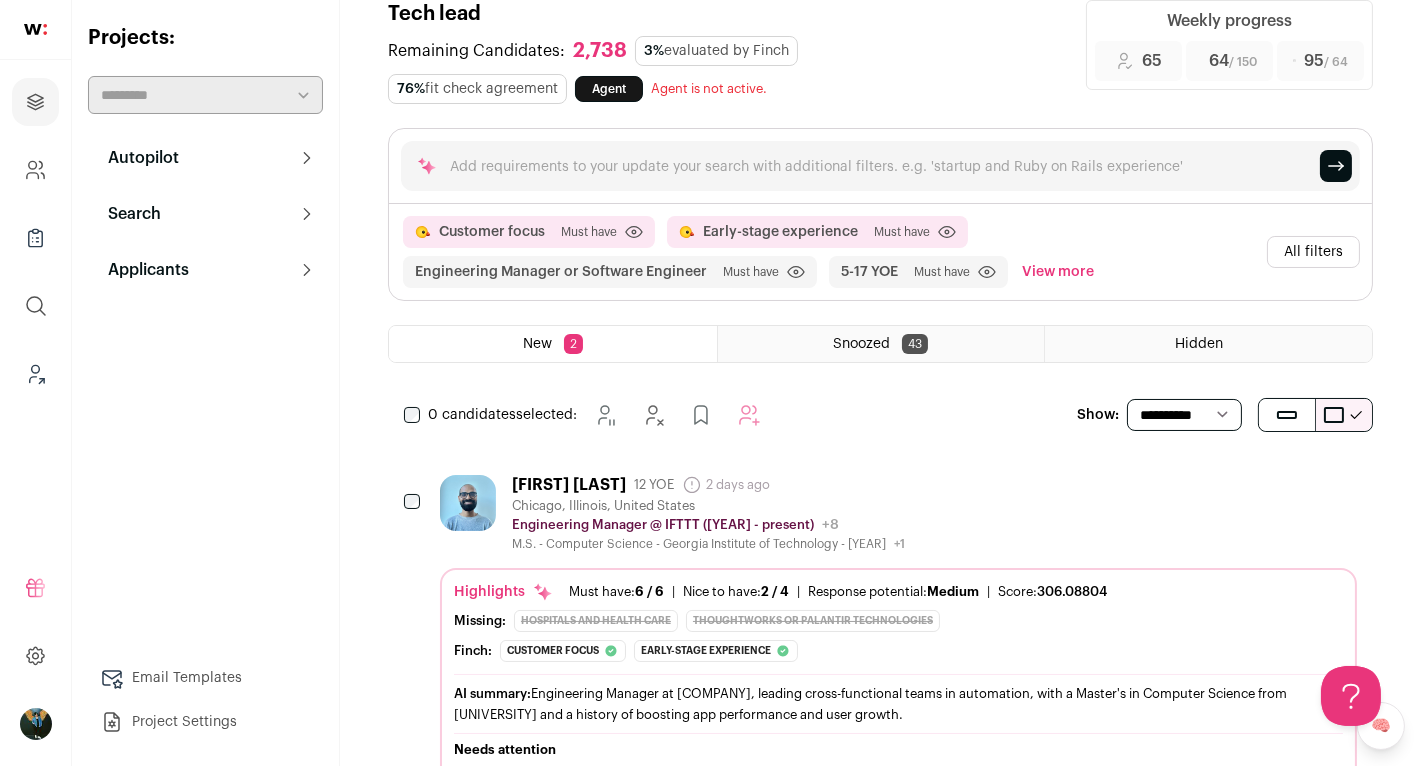 click at bounding box center [307, 158] 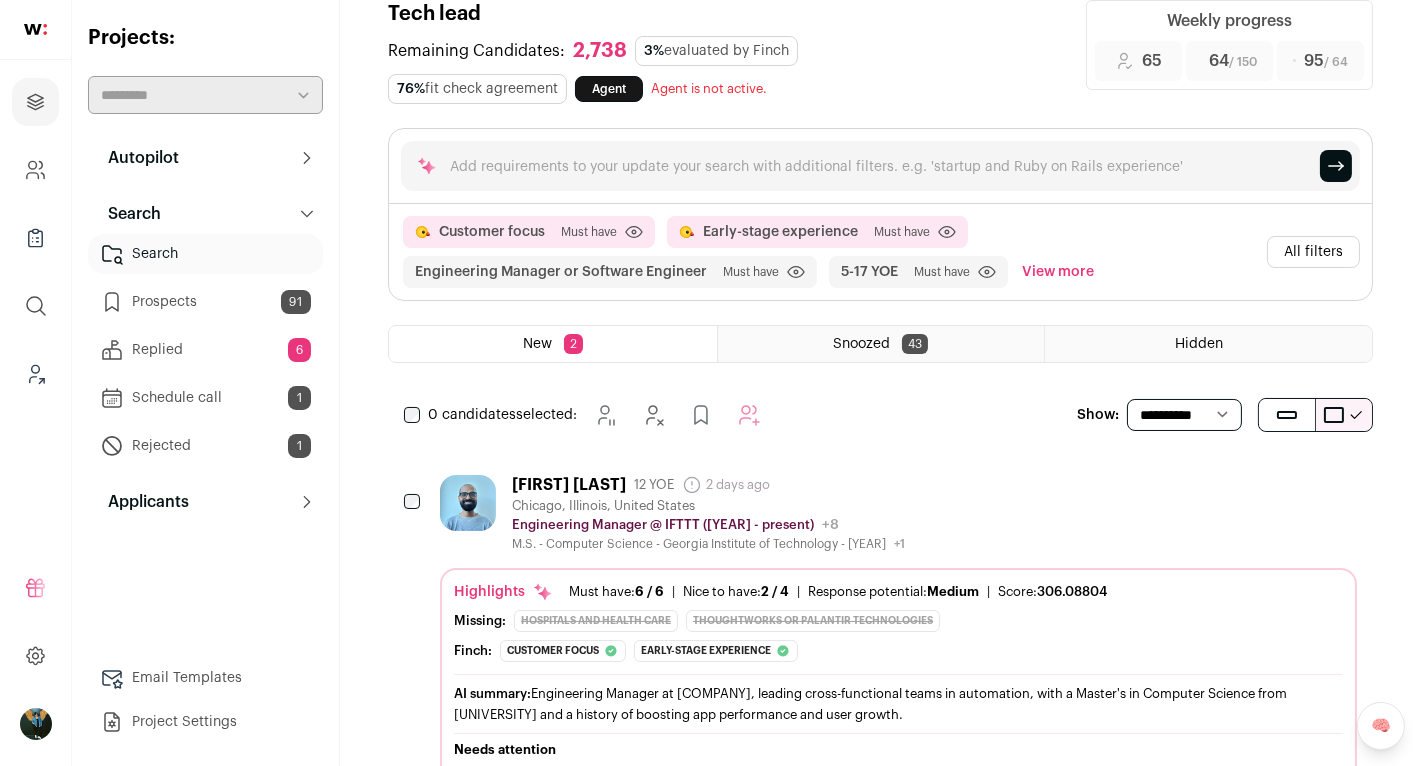 click on "0 candidates
selected:
Snooze
Hide
Add to Prospects
Add to Autopilot" at bounding box center [586, 415] 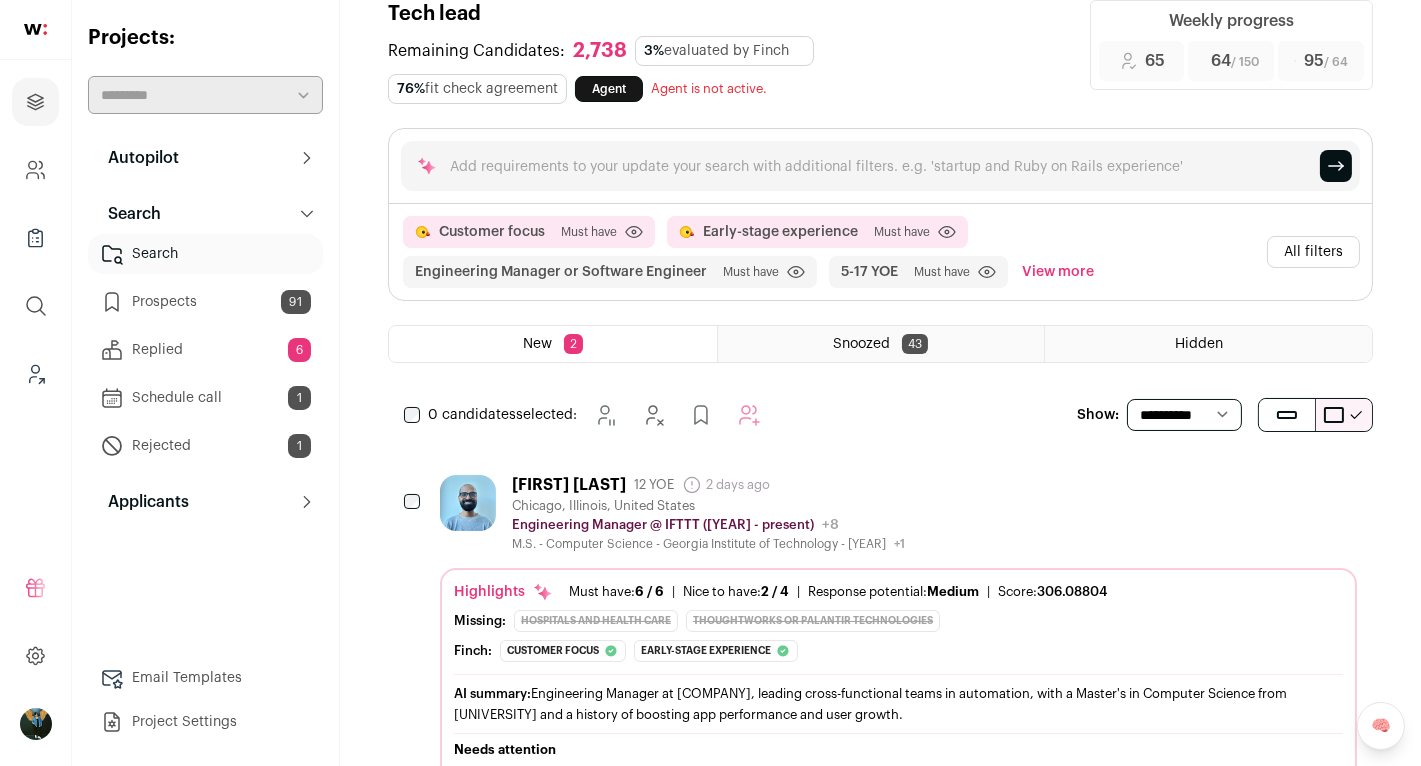 click on "0 candidates
selected:
Snooze
Hide
Add to Prospects
Add to Autopilot" at bounding box center (586, 415) 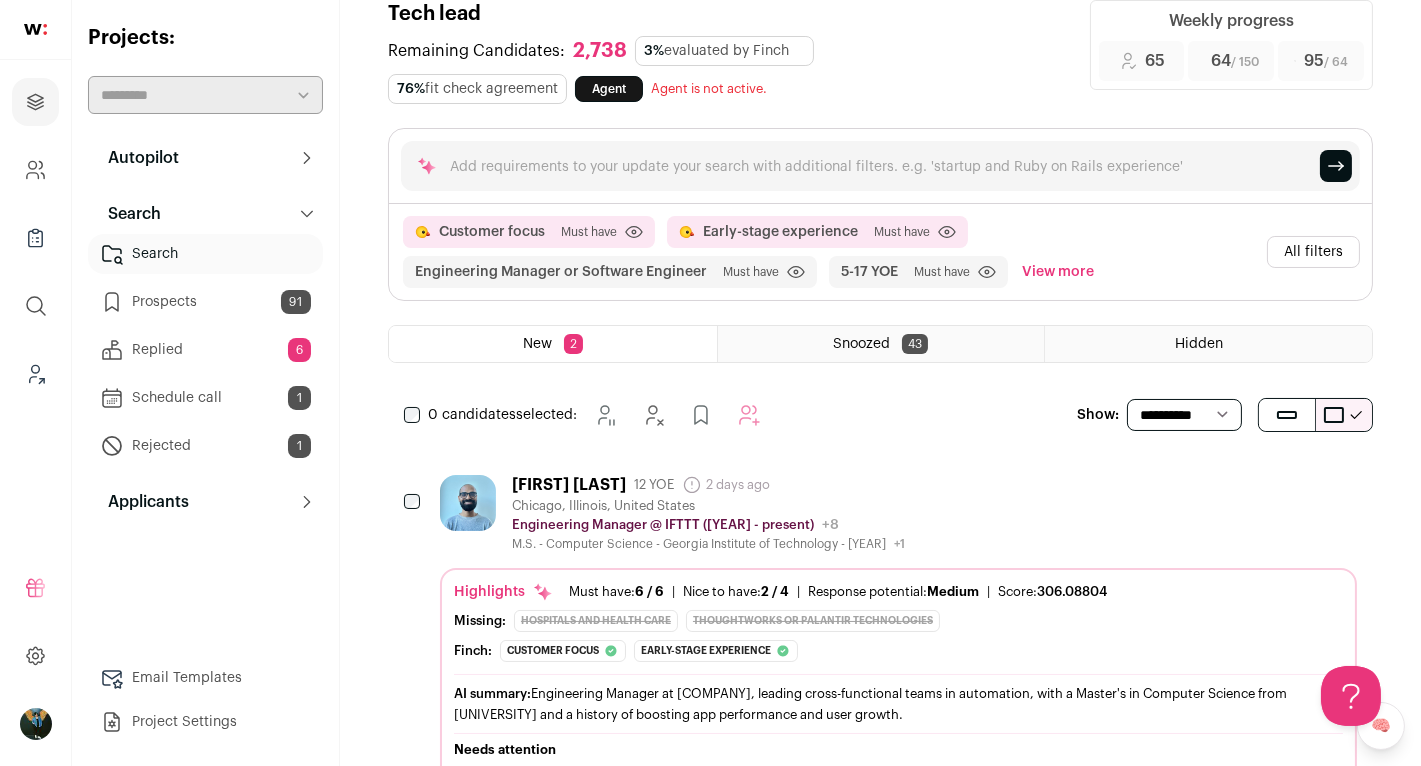 scroll, scrollTop: 0, scrollLeft: 0, axis: both 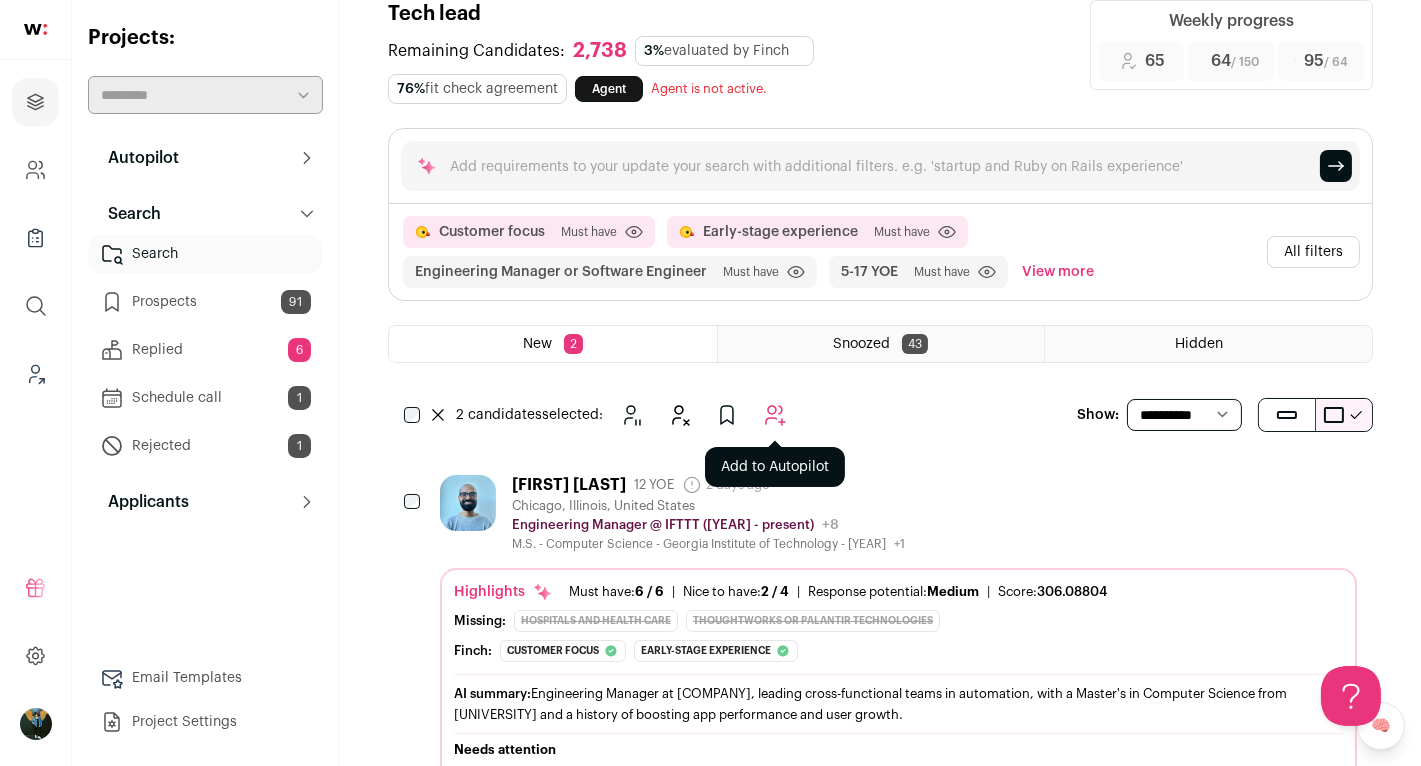click at bounding box center [775, 415] 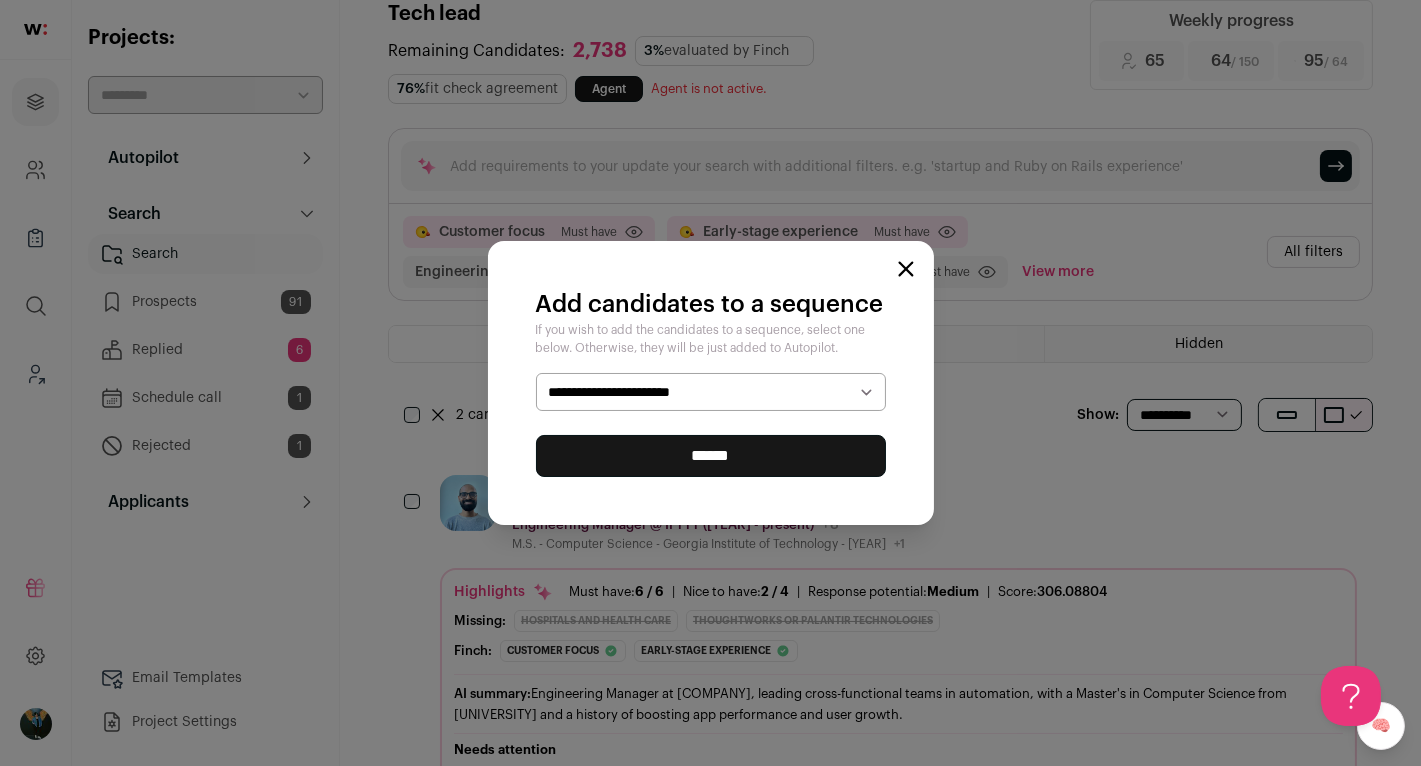 select on "*****" 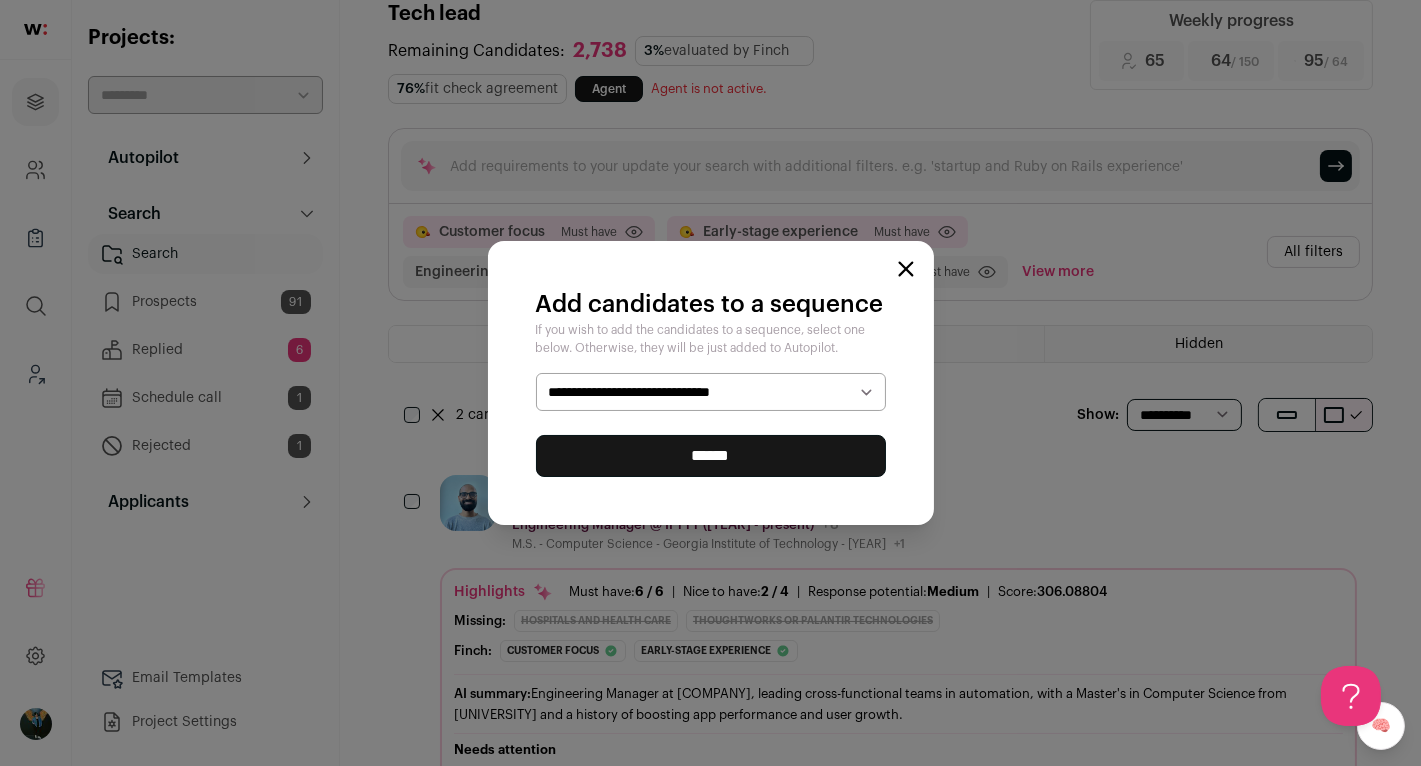 click on "******" at bounding box center [711, 456] 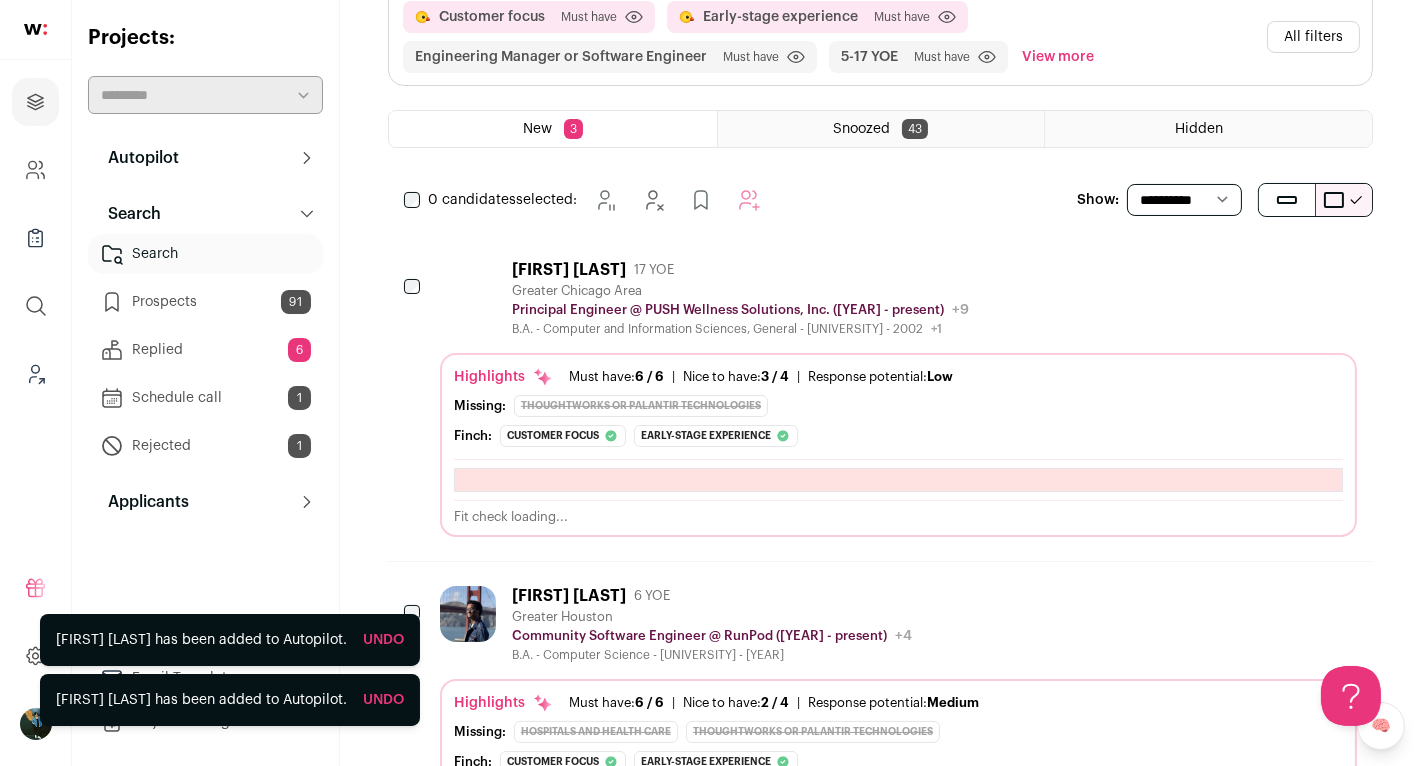 scroll, scrollTop: 252, scrollLeft: 0, axis: vertical 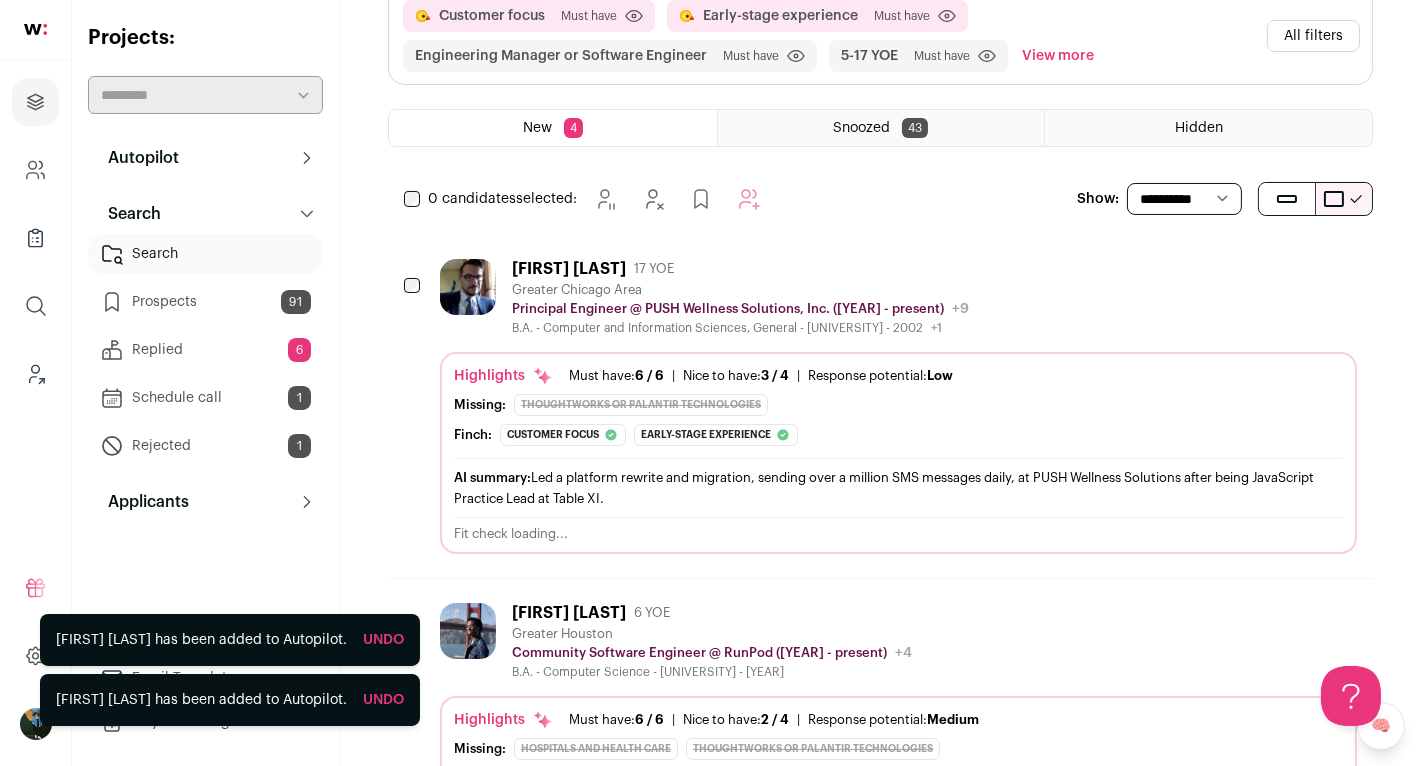 click at bounding box center (1234, 268) 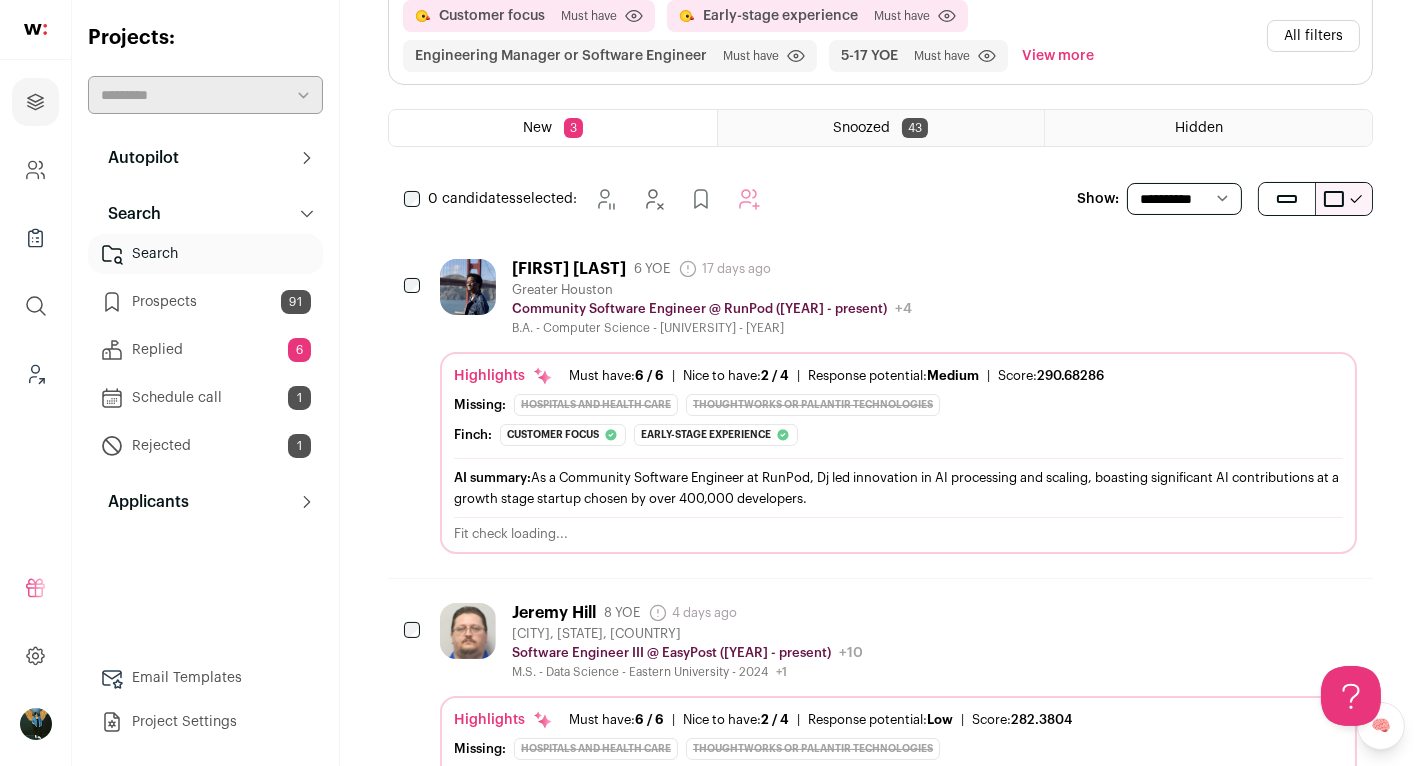 scroll, scrollTop: 0, scrollLeft: 0, axis: both 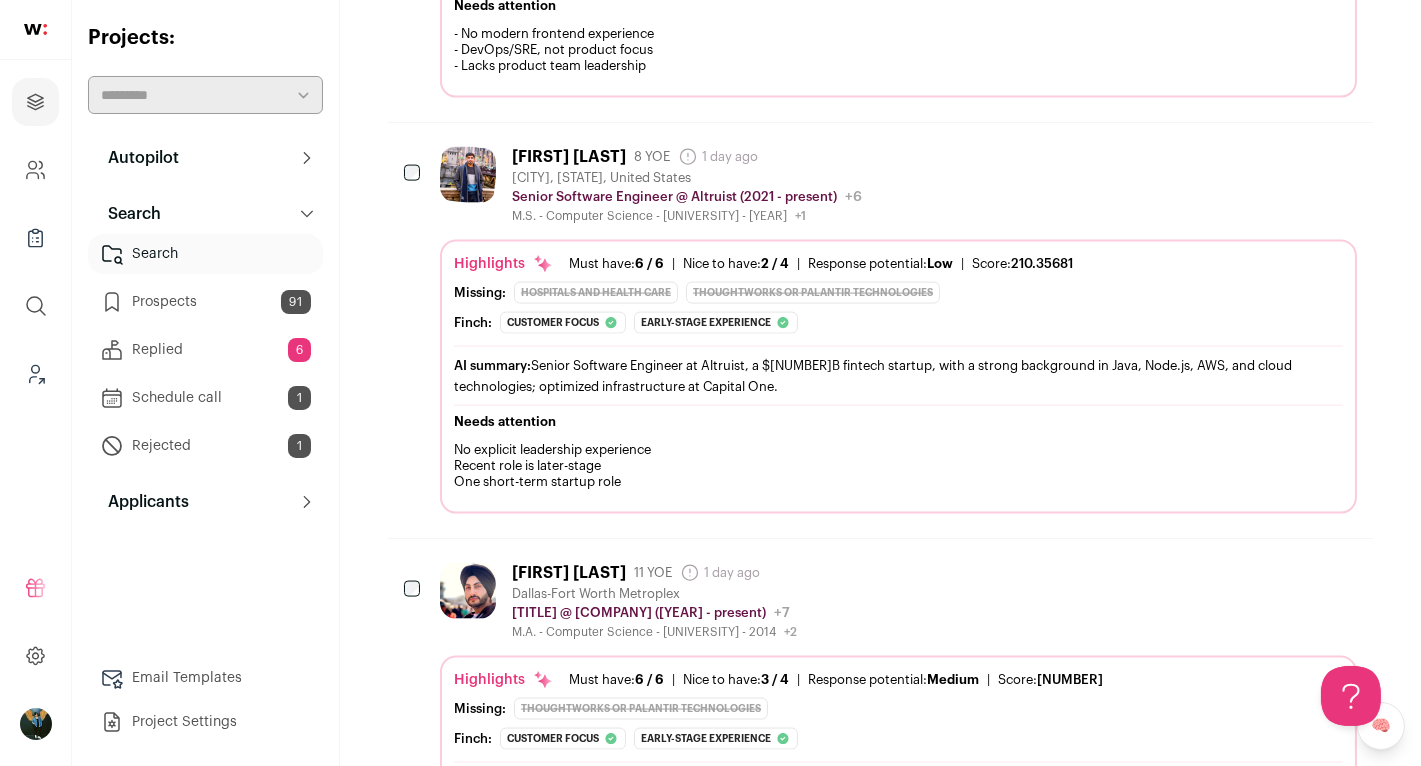 click on "Demetrius Isaac
6 YOE
17 days ago
Admin only. The last time the profile was updated.
Greater Houston
Community Software Engineer @ RunPod
(2025 - present)
RunPod
Public / Private
Private
Valuation
51-100" at bounding box center (880, 1002) 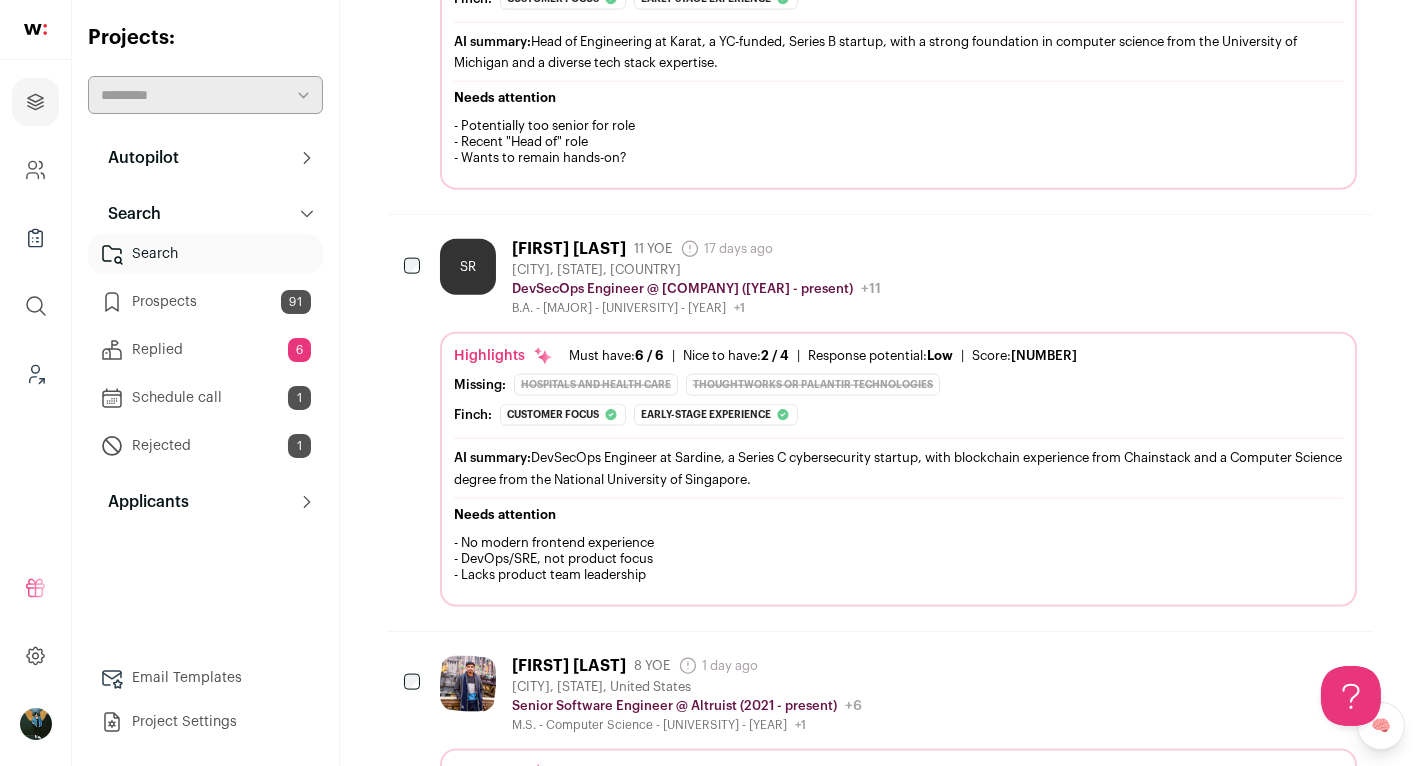 scroll, scrollTop: 5083, scrollLeft: 0, axis: vertical 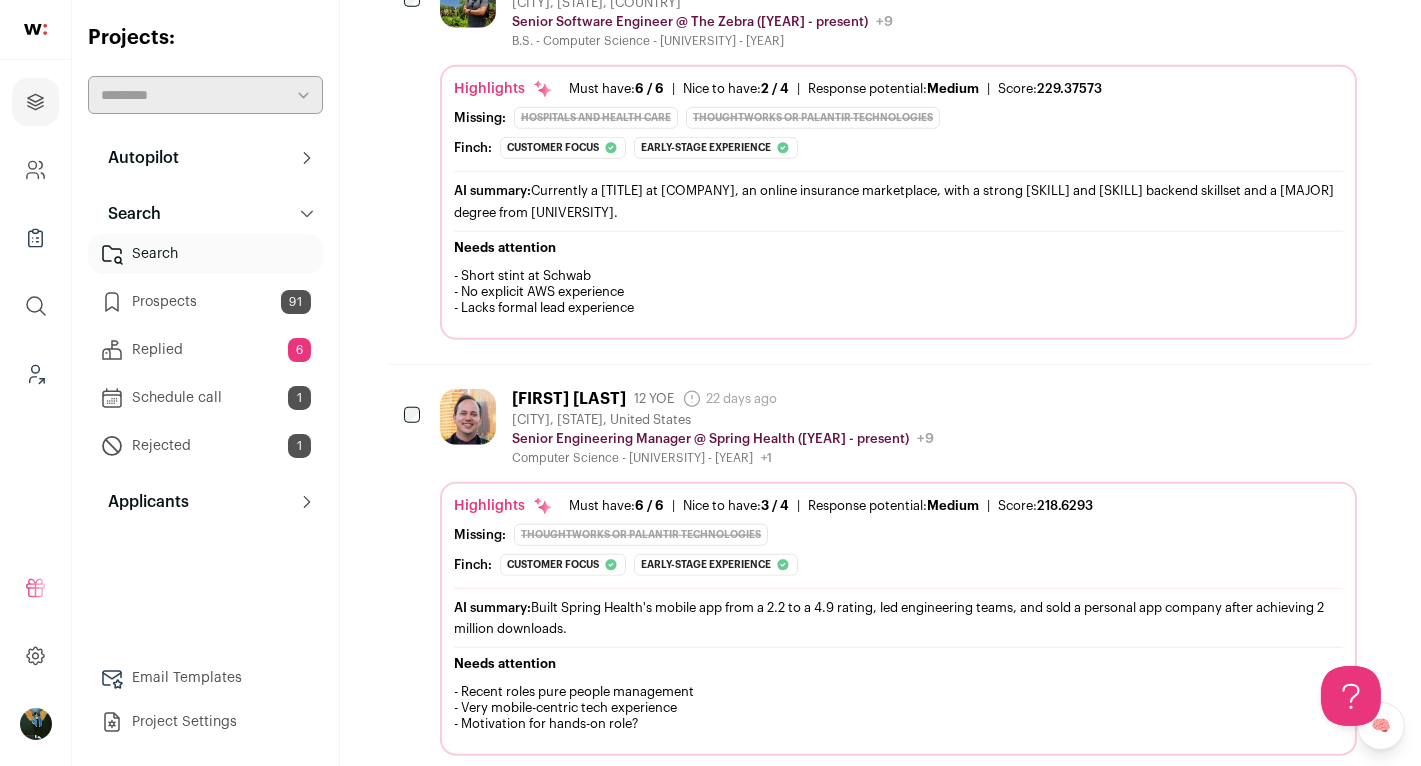 click on "Demetrius Isaac
6 YOE
17 days ago
Admin only. The last time the profile was updated.
Greater Houston
Community Software Engineer @ RunPod
(2025 - present)
RunPod
Public / Private
Private
Valuation
51-100" at bounding box center (880, 3769) 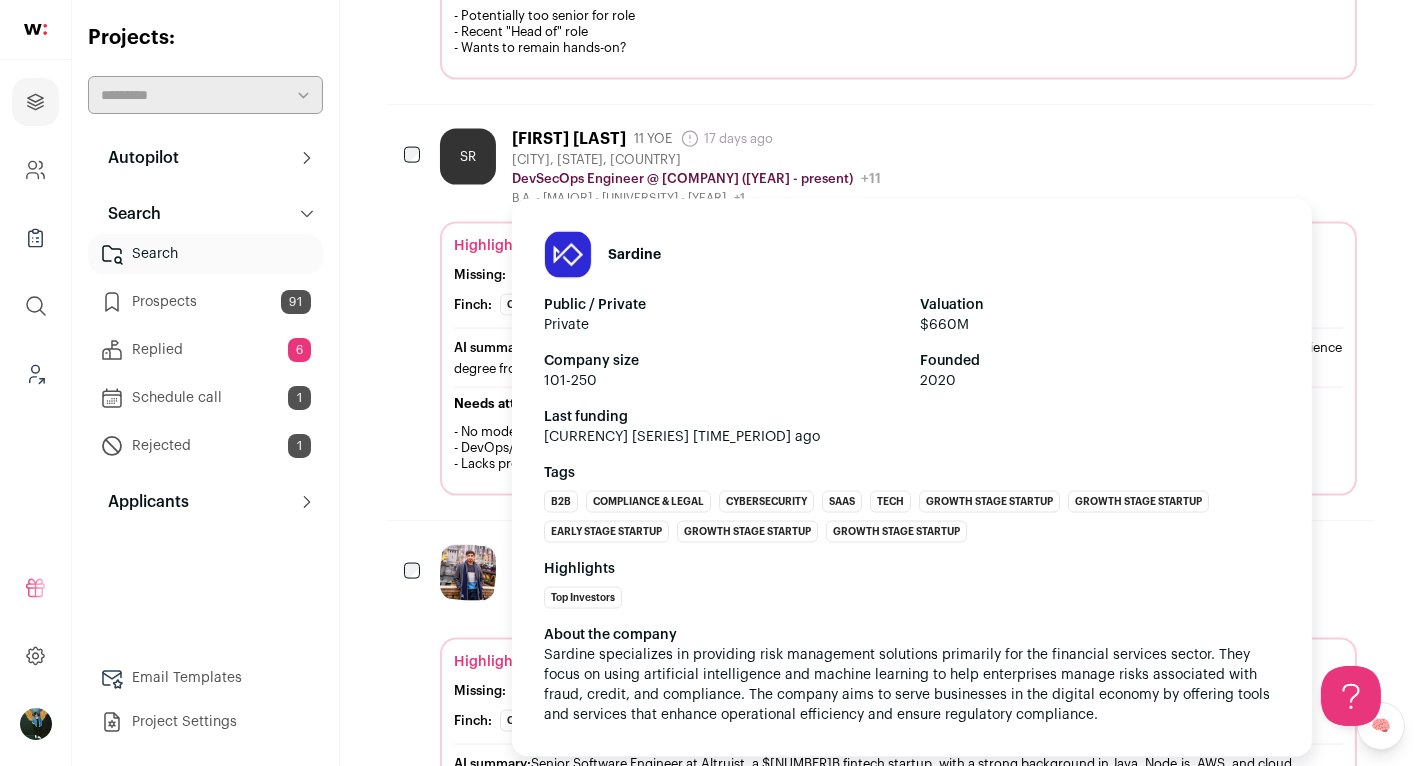 scroll, scrollTop: 5035, scrollLeft: 0, axis: vertical 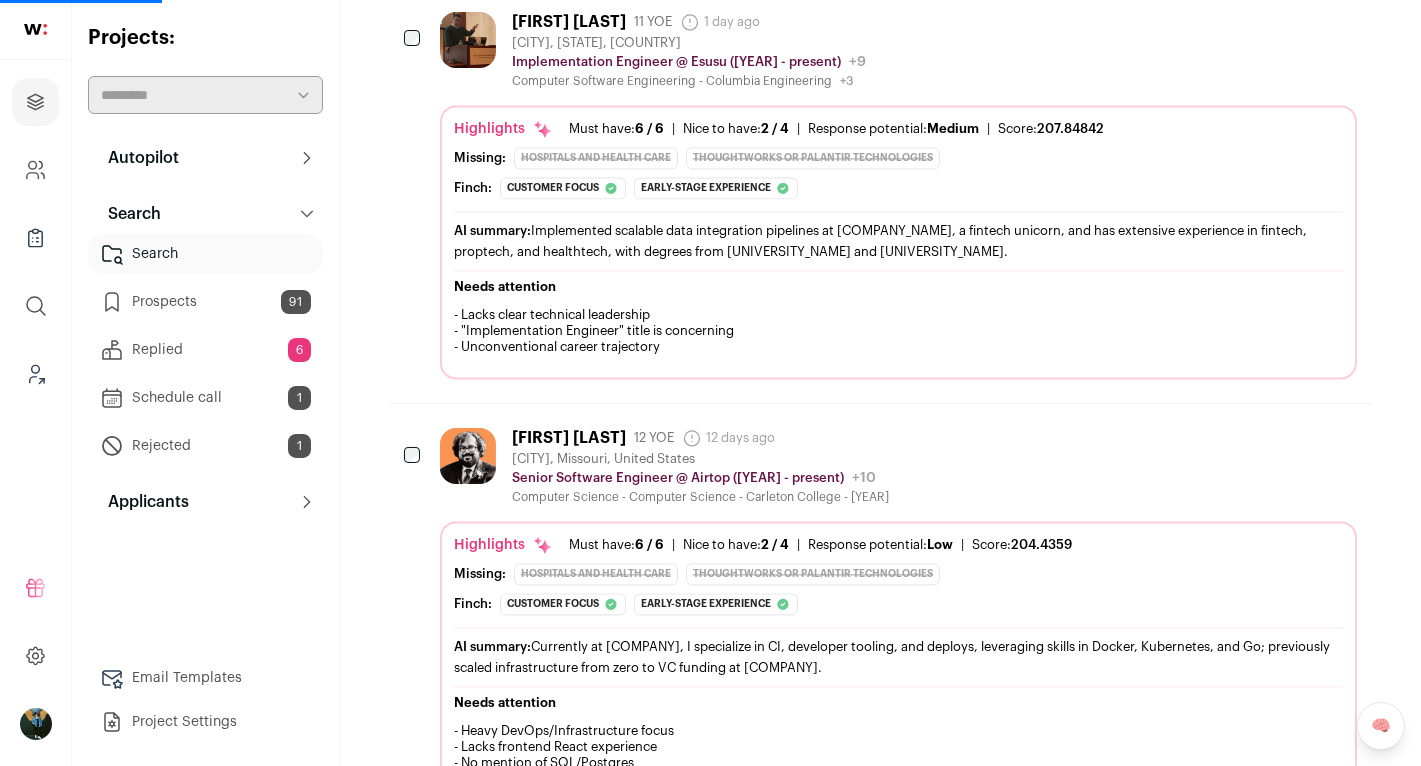 click on "Demetrius Isaac
6 YOE
17 days ago
Admin only. The last time the profile was updated.
Greater Houston
Community Software Engineer @ RunPod
(2025 - present)
RunPod
Public / Private
Private
Valuation
51-100" at bounding box center [880, 869] 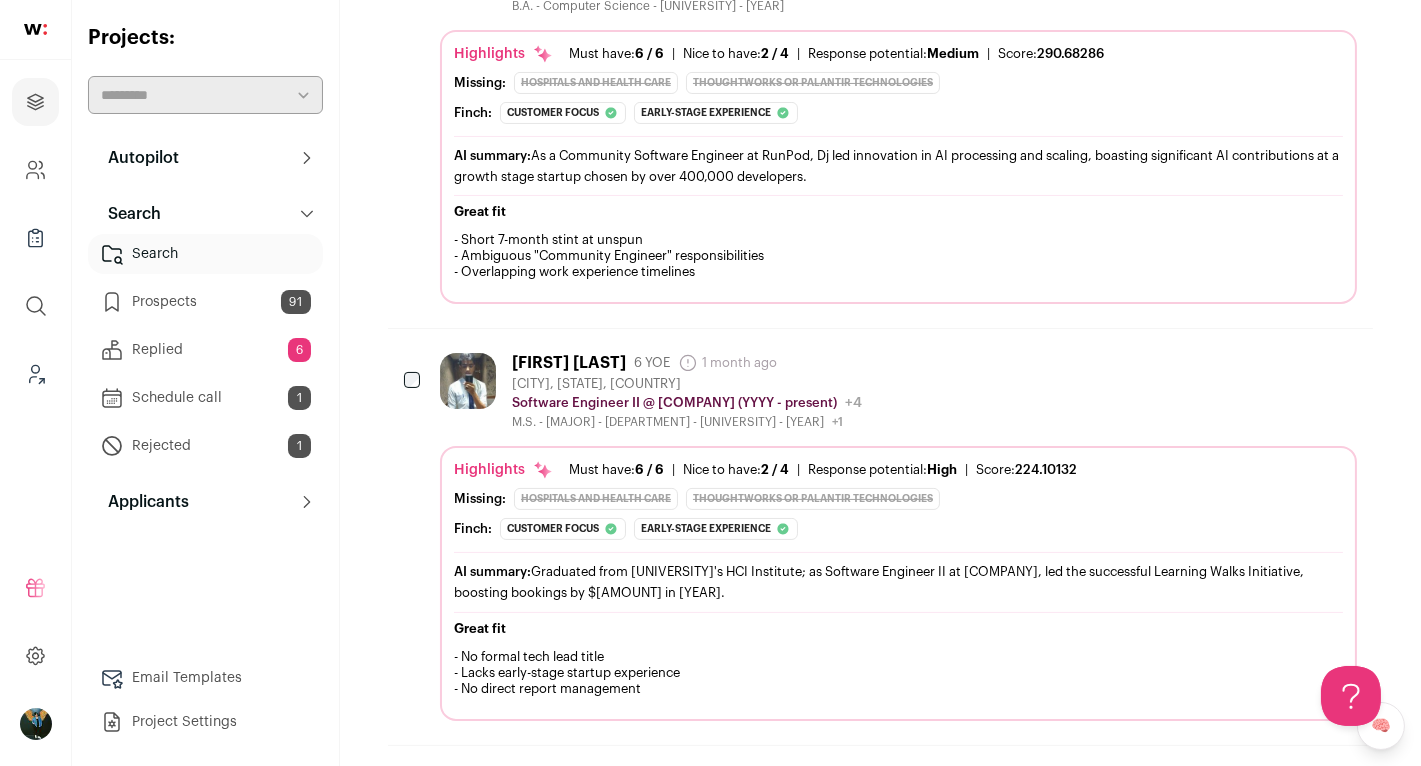 scroll, scrollTop: 0, scrollLeft: 0, axis: both 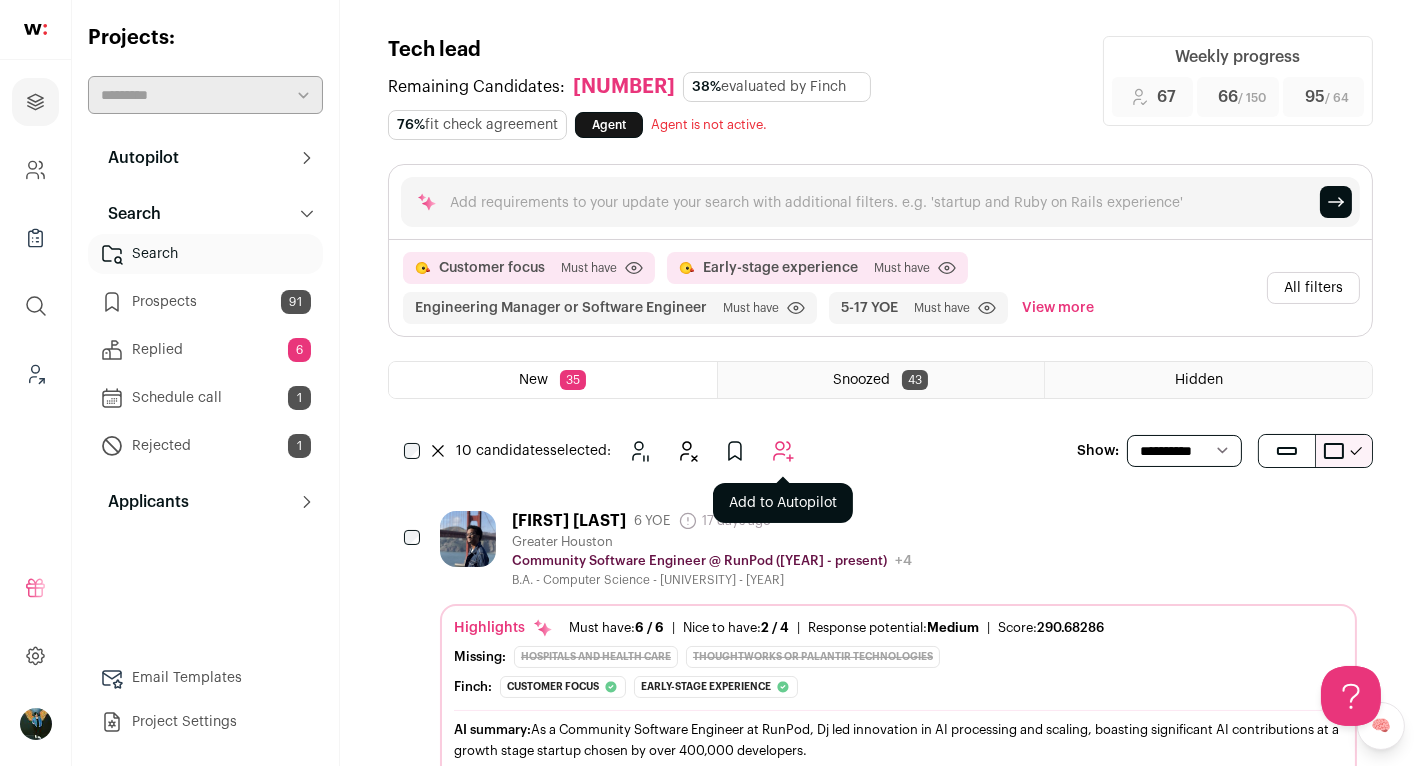 click at bounding box center (783, 451) 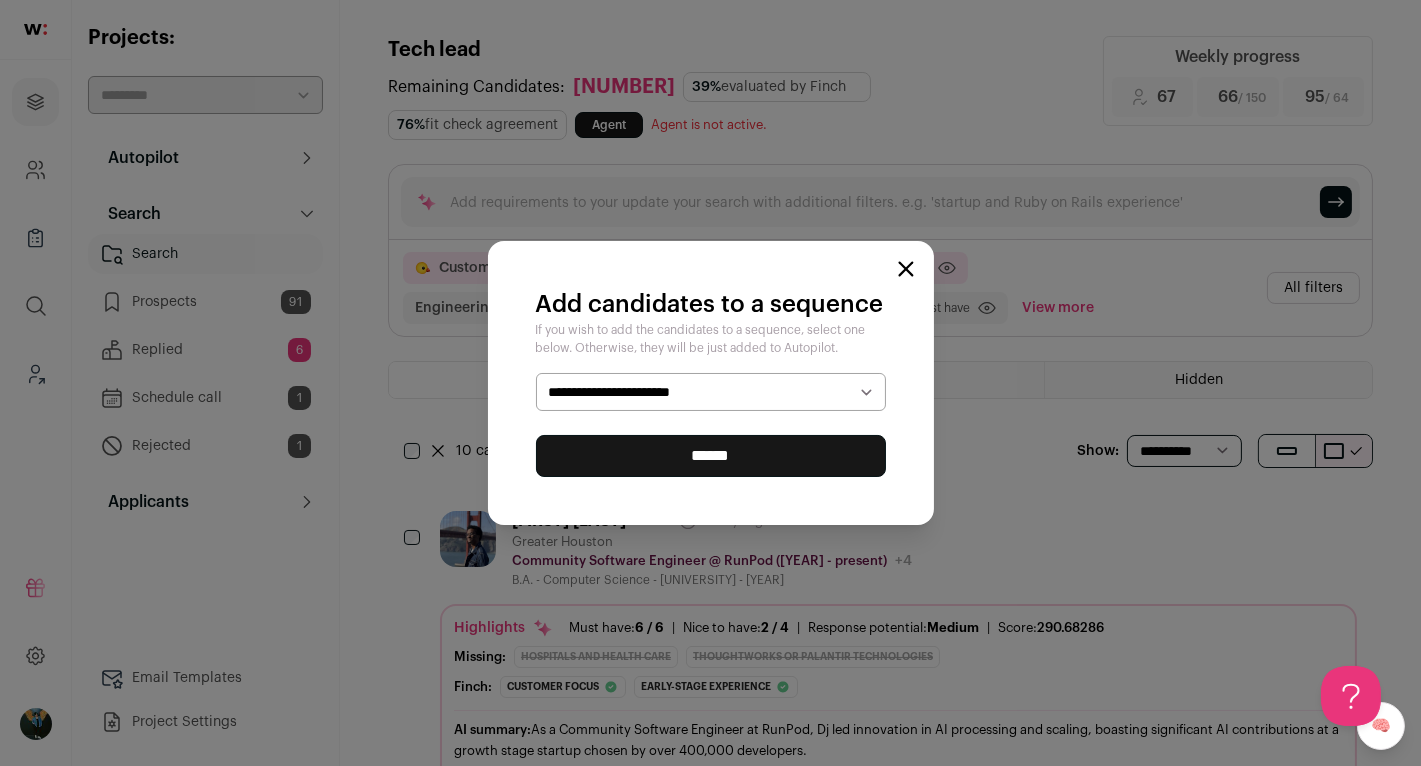 select on "*****" 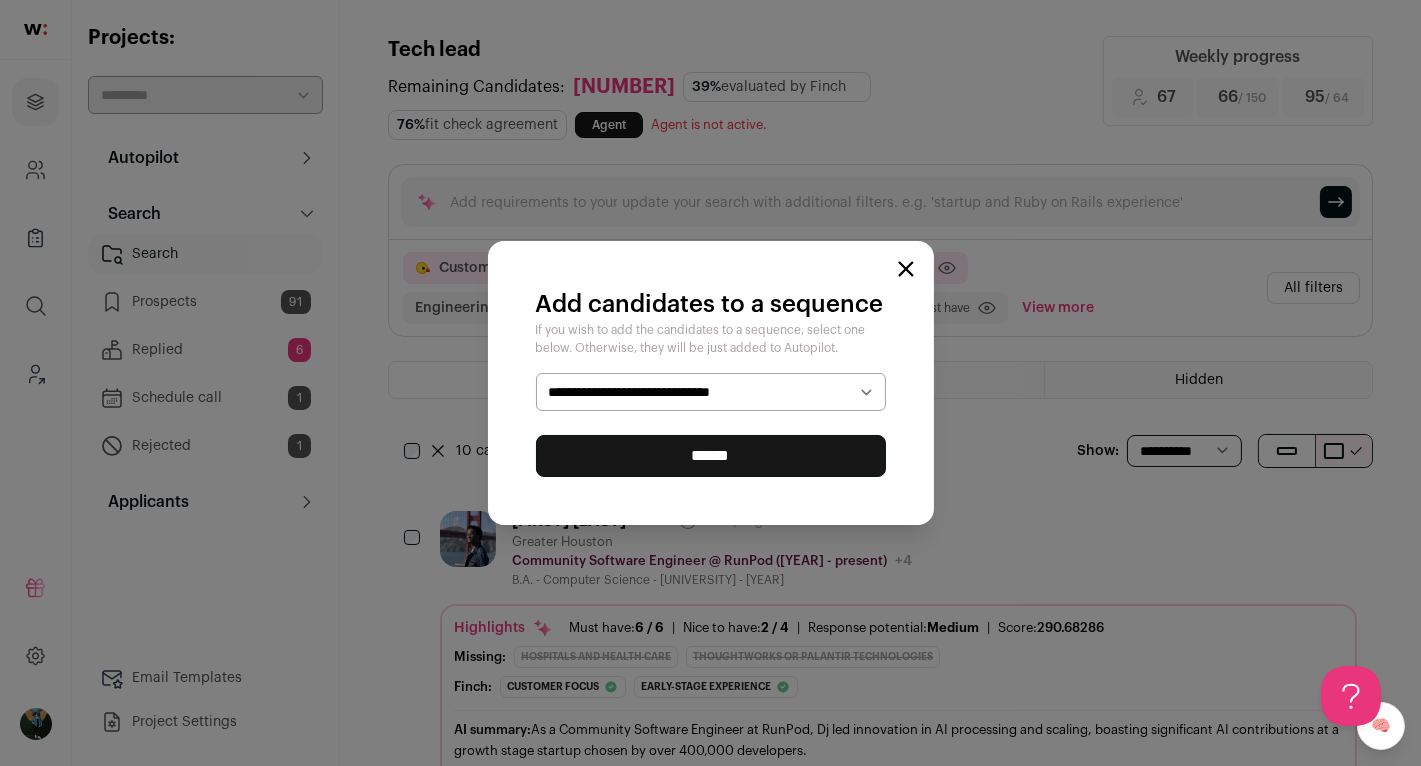 click on "******" at bounding box center (711, 456) 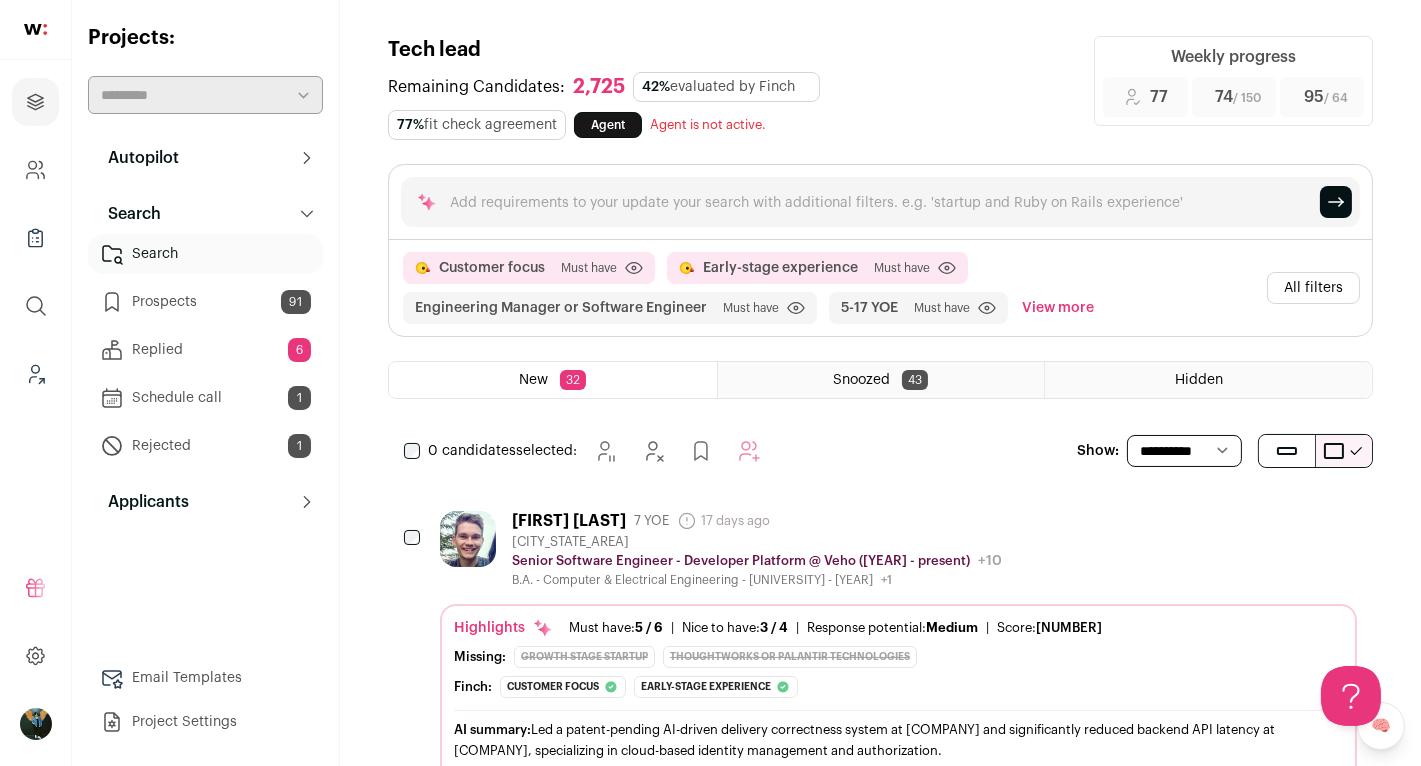 scroll, scrollTop: 0, scrollLeft: 0, axis: both 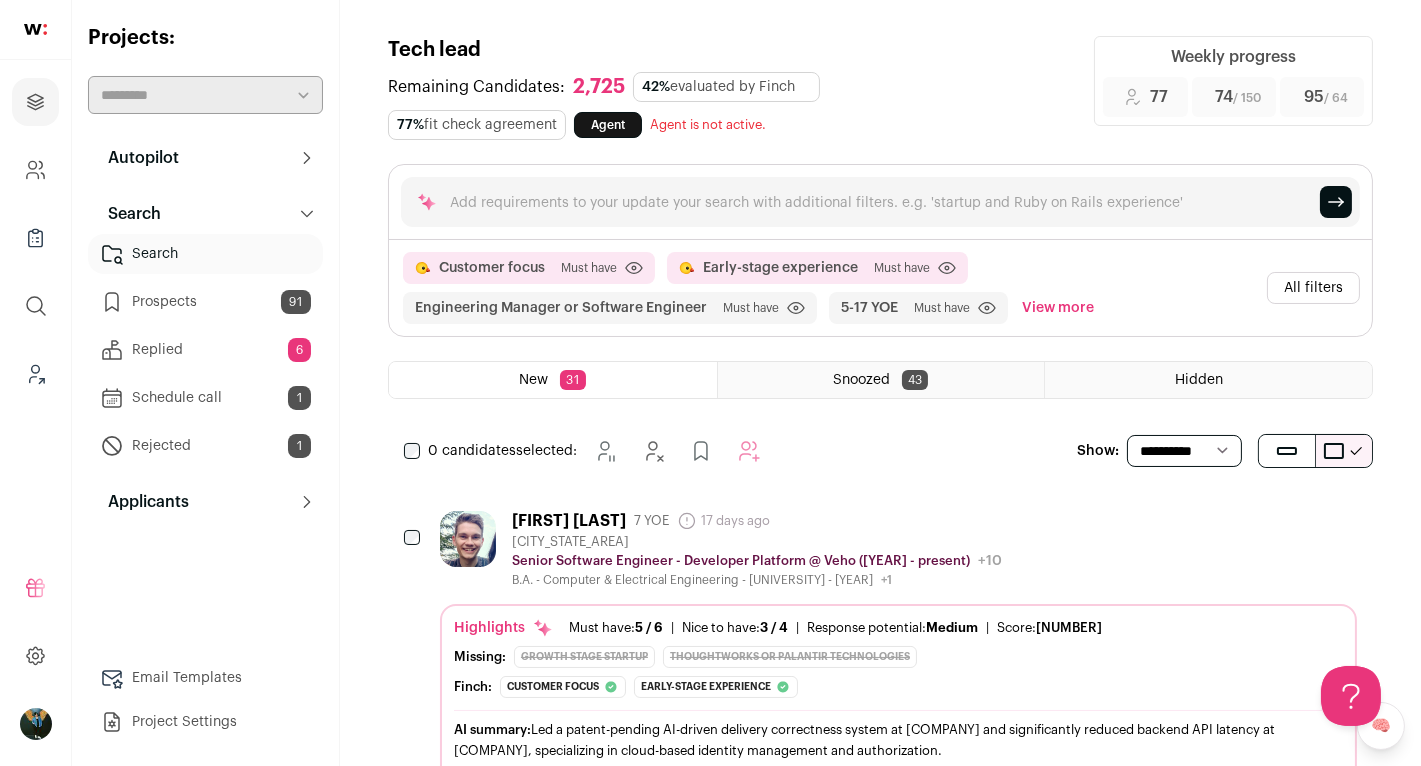 click on "0 candidates
selected:
Snooze" at bounding box center (586, 451) 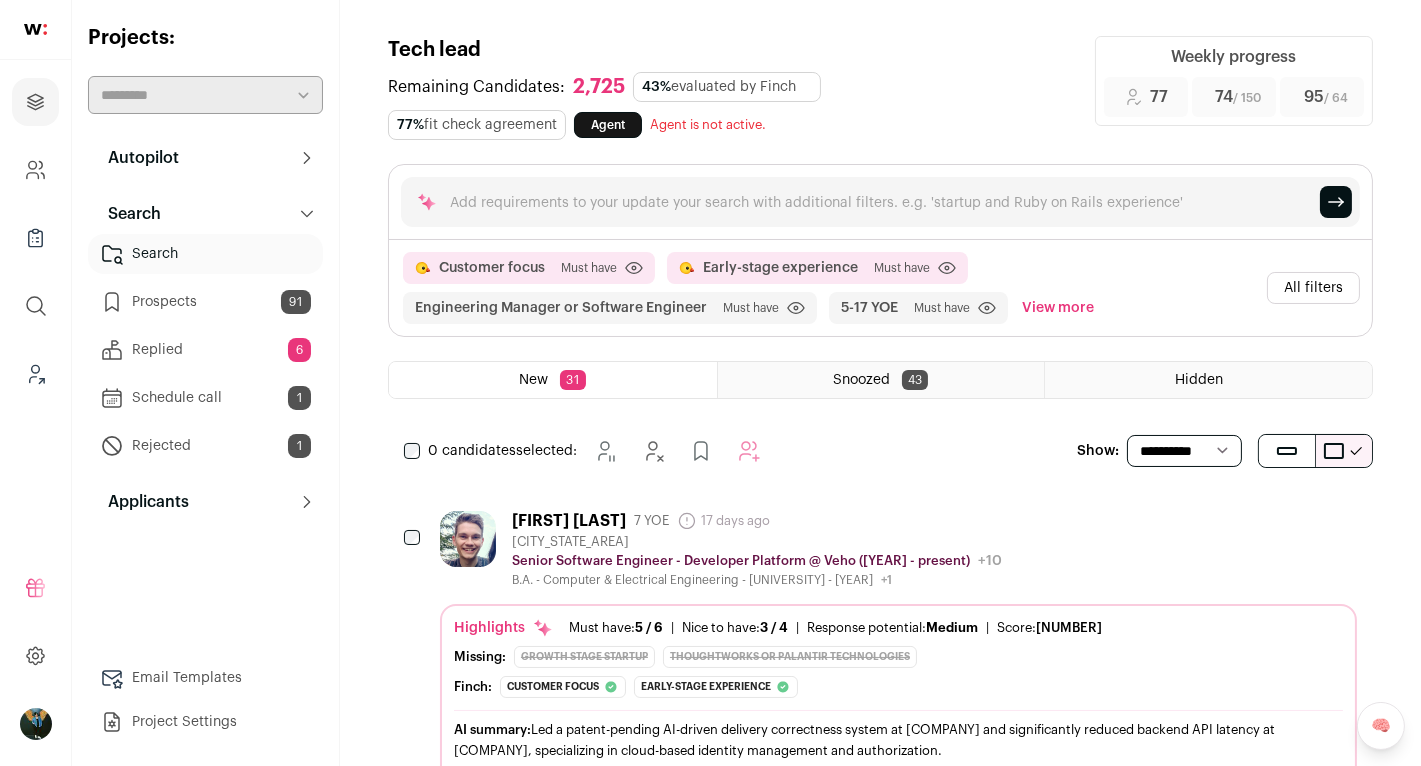 click on "0 candidates
selected:
Snooze" at bounding box center [586, 451] 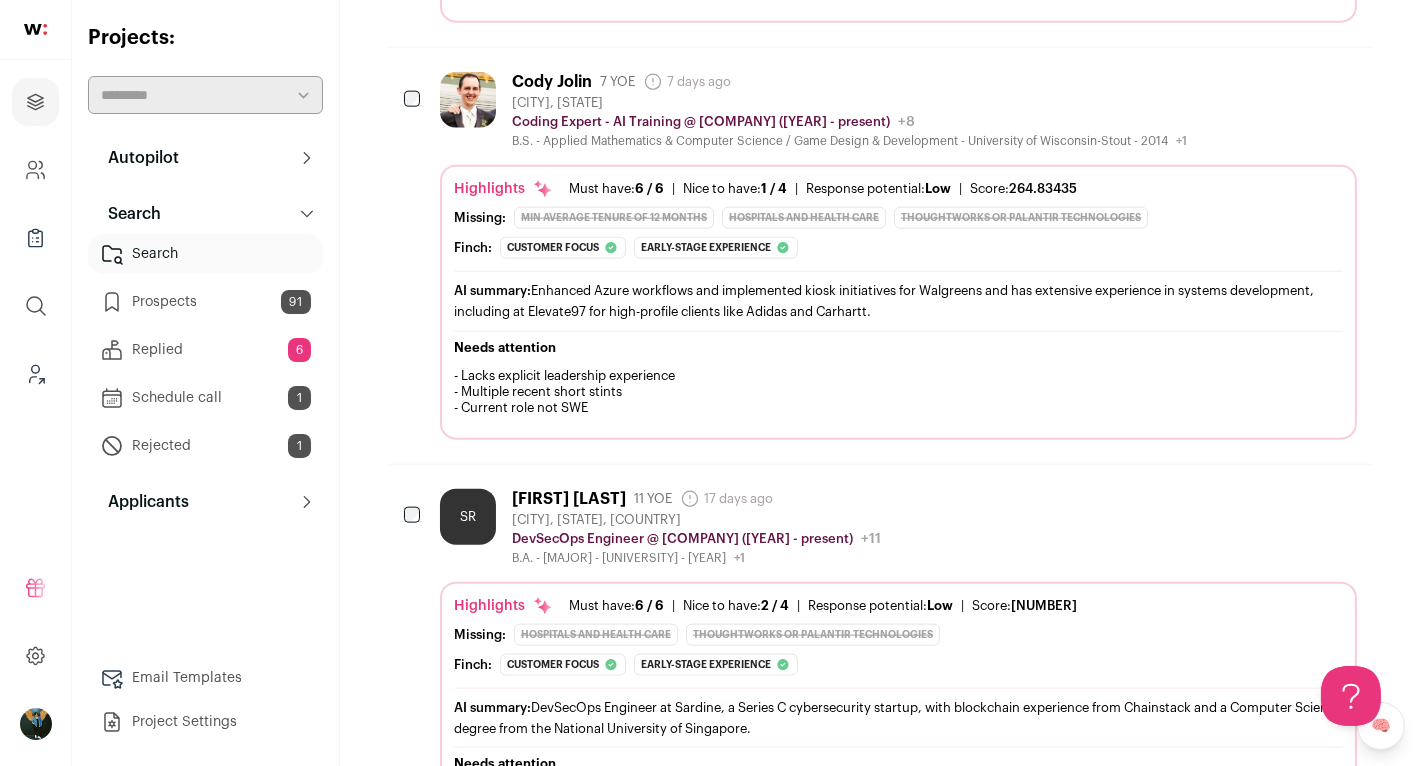scroll, scrollTop: 4228, scrollLeft: 0, axis: vertical 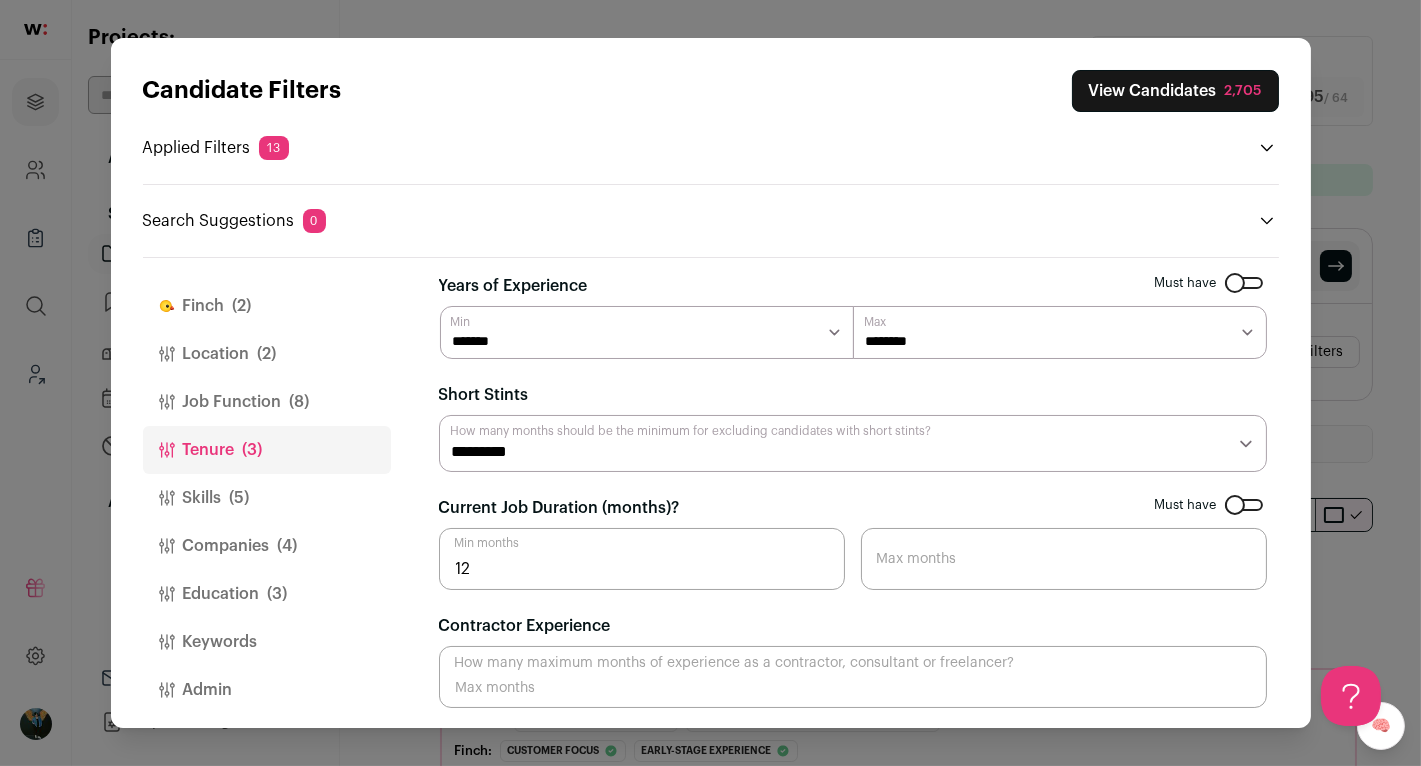 click on "Job Function
(8)" at bounding box center (267, 402) 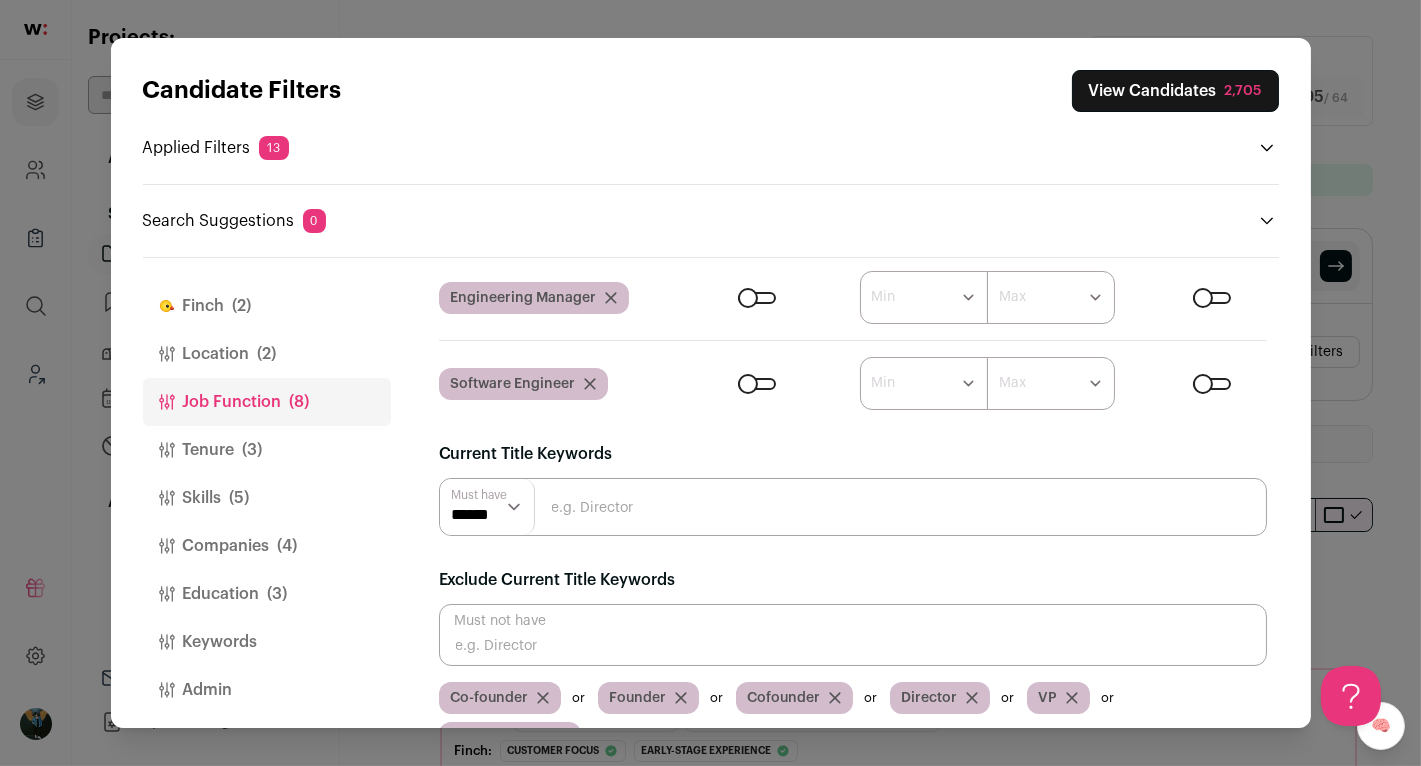 scroll, scrollTop: 165, scrollLeft: 0, axis: vertical 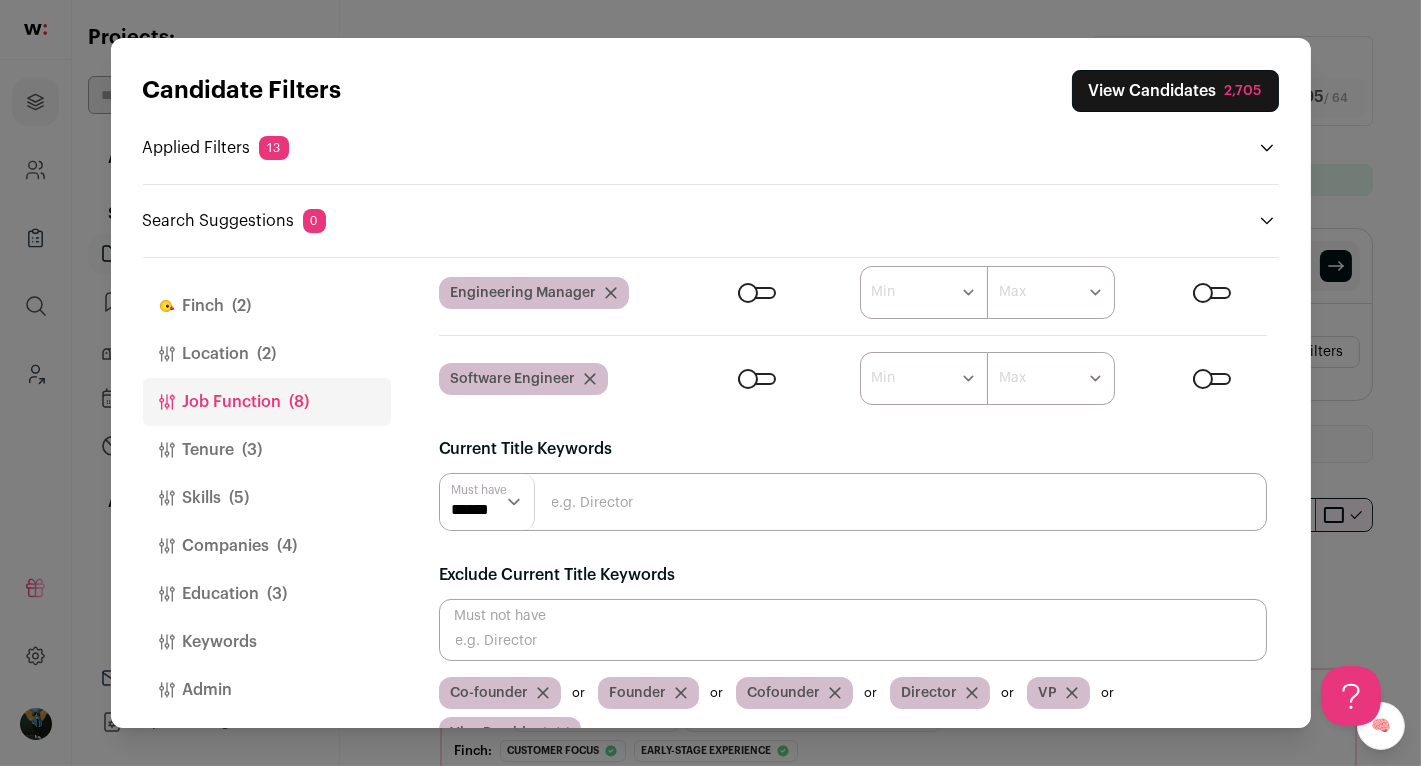 click at bounding box center [853, 630] 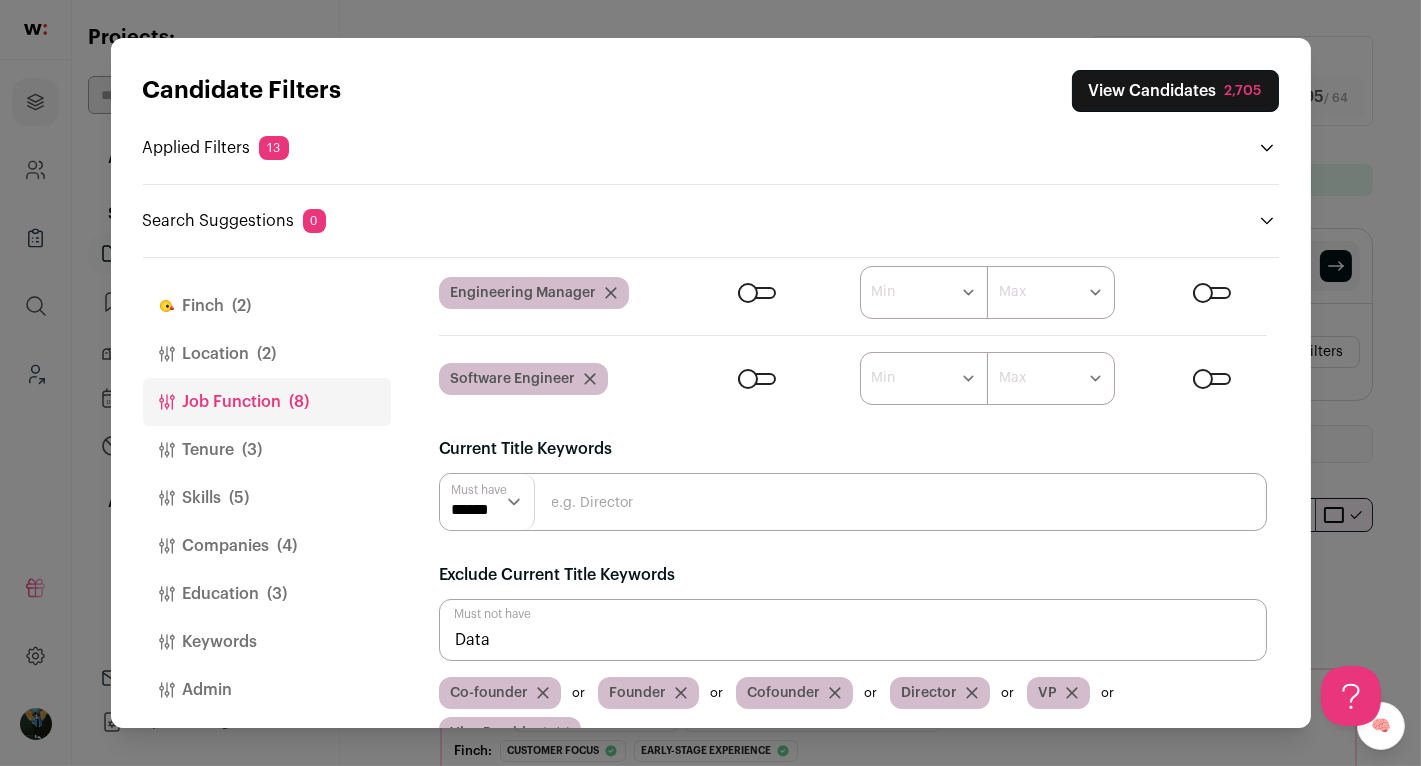 type on "Data" 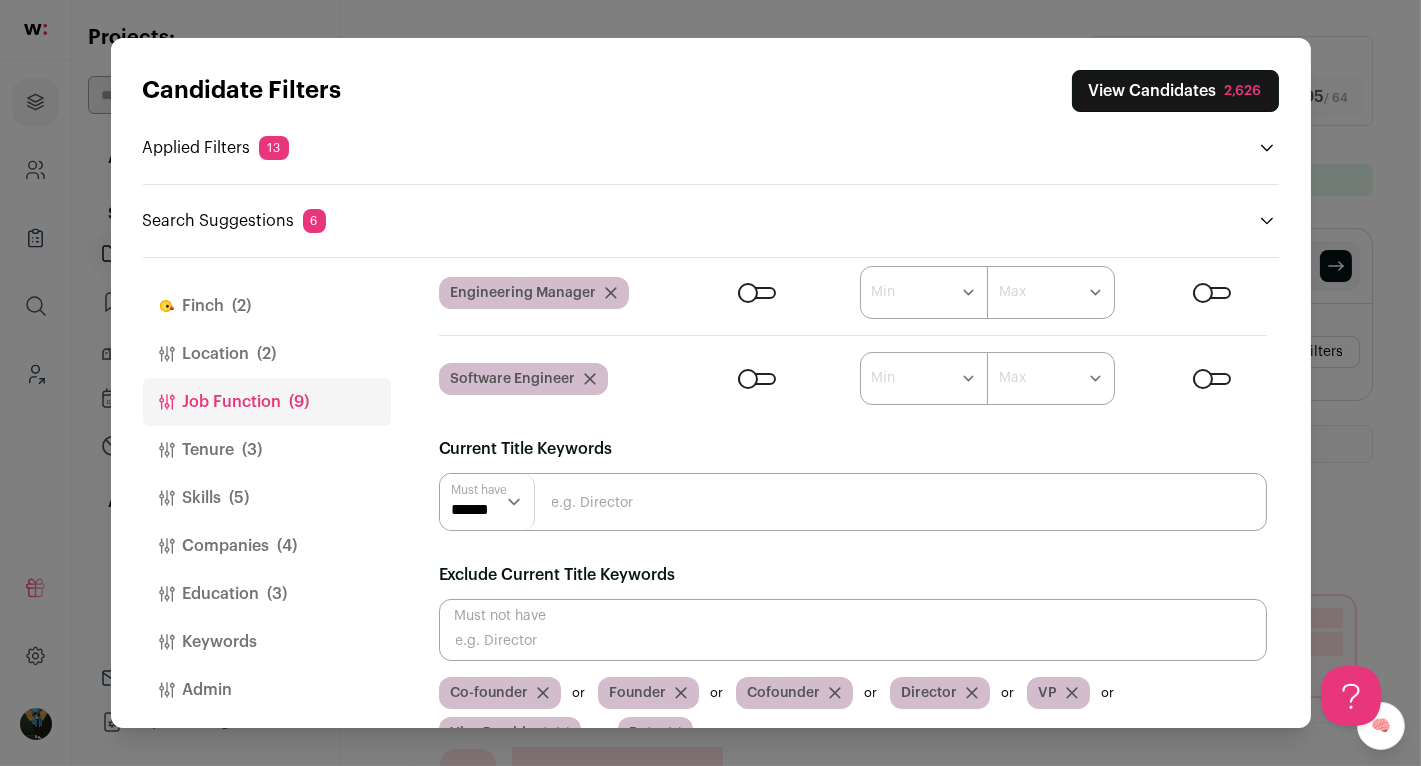 scroll, scrollTop: 205, scrollLeft: 0, axis: vertical 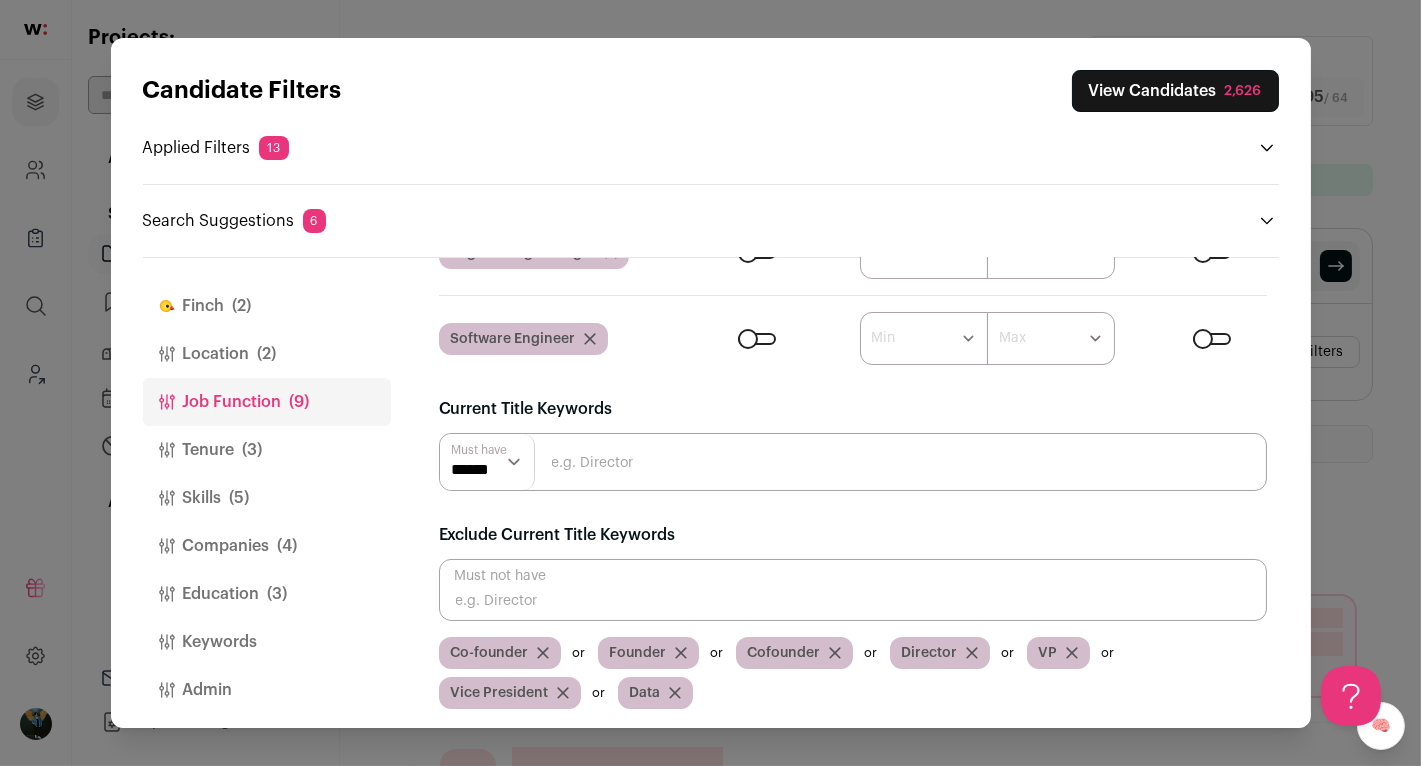 click on "Companies
(4)" at bounding box center [267, 546] 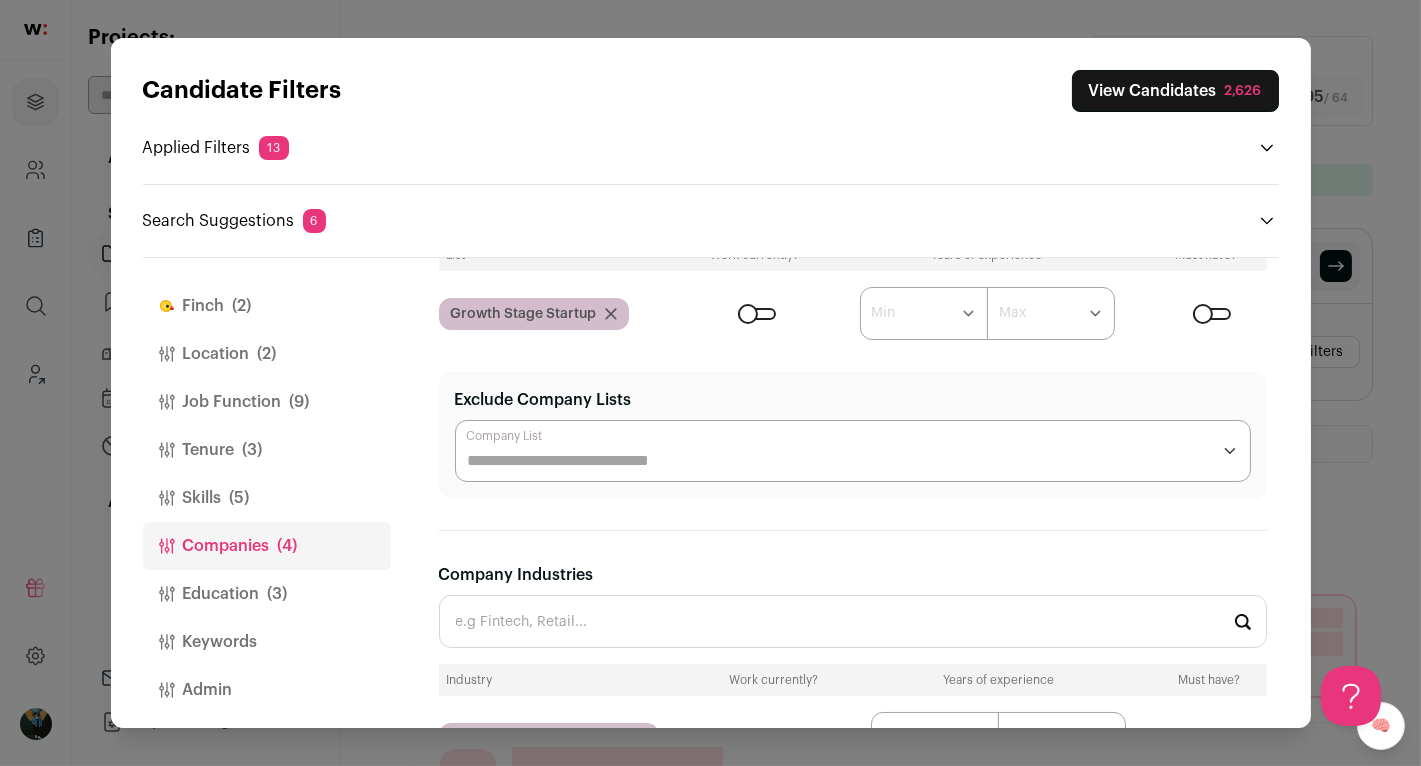 click on "Education
(3)" at bounding box center (267, 594) 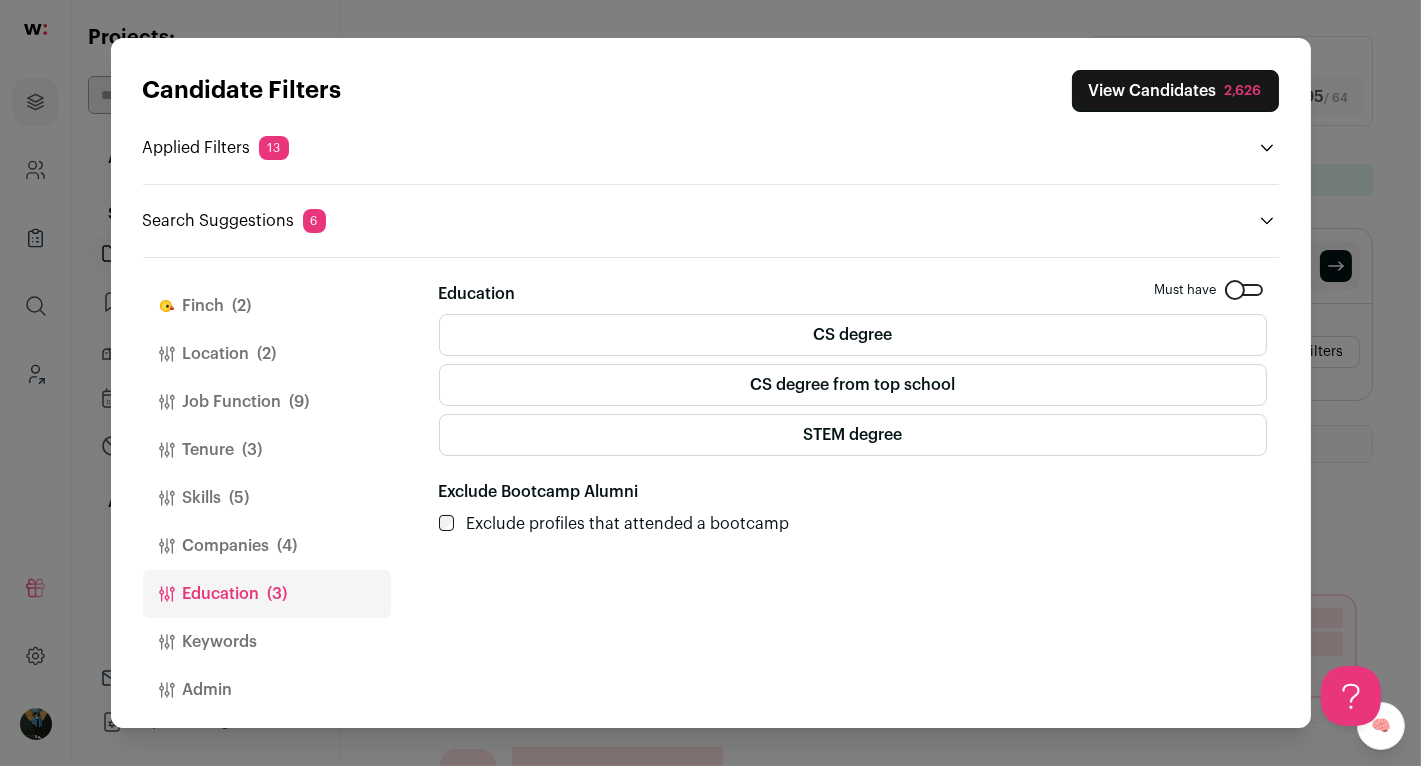 scroll, scrollTop: 0, scrollLeft: 0, axis: both 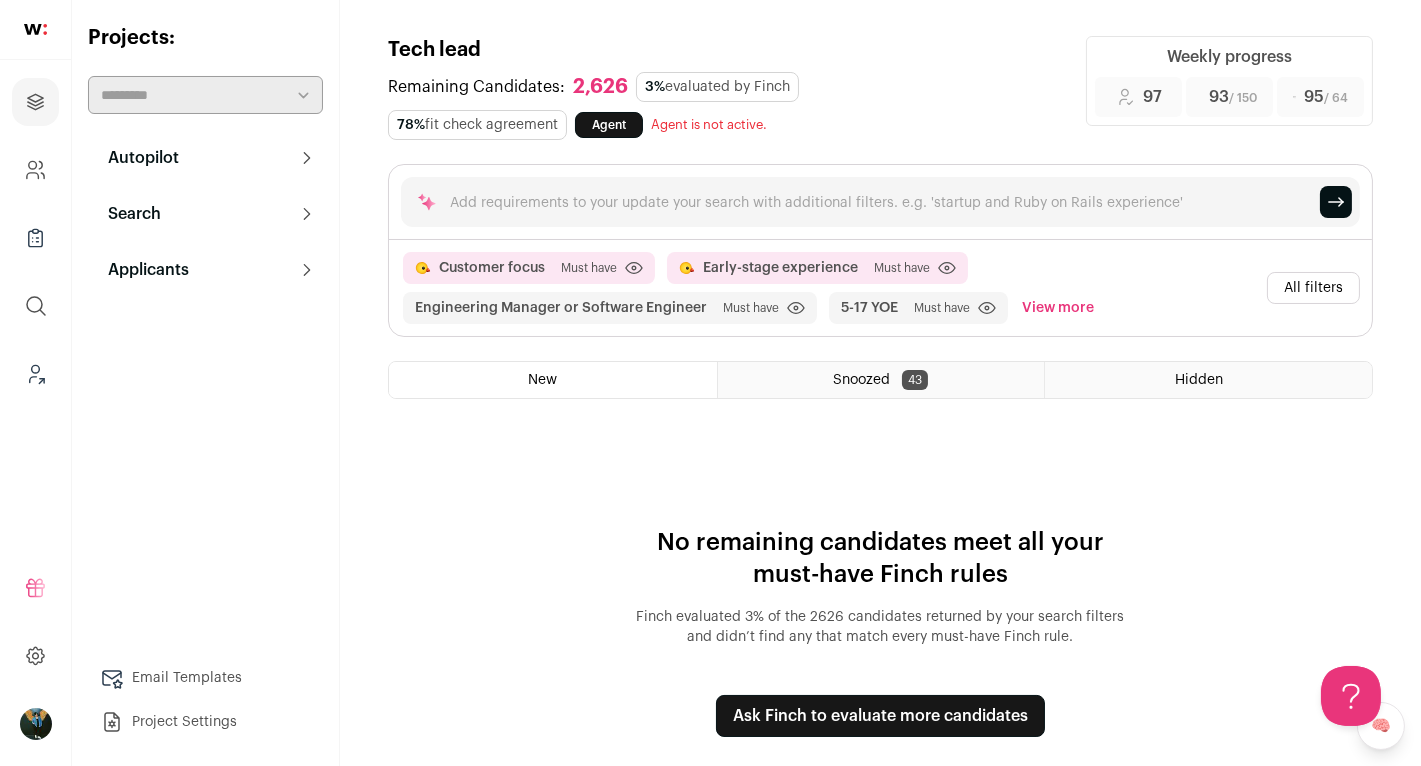 click on "All filters" at bounding box center (1313, 288) 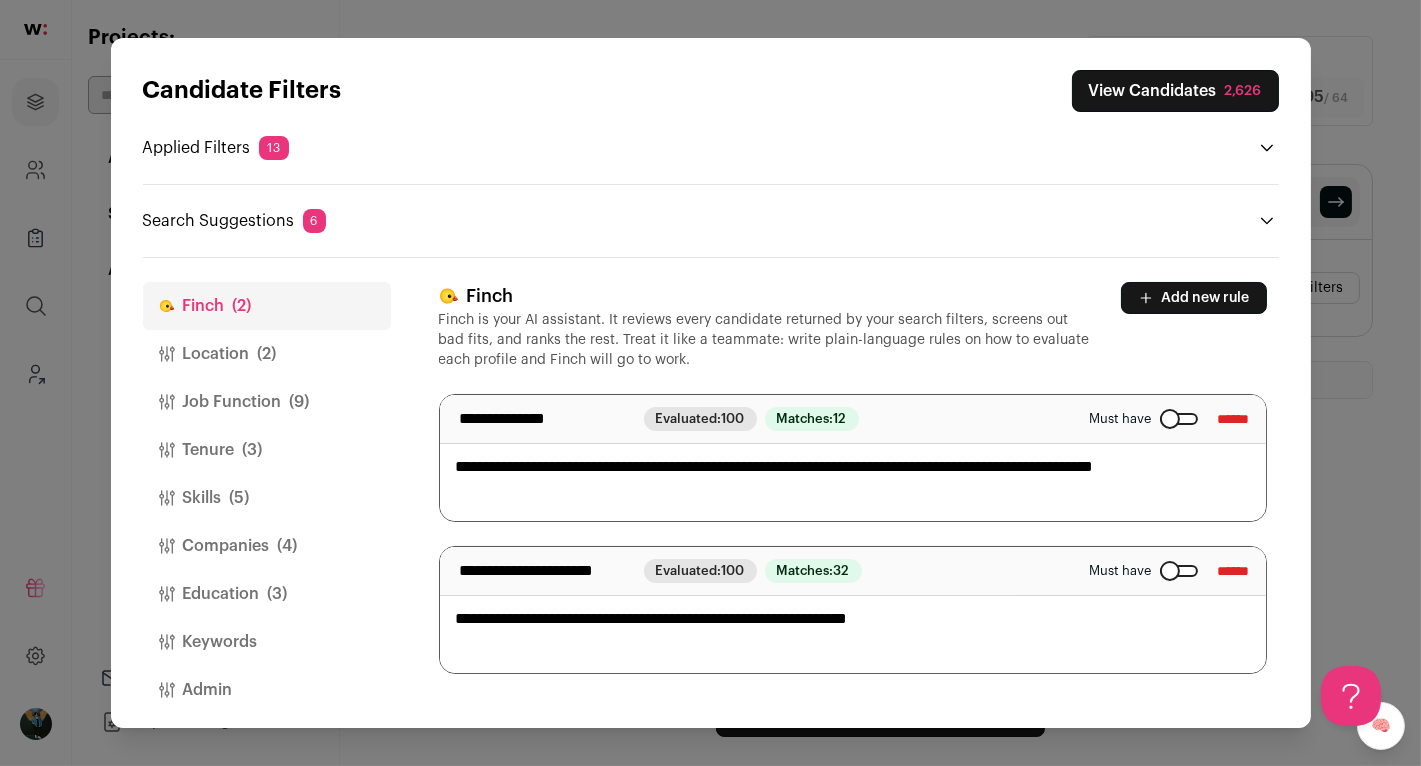 click on "Companies
(4)" at bounding box center [267, 546] 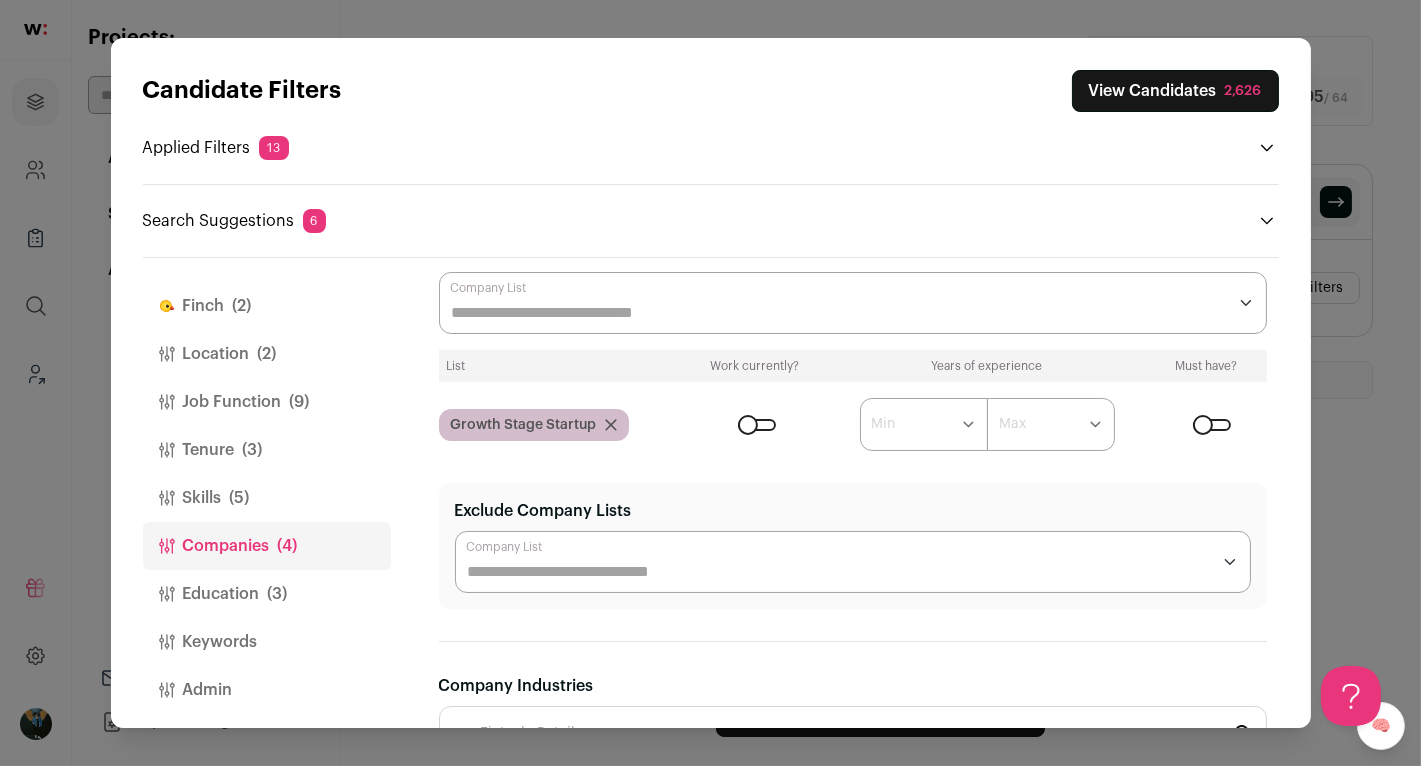 scroll, scrollTop: 100, scrollLeft: 0, axis: vertical 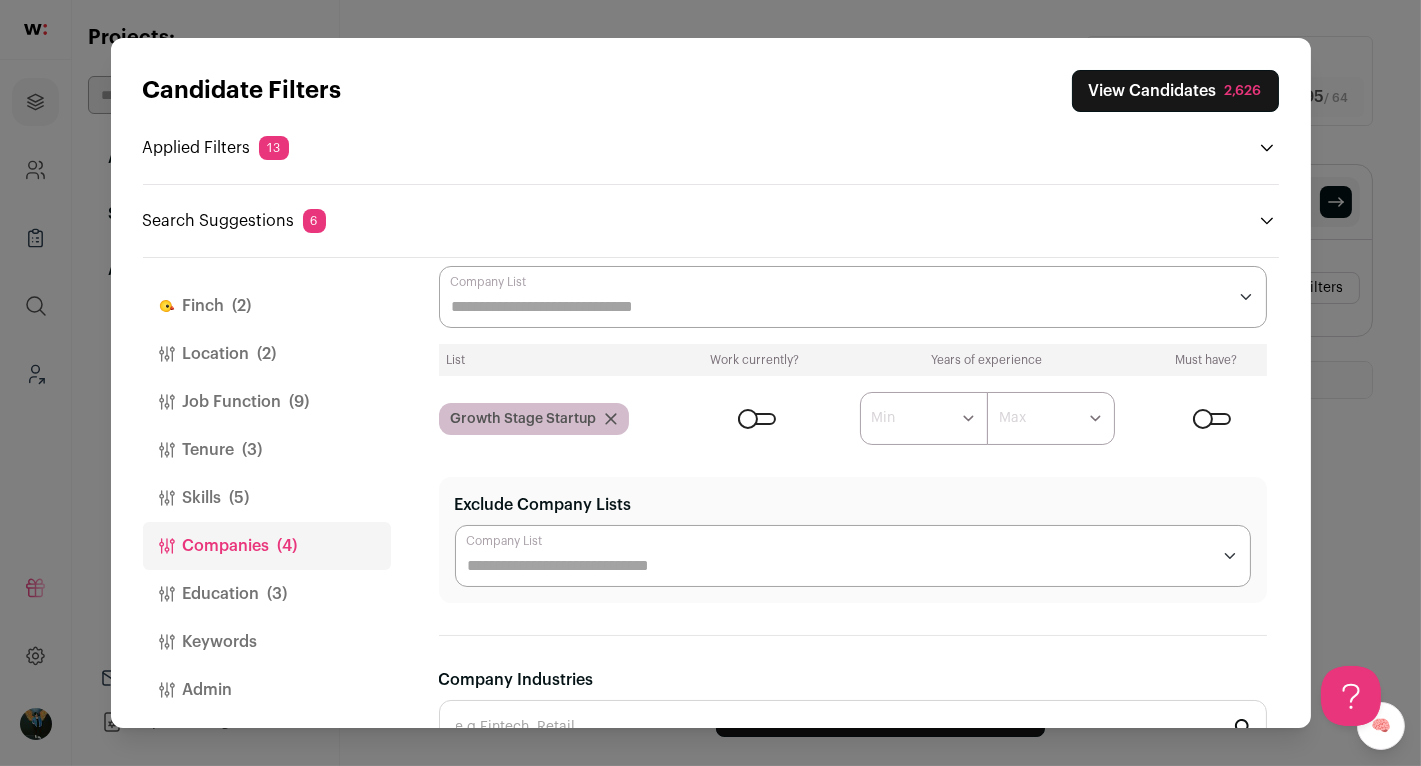 click at bounding box center (853, 297) 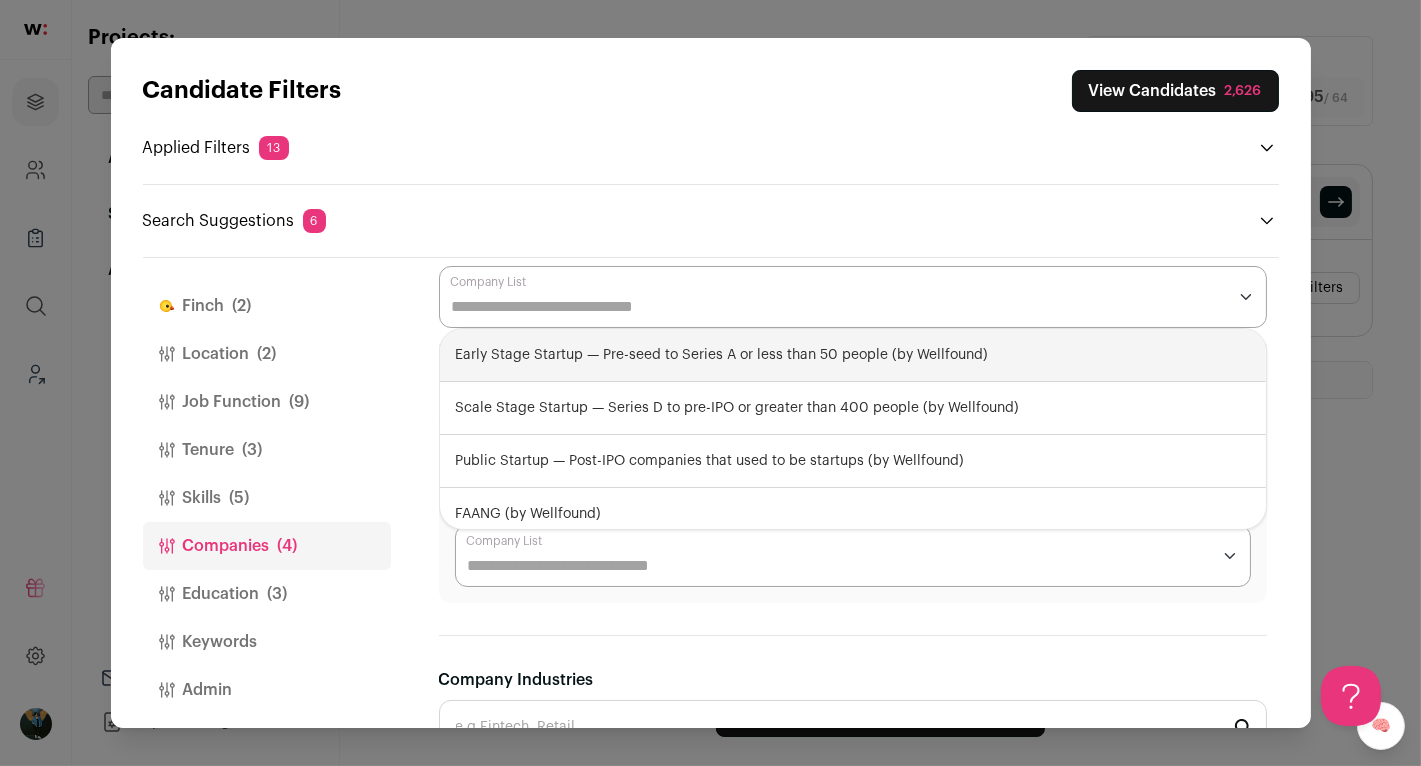 click on "Early Stage Startup — Pre-seed to Series A or less than 50 people (by Wellfound)" at bounding box center (853, 355) 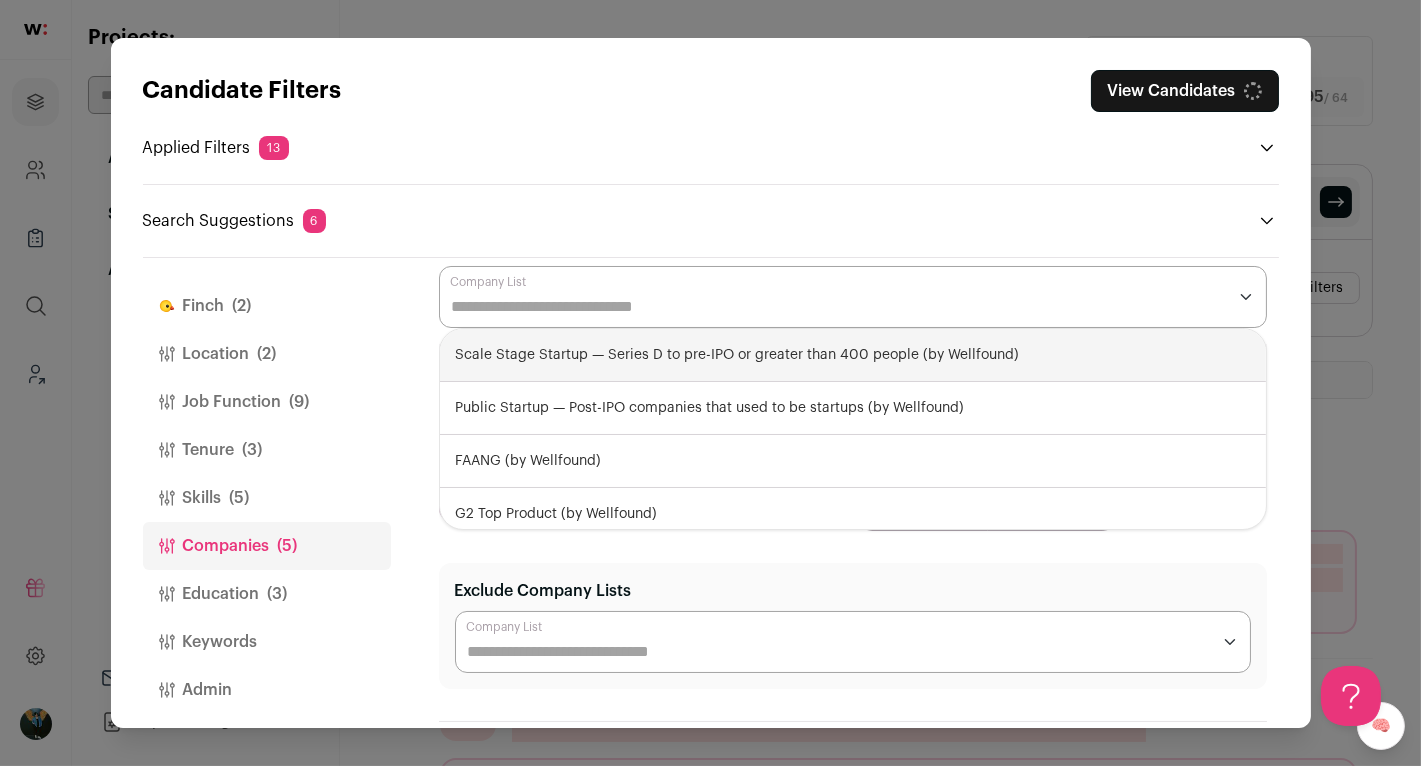 scroll, scrollTop: 0, scrollLeft: 0, axis: both 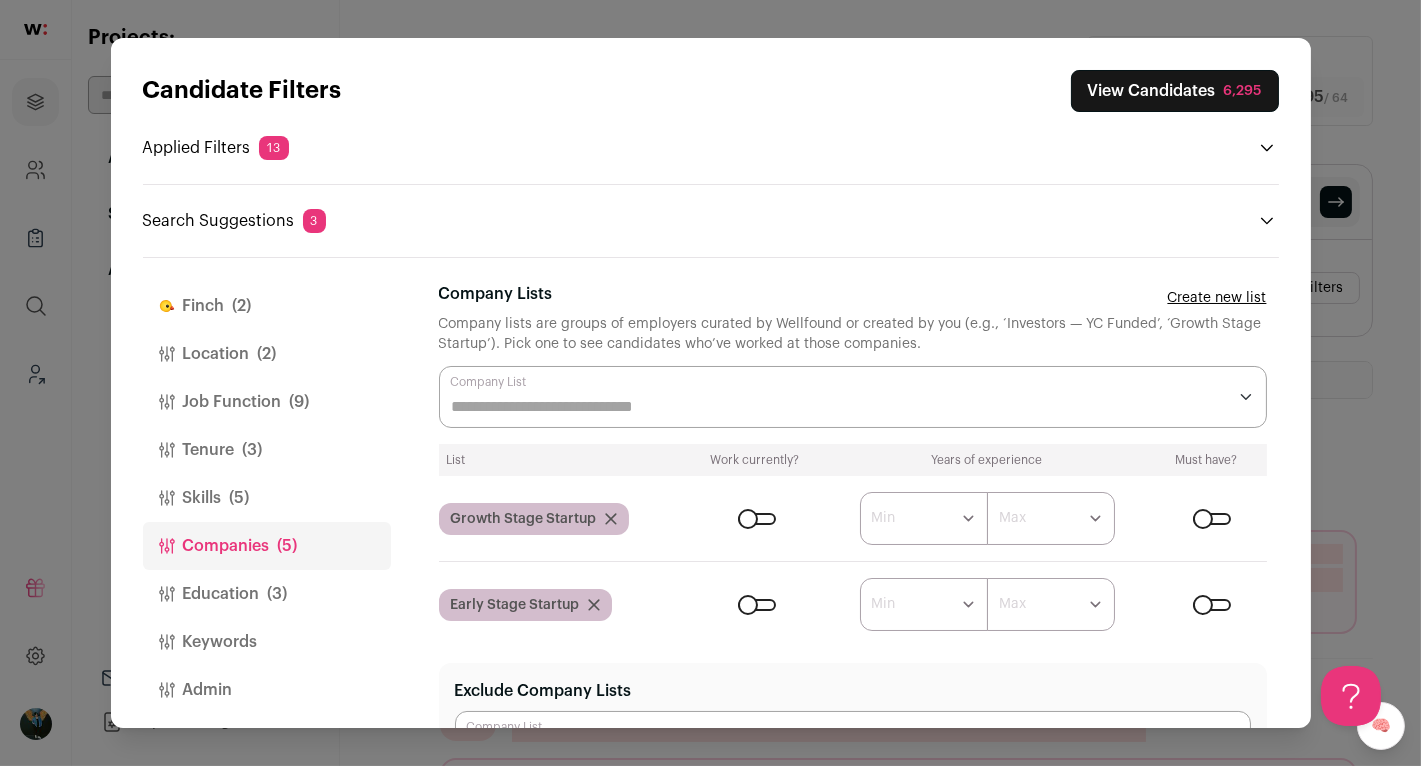 click on "Search Suggestions
3" at bounding box center [711, 221] 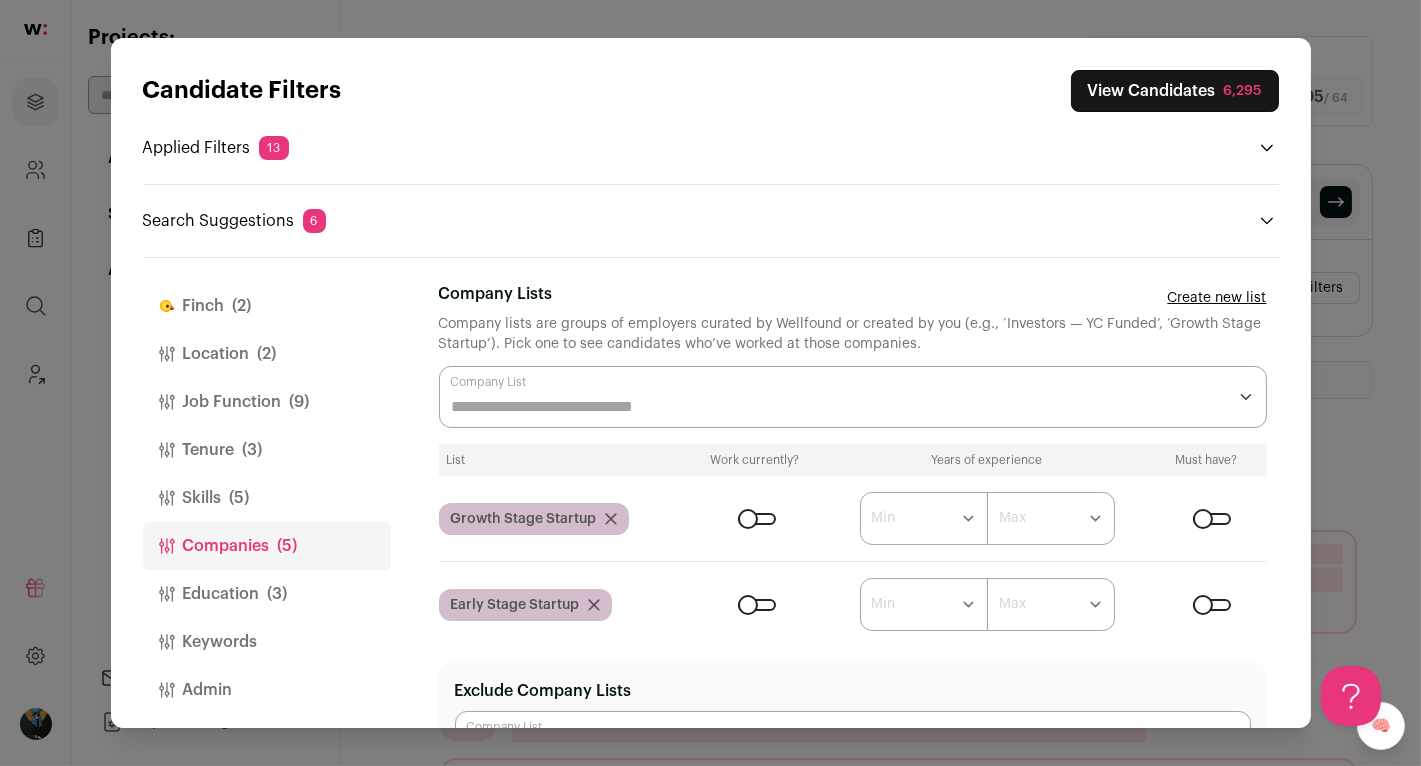 click at bounding box center [757, 605] 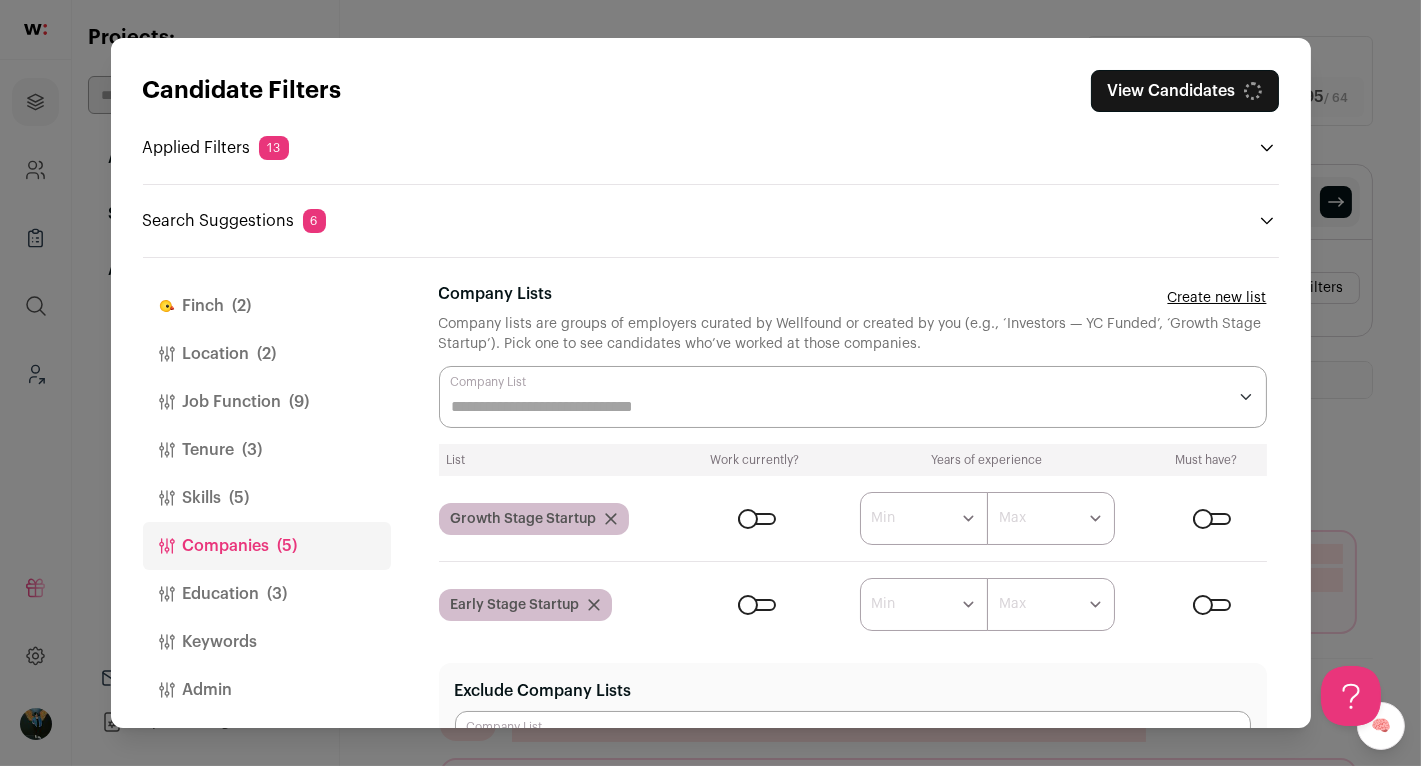 click at bounding box center [757, 519] 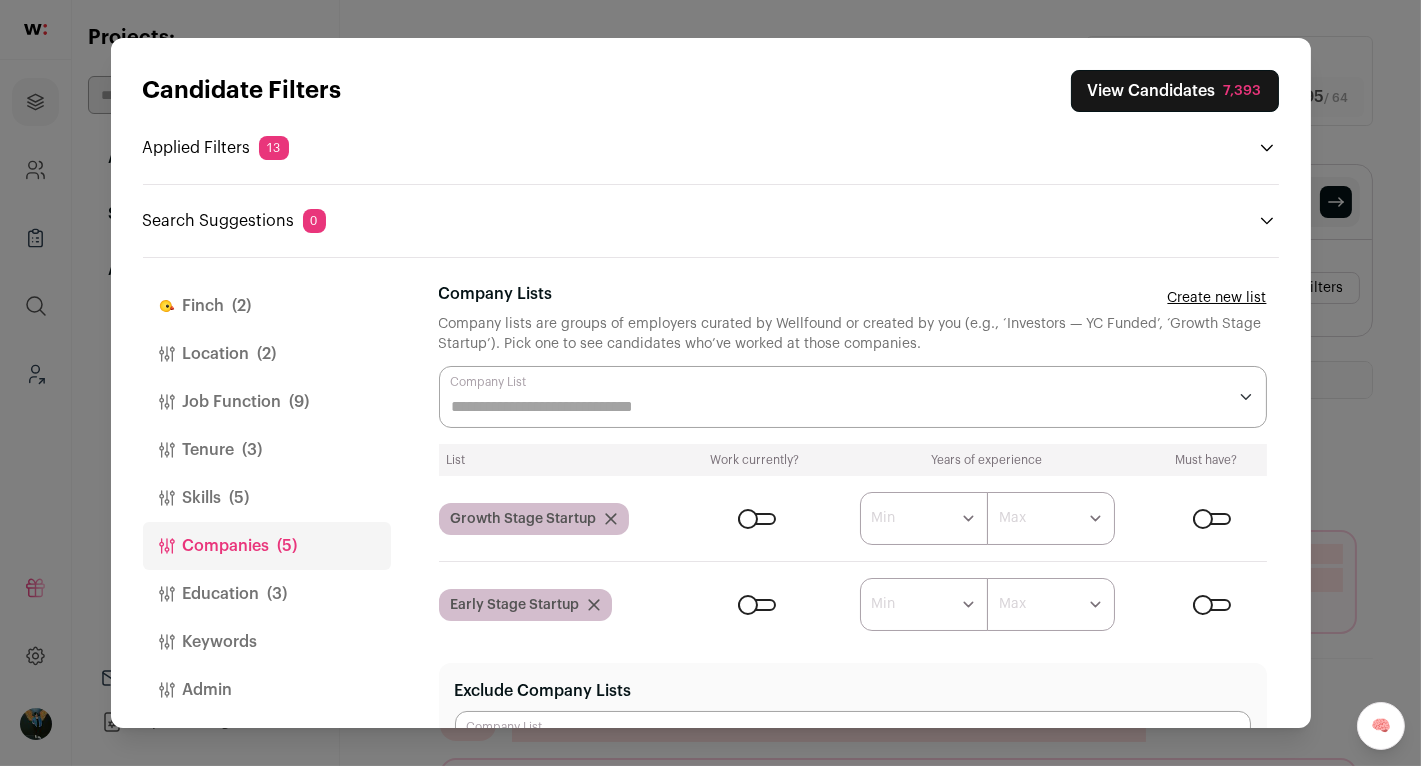 click at bounding box center (1212, 519) 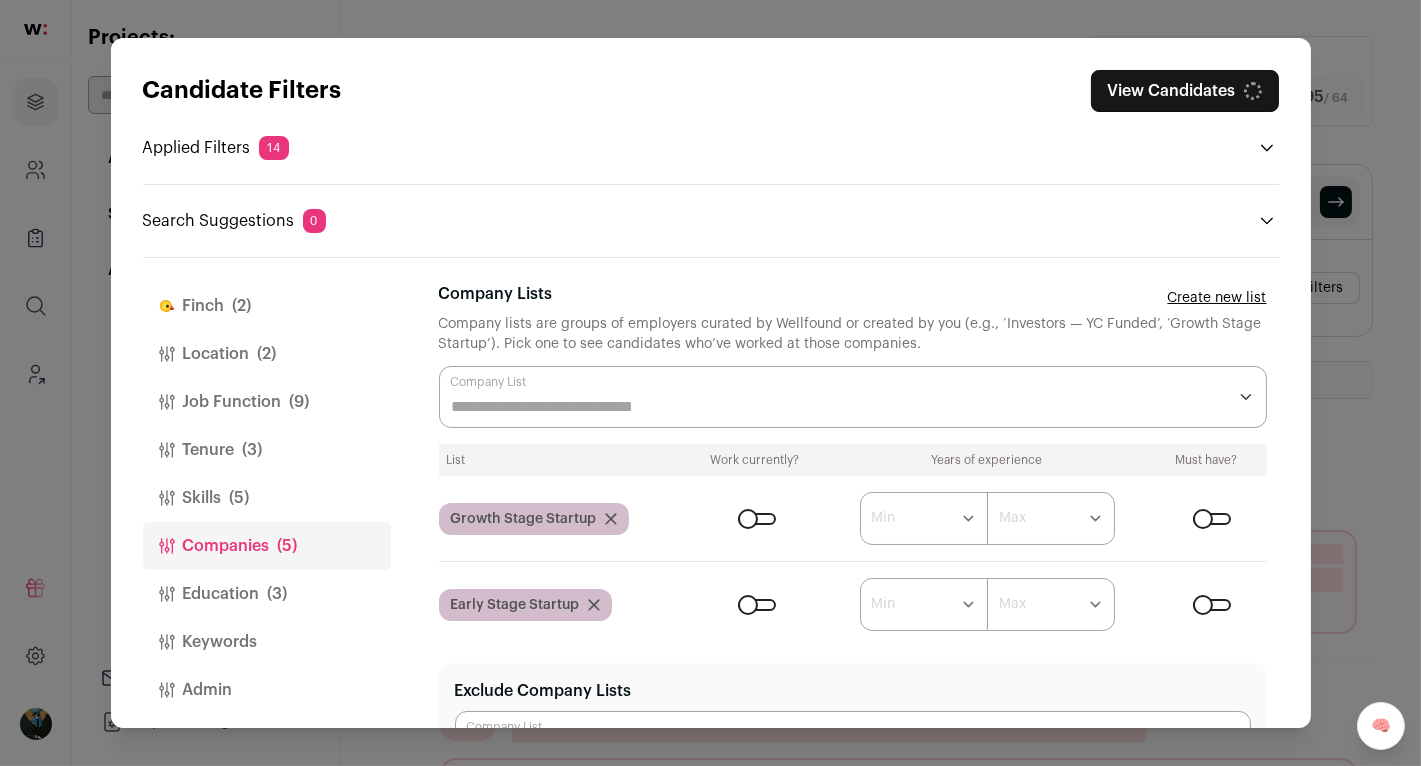 click at bounding box center (611, 519) 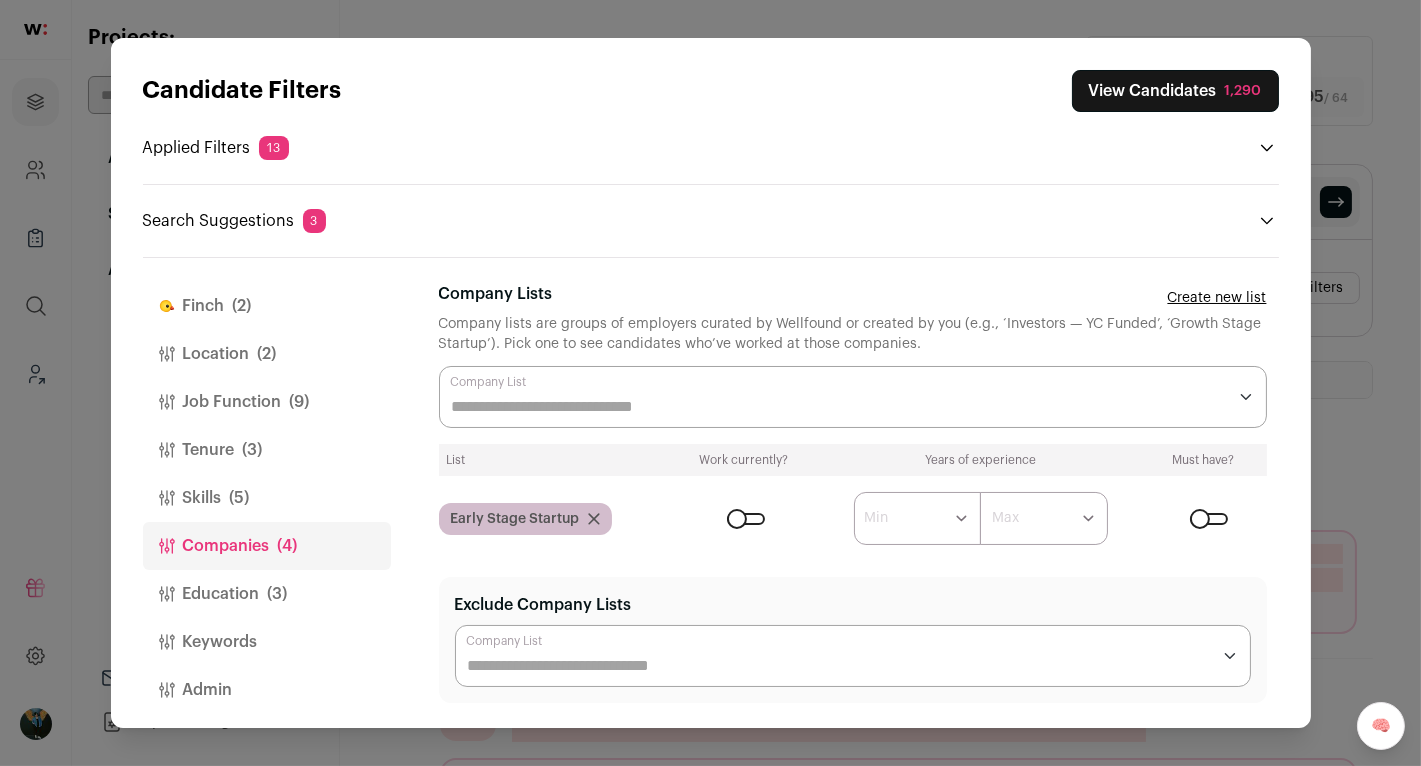 click on "View Candidates
1,290" at bounding box center [1175, 91] 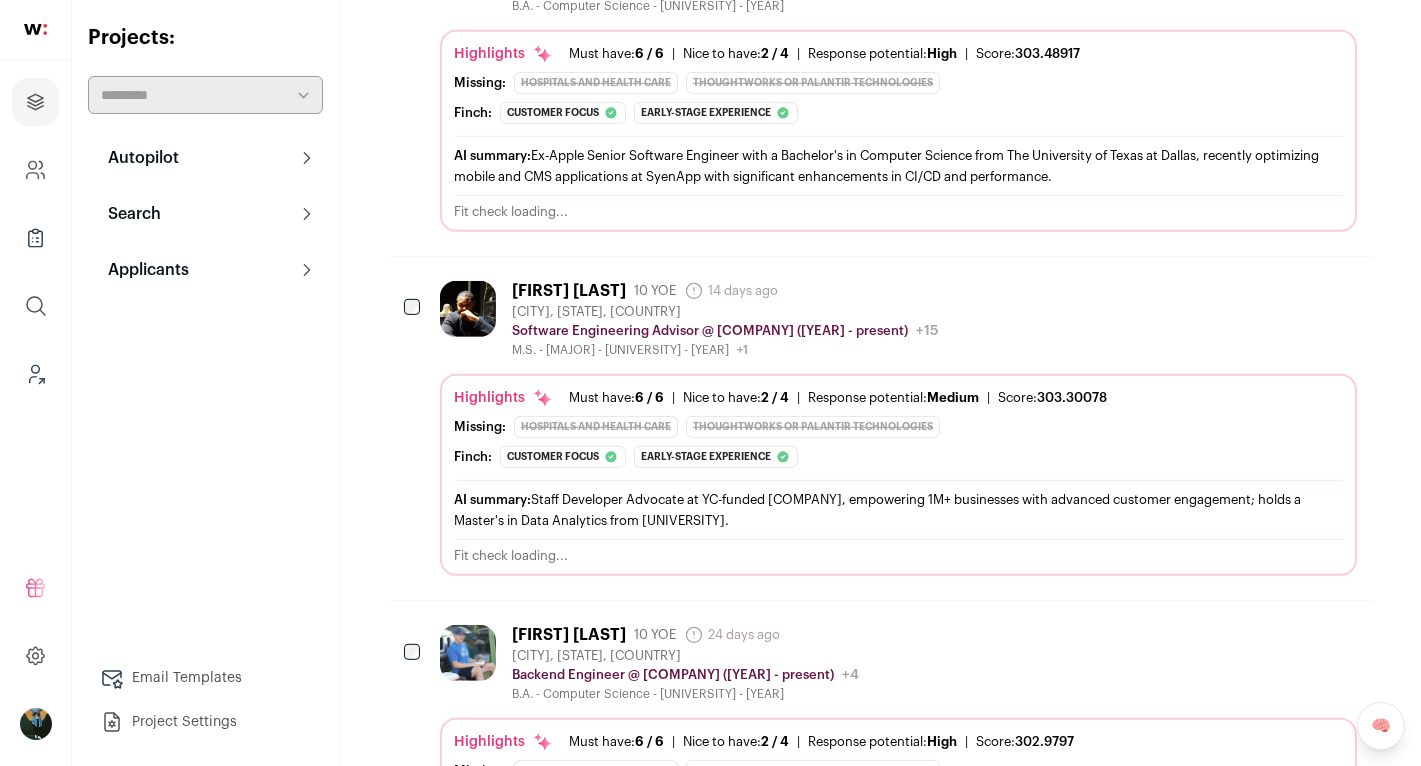 scroll, scrollTop: 0, scrollLeft: 0, axis: both 